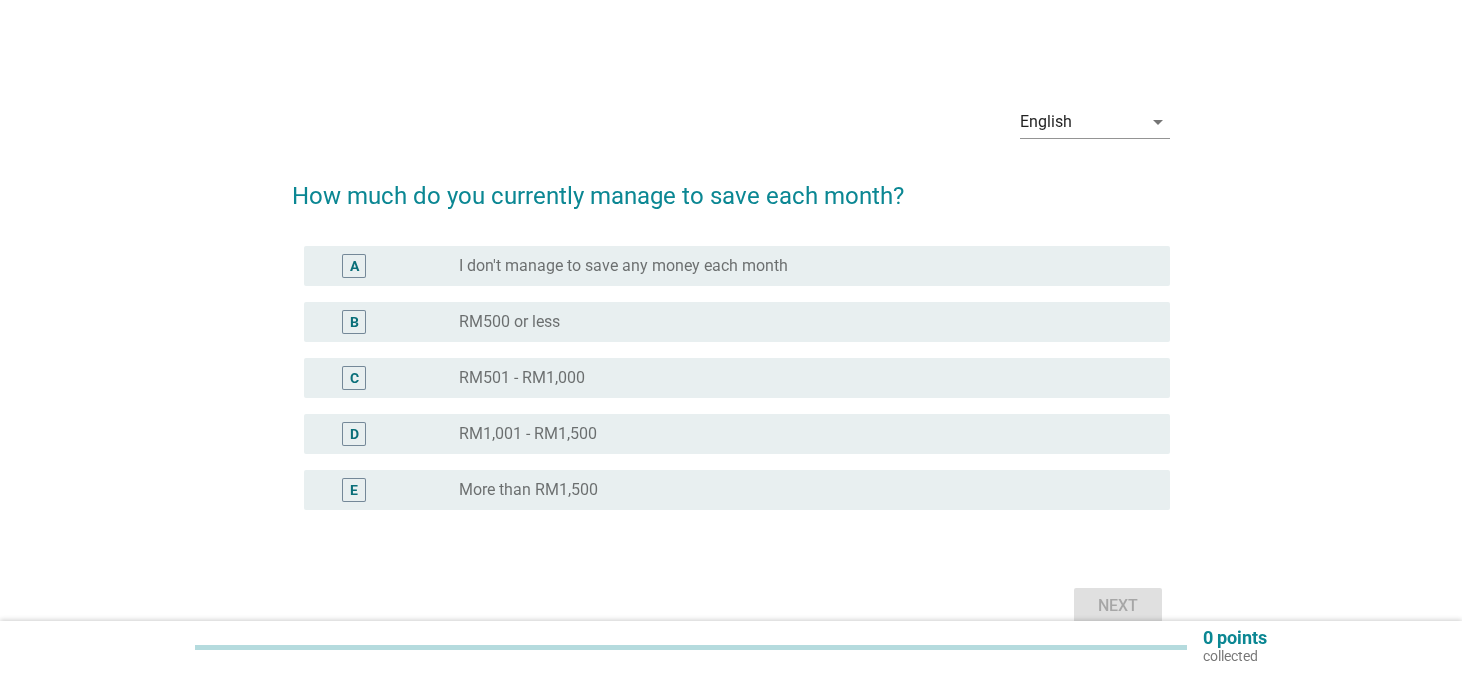 scroll, scrollTop: 0, scrollLeft: 0, axis: both 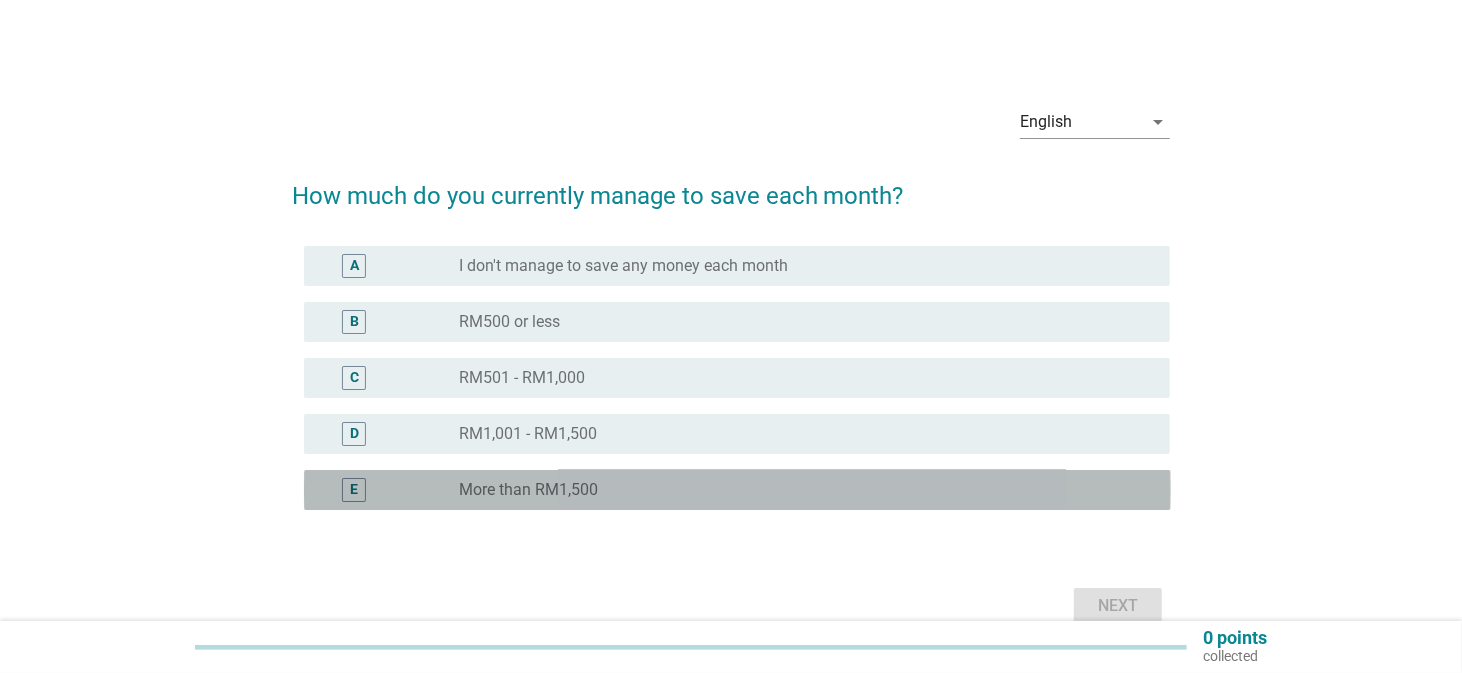 click on "radio_button_unchecked More than RM1,500" at bounding box center (807, 490) 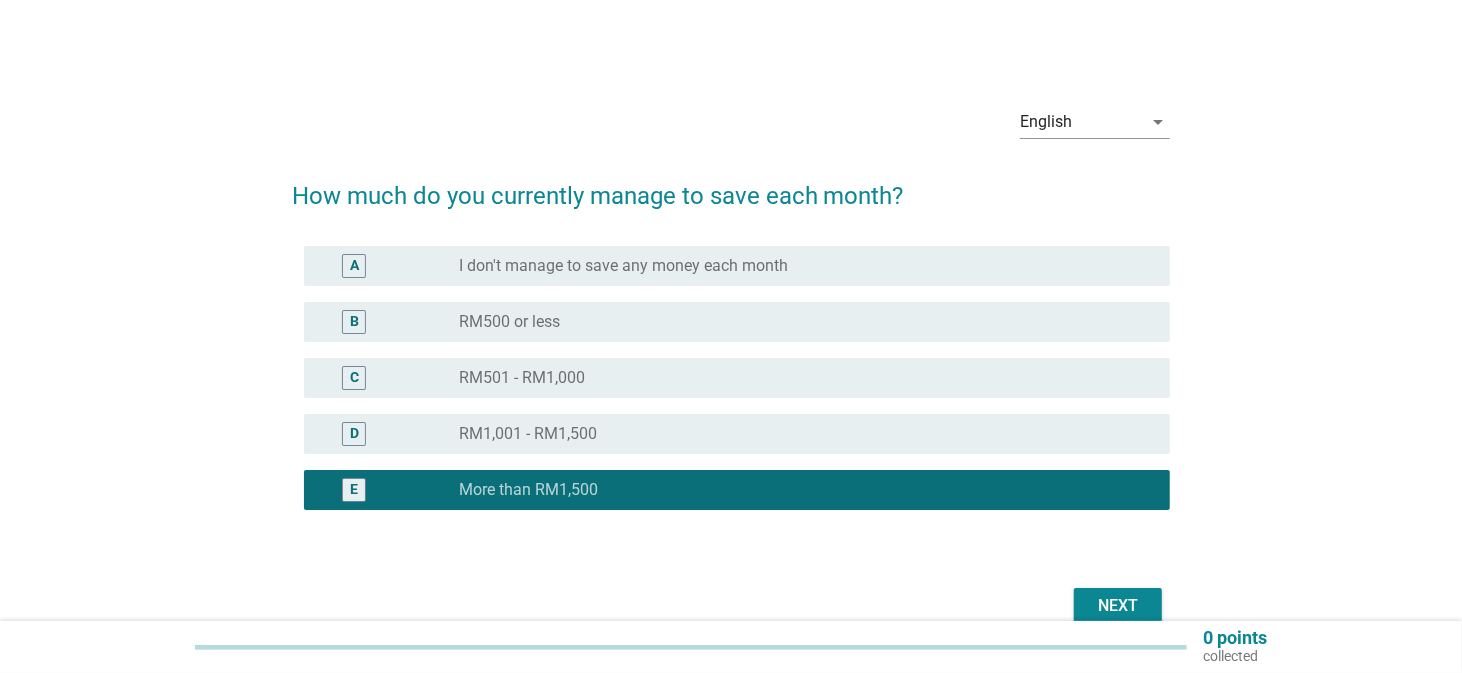 click on "Next" at bounding box center [1118, 606] 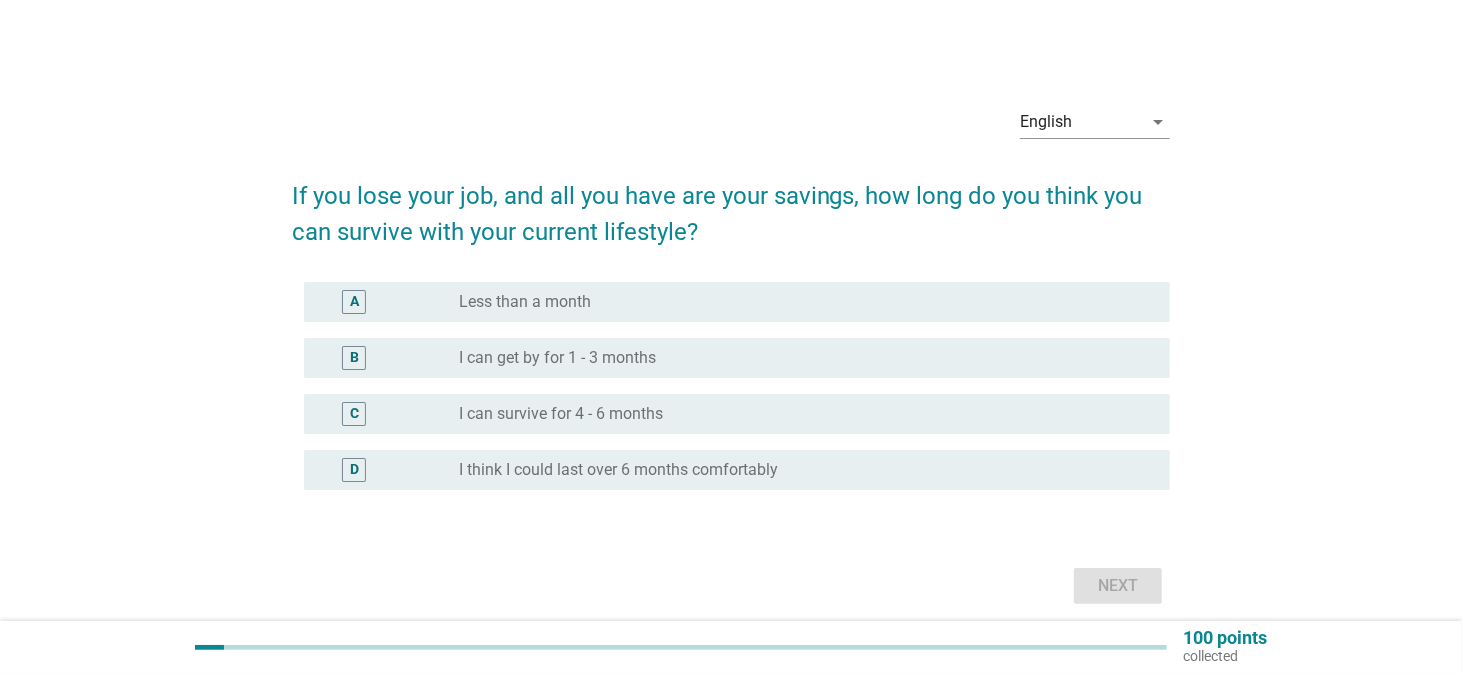 click on "I think I could last over 6 months comfortably" at bounding box center (618, 470) 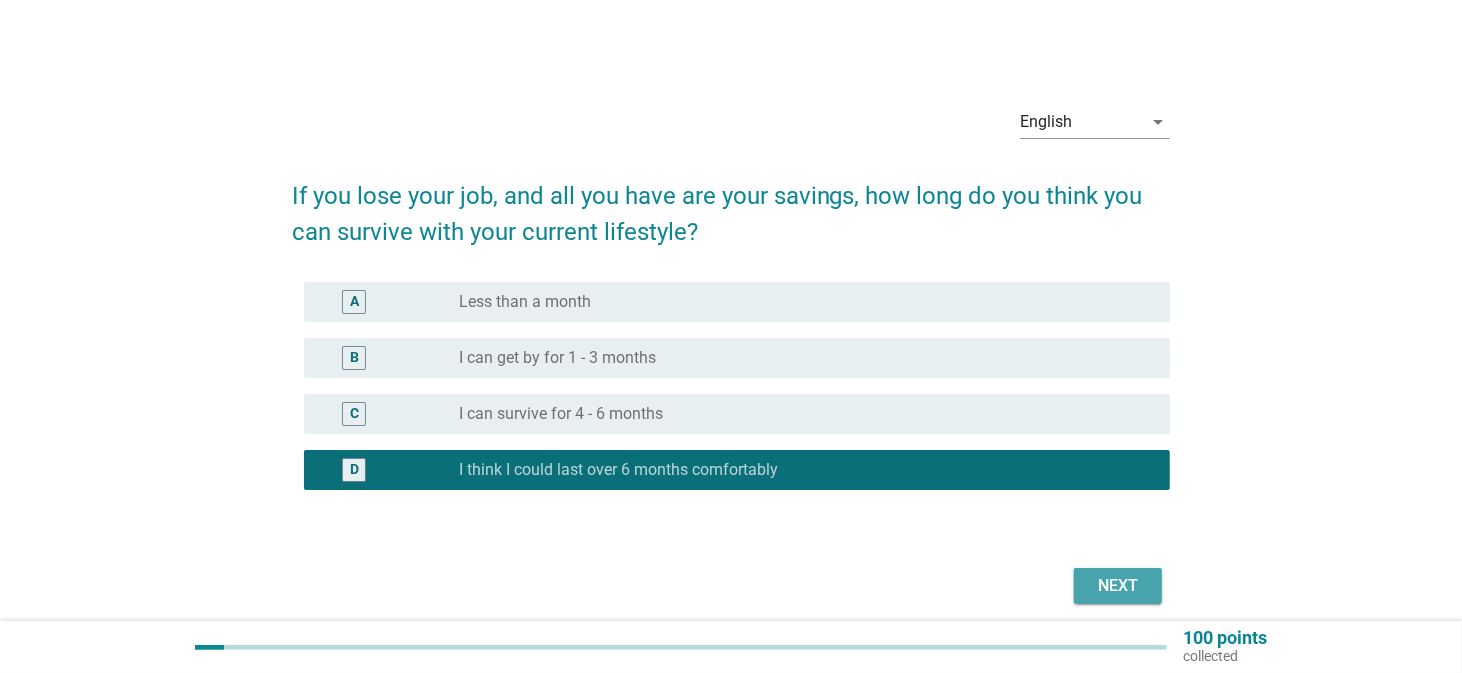 click on "Next" at bounding box center [1118, 586] 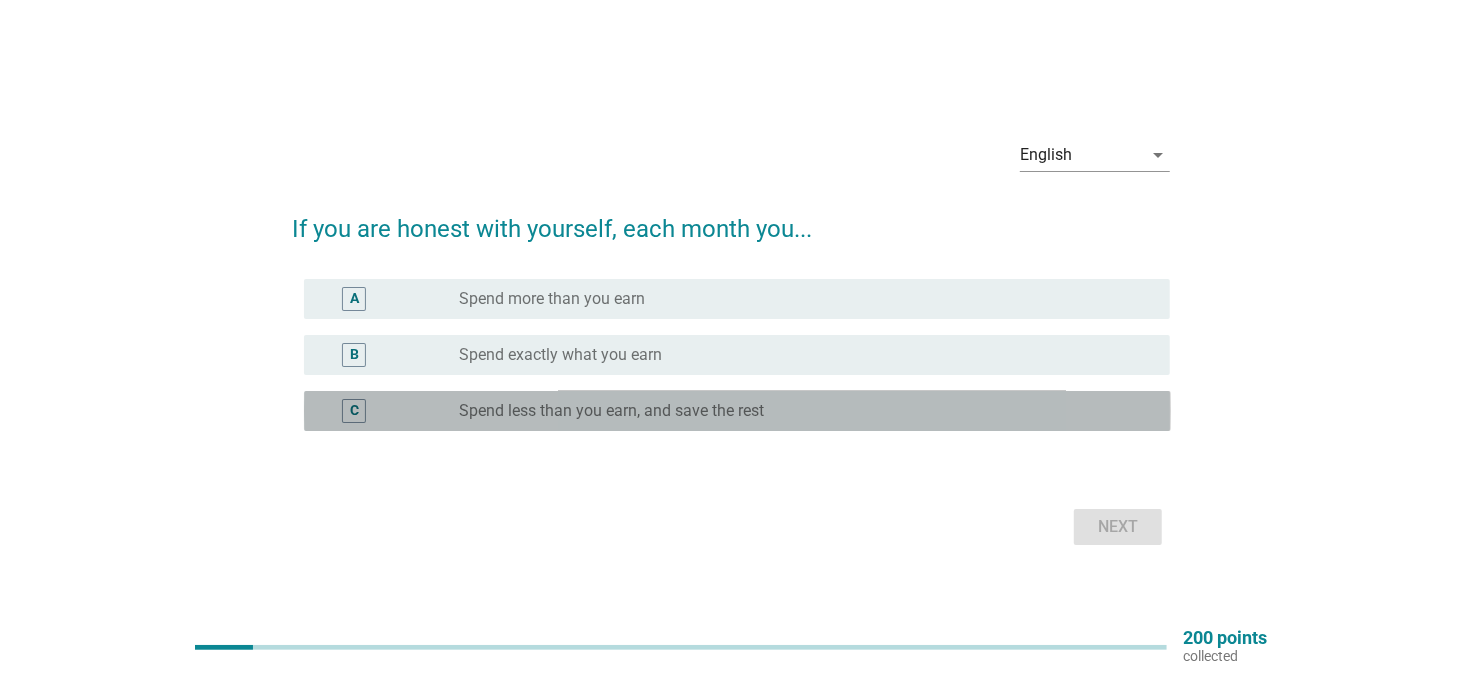 click on "Spend less than you earn, and save the rest" at bounding box center [611, 411] 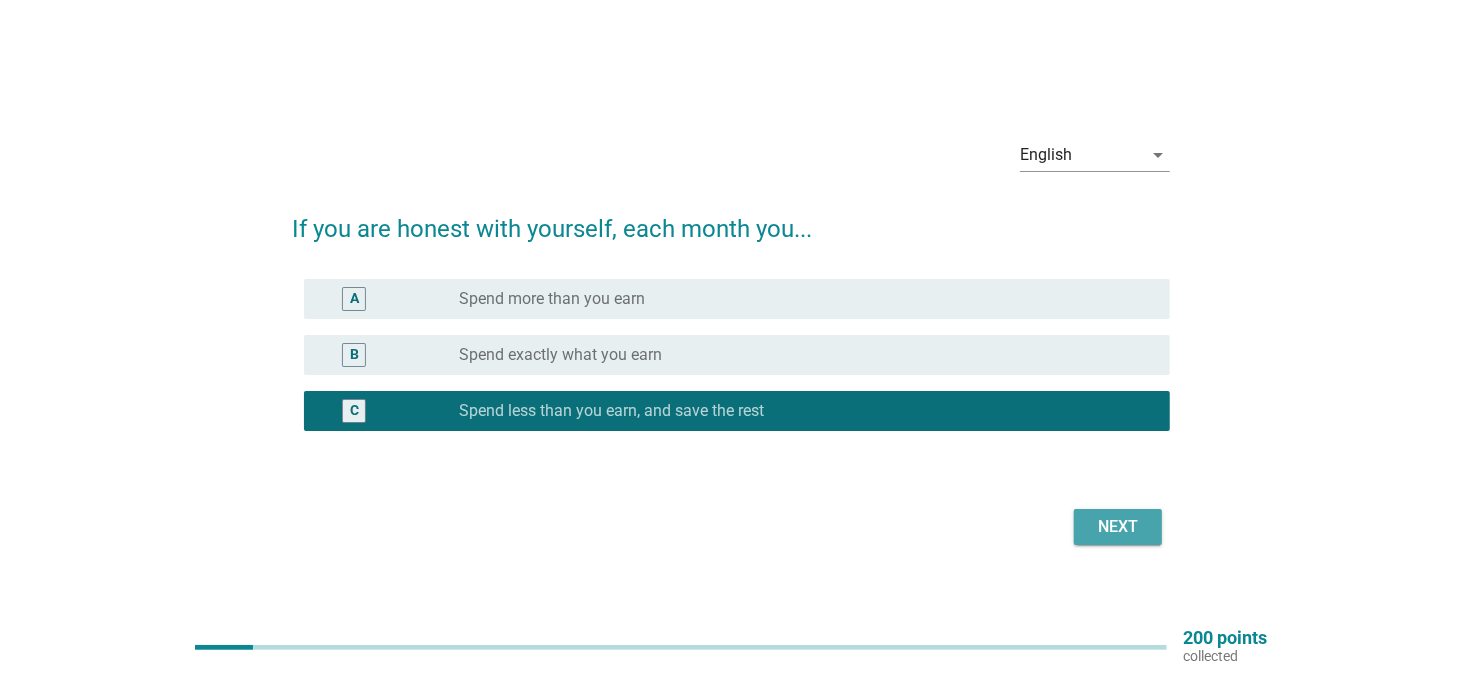 click on "Next" at bounding box center [1118, 527] 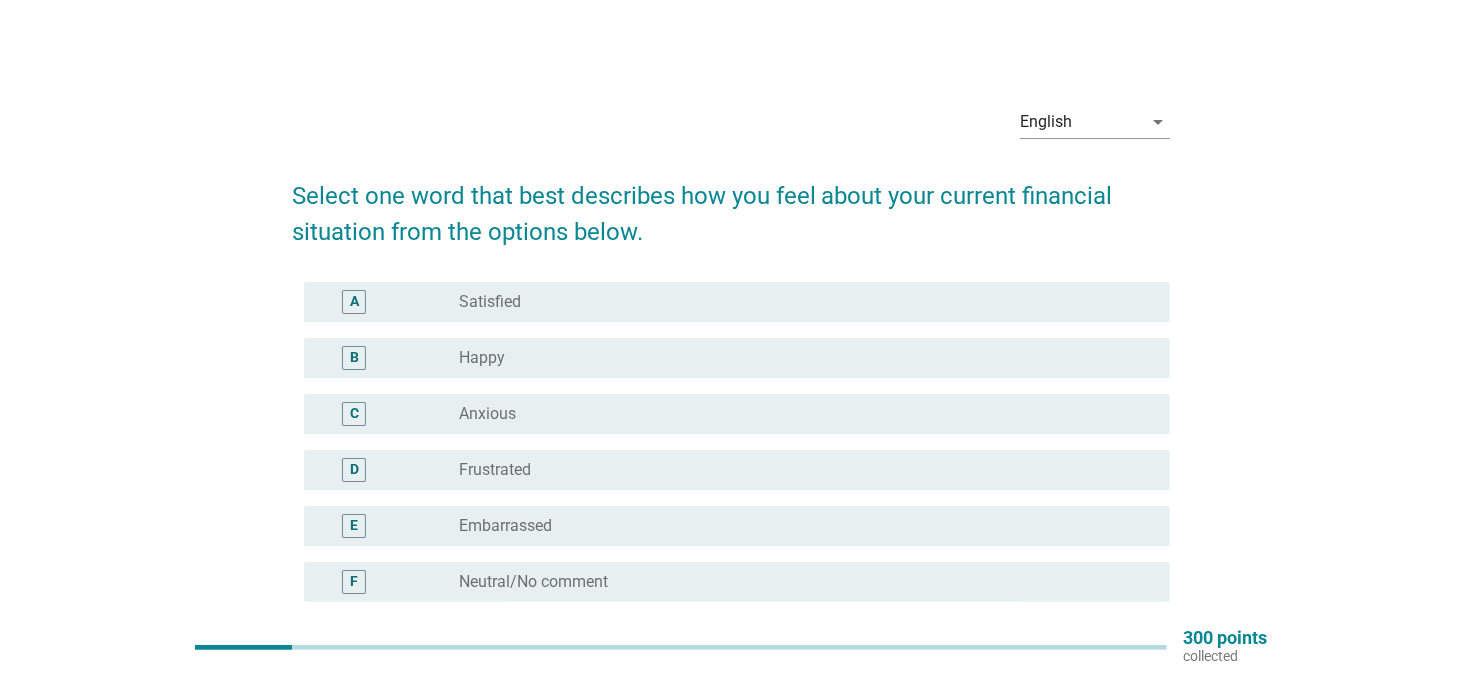 click on "radio_button_unchecked Anxious" at bounding box center (799, 414) 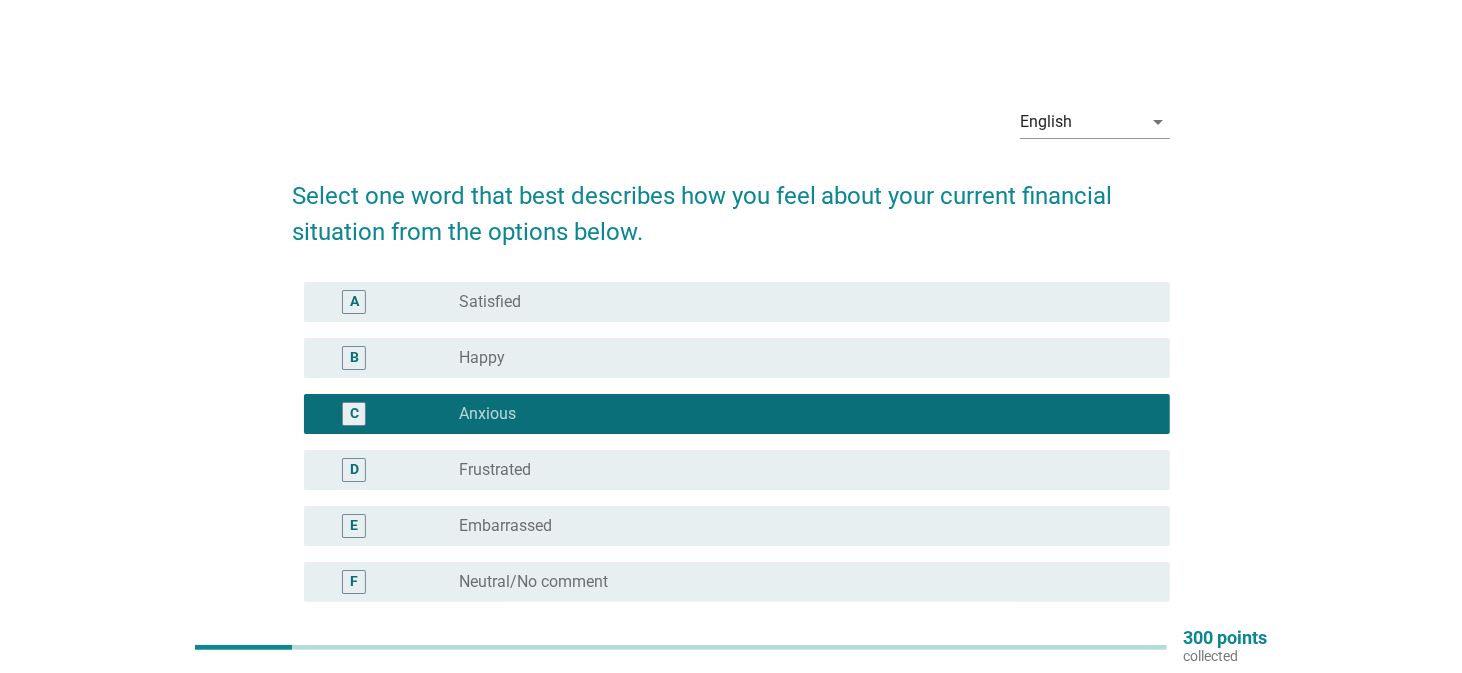 scroll, scrollTop: 100, scrollLeft: 0, axis: vertical 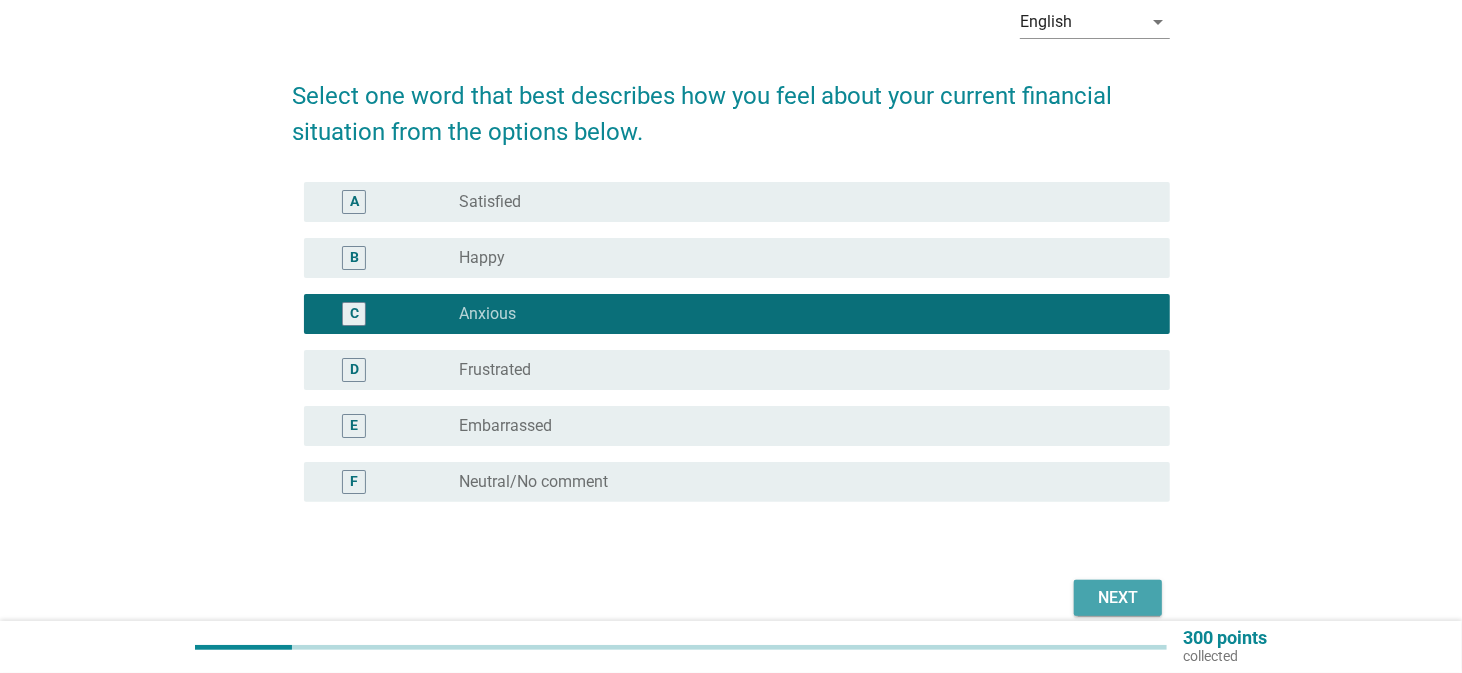 click on "Next" at bounding box center [1118, 598] 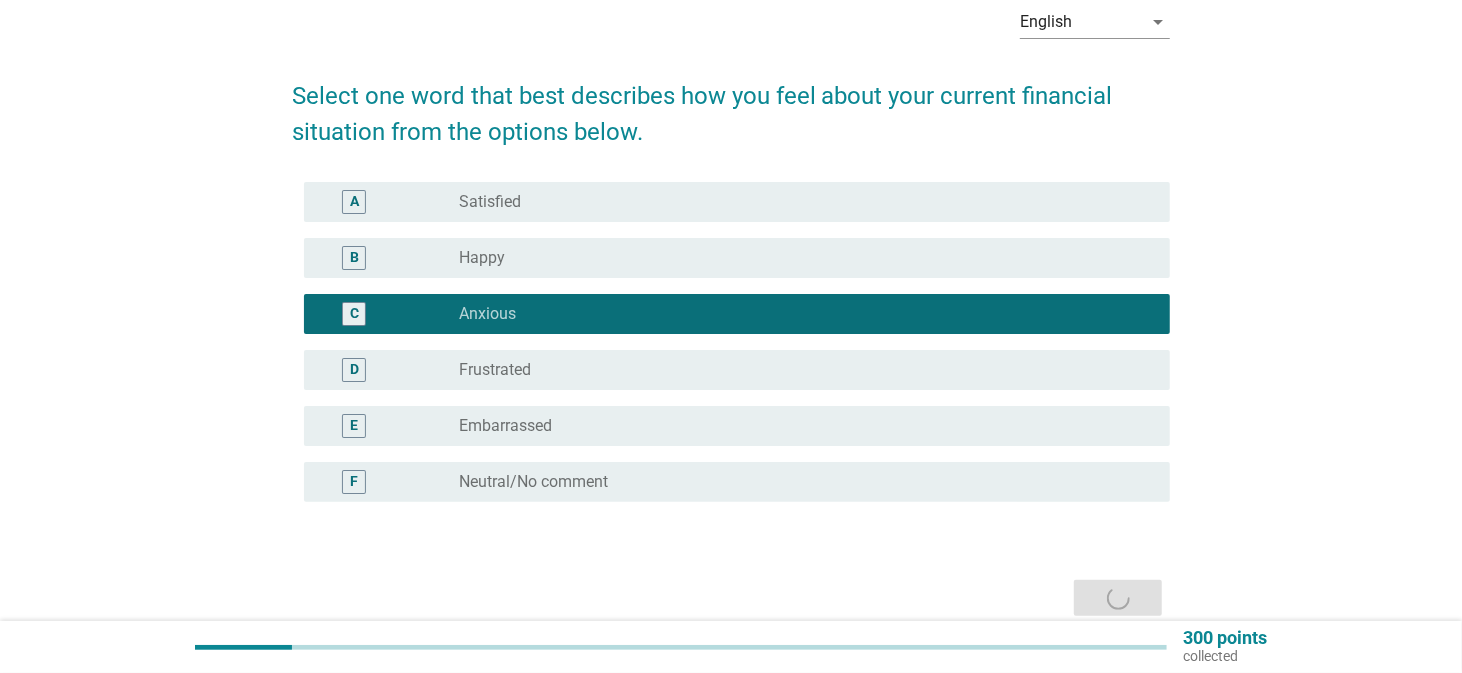 scroll, scrollTop: 0, scrollLeft: 0, axis: both 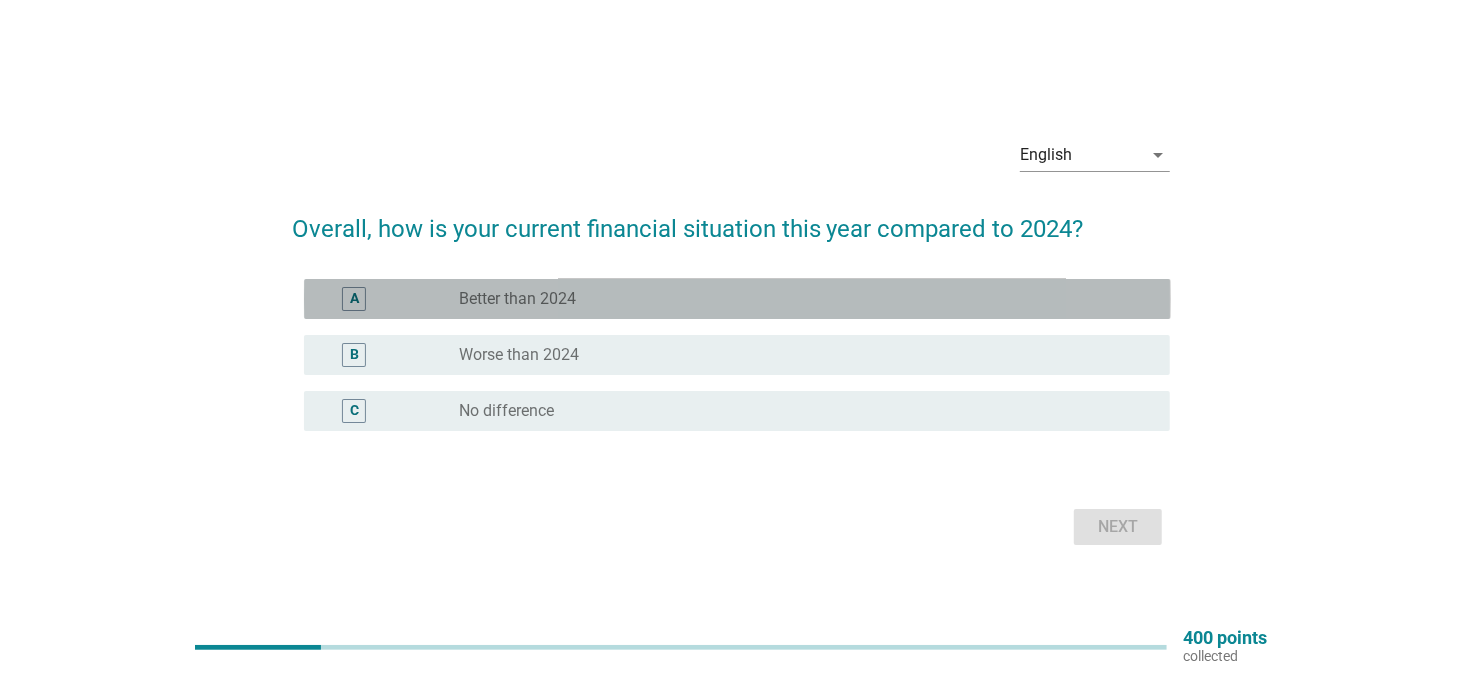 click on "radio_button_unchecked Better than 2024" at bounding box center [799, 299] 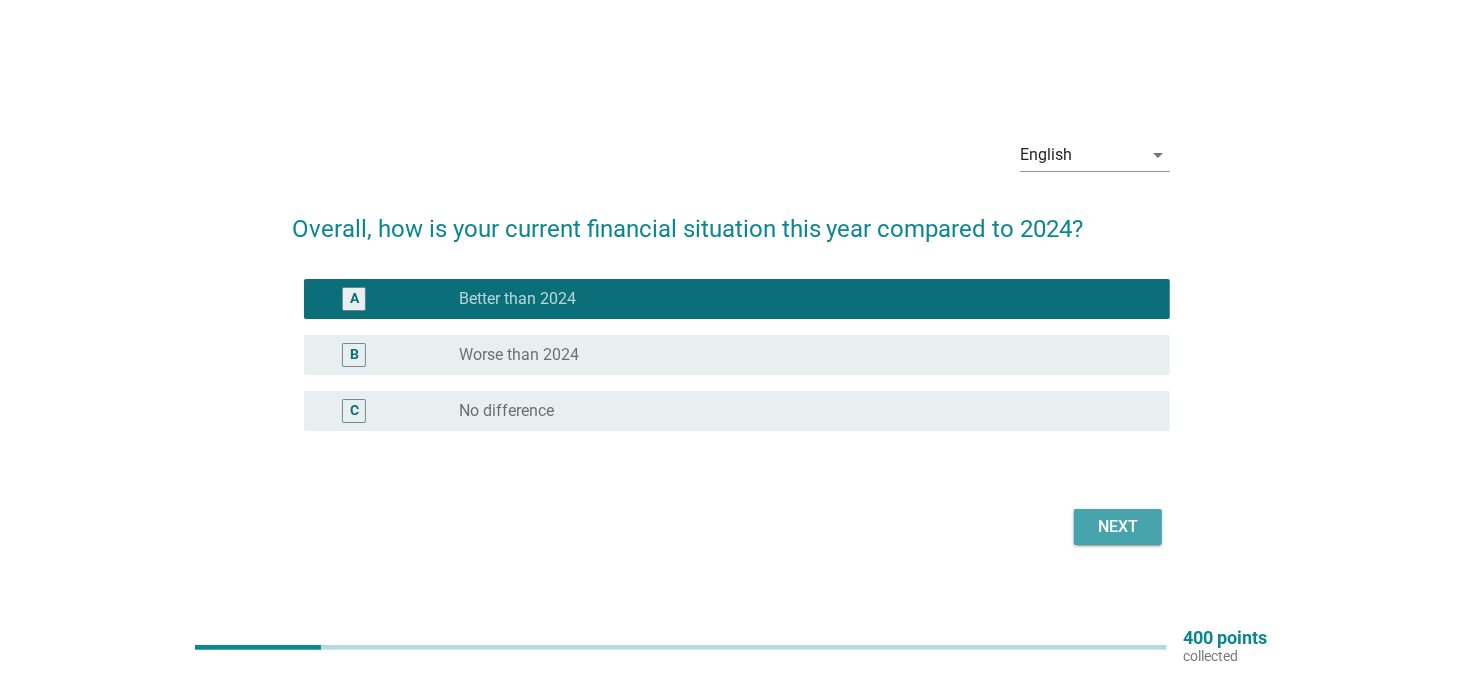 click on "Next" at bounding box center [1118, 527] 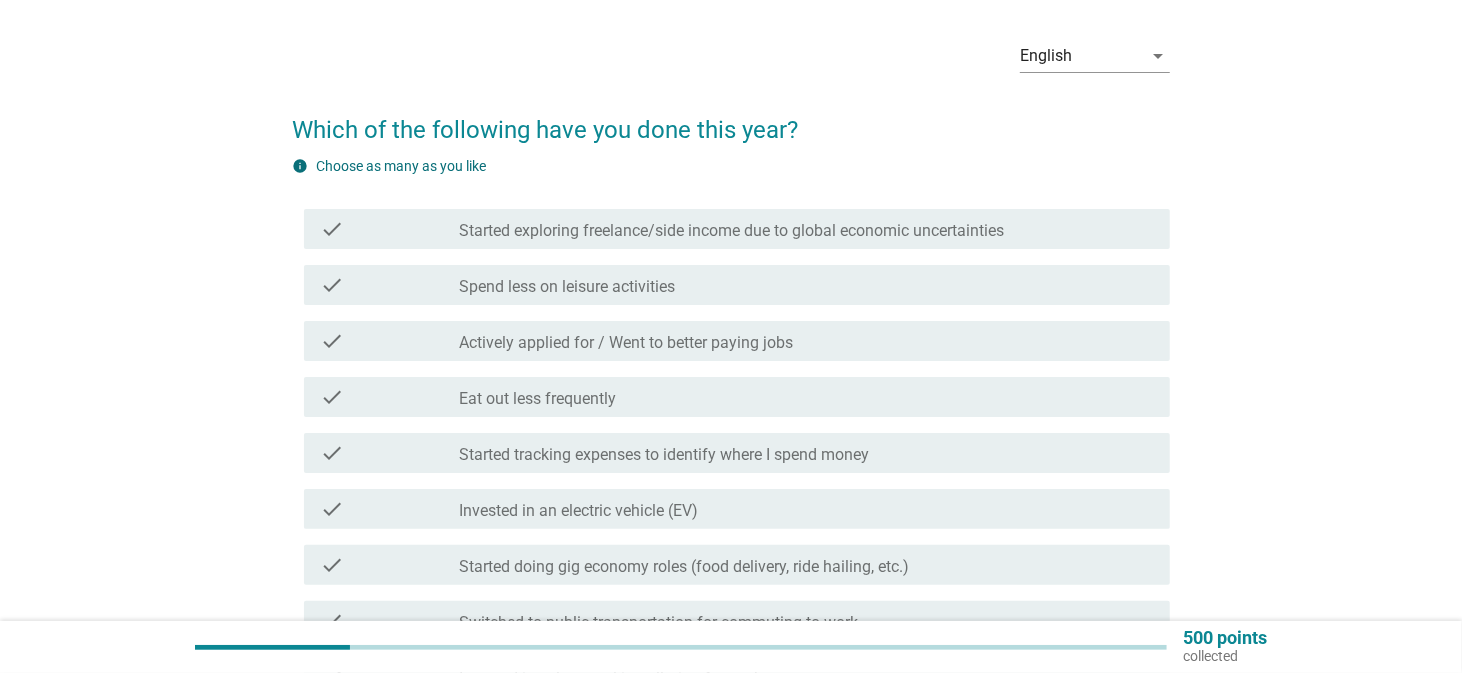 scroll, scrollTop: 100, scrollLeft: 0, axis: vertical 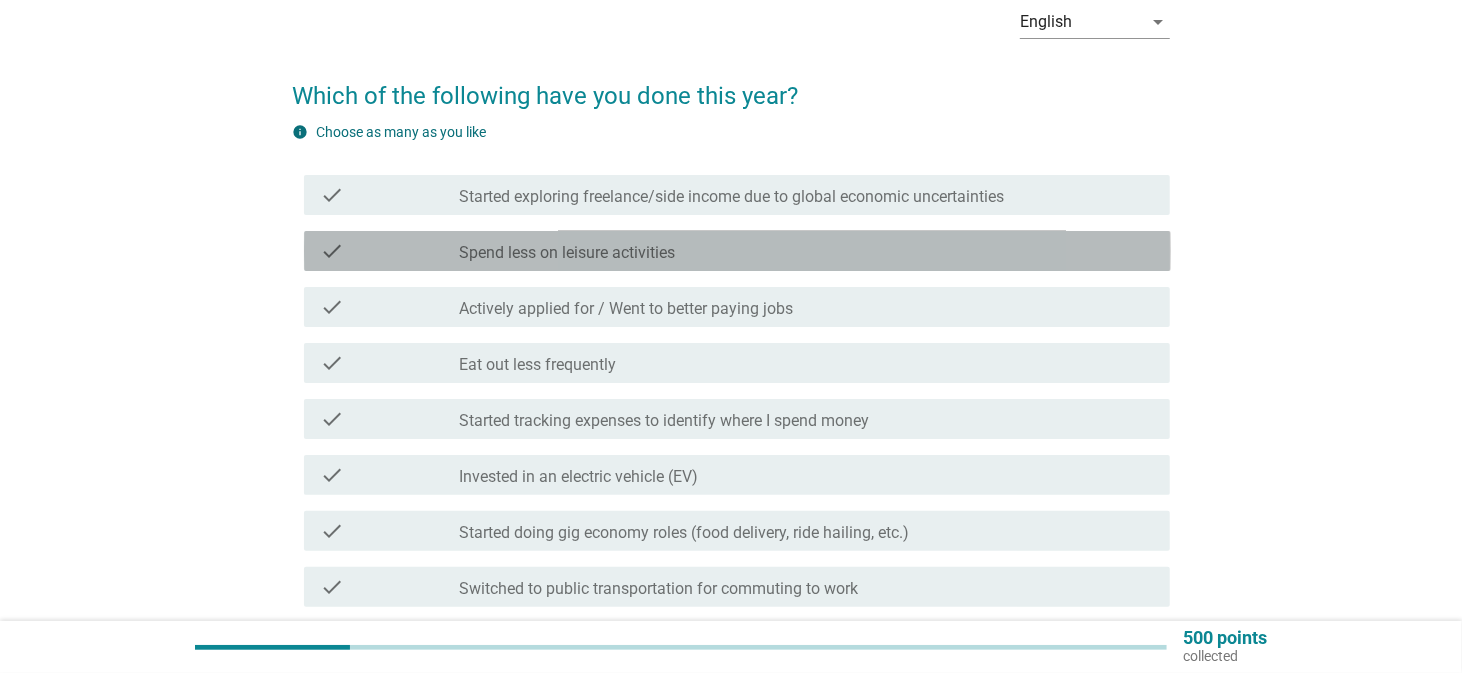 click on "check_box_outline_blank Spend less on leisure activities" at bounding box center [807, 251] 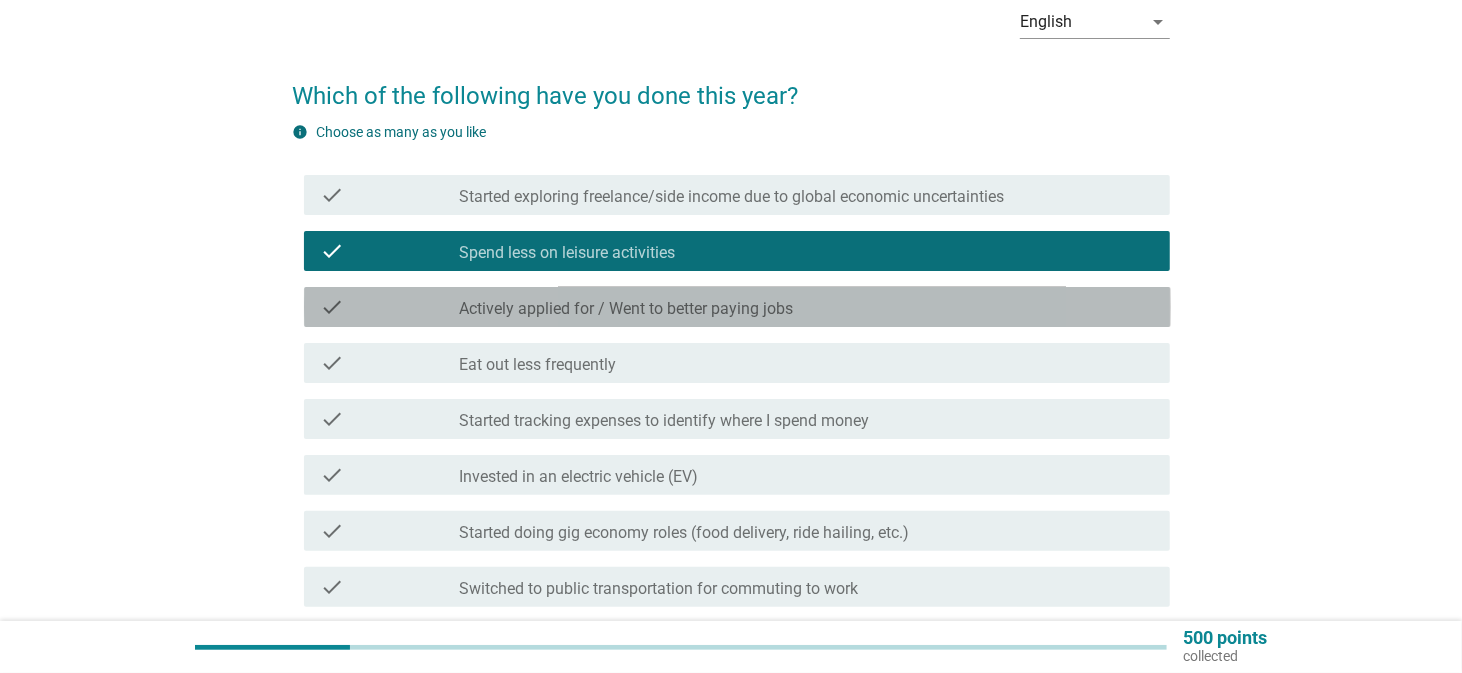 click on "check     check_box_outline_blank Actively applied for / Went to better paying jobs" at bounding box center [737, 307] 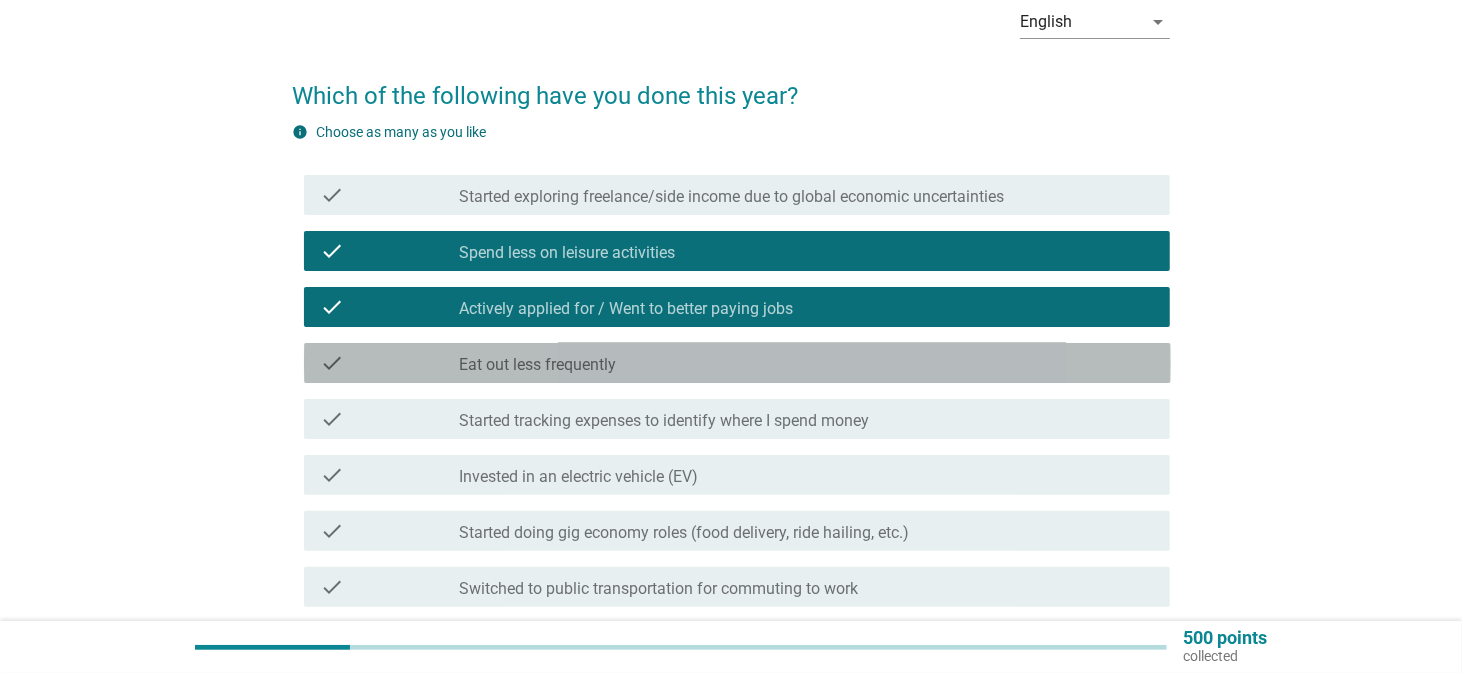 click on "check_box_outline_blank Eat out less frequently" at bounding box center (807, 363) 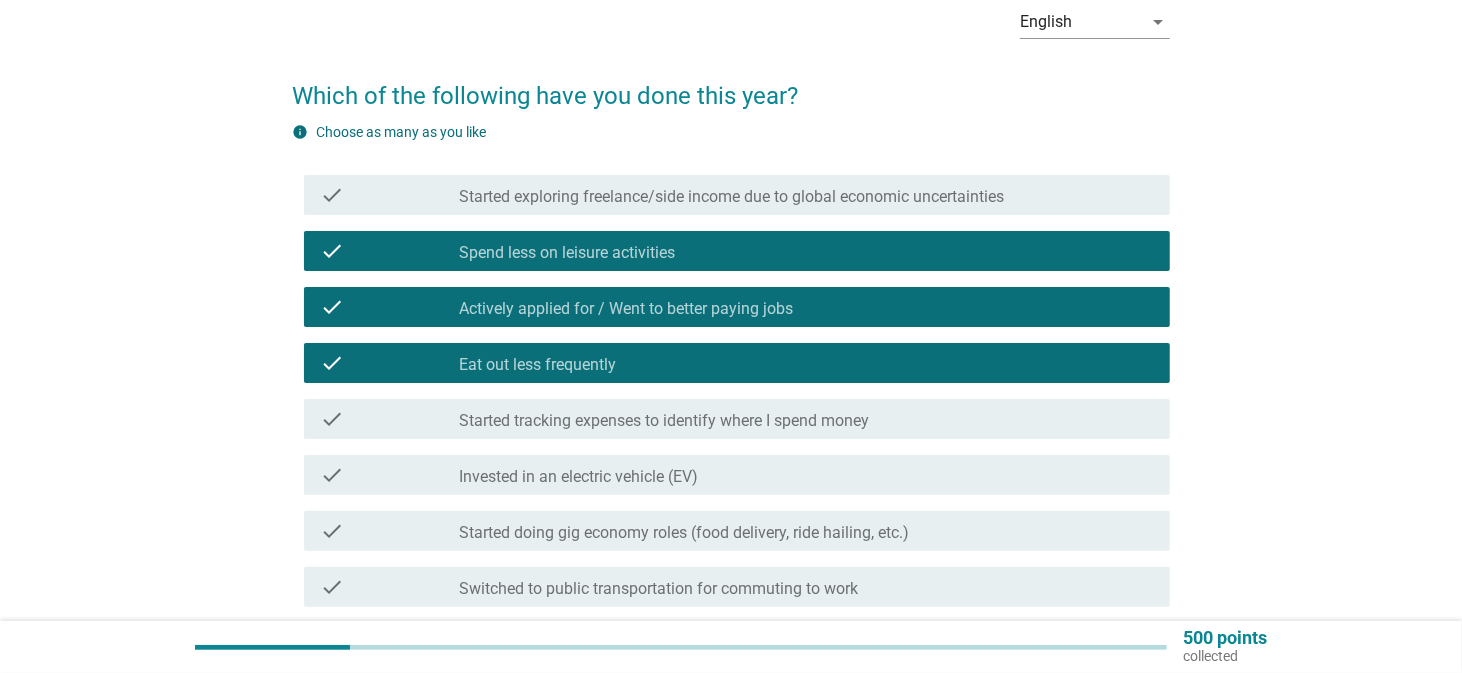 scroll, scrollTop: 200, scrollLeft: 0, axis: vertical 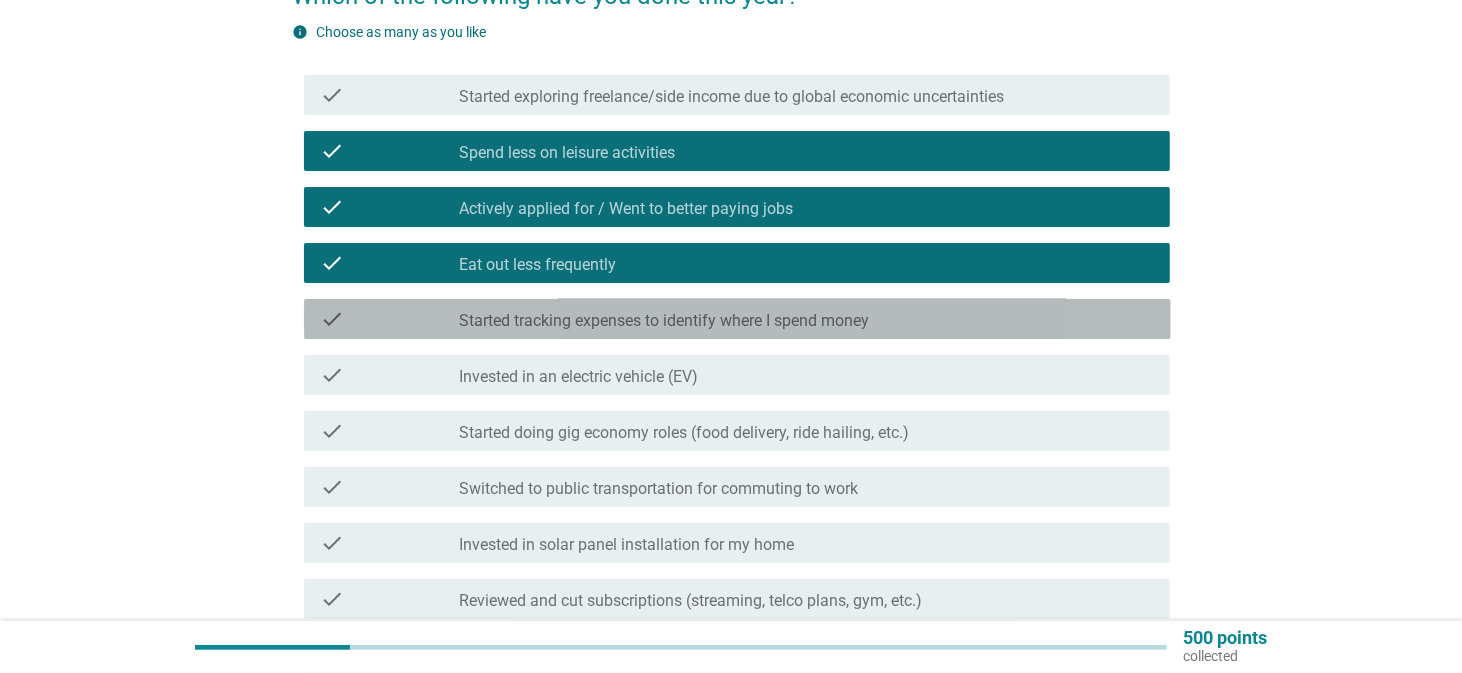 click on "Started tracking expenses to identify where I spend money" at bounding box center [664, 321] 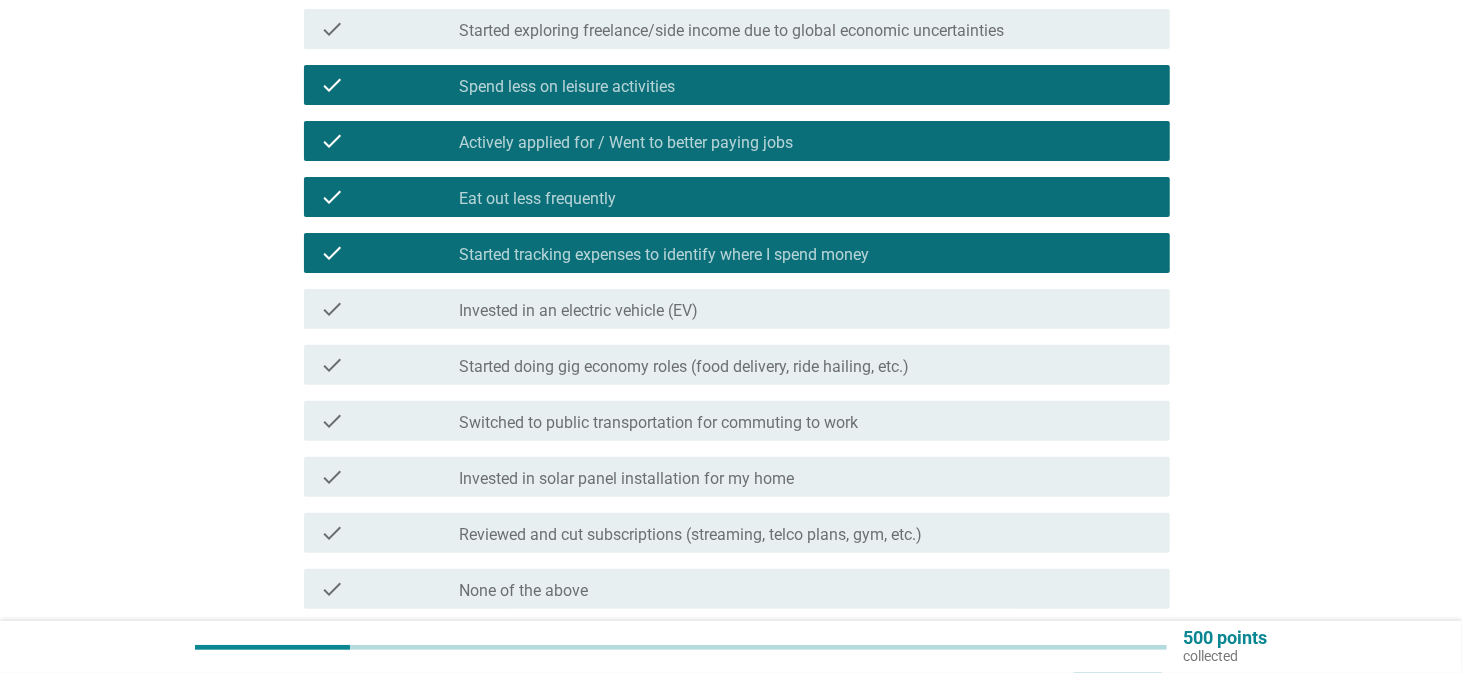 scroll, scrollTop: 300, scrollLeft: 0, axis: vertical 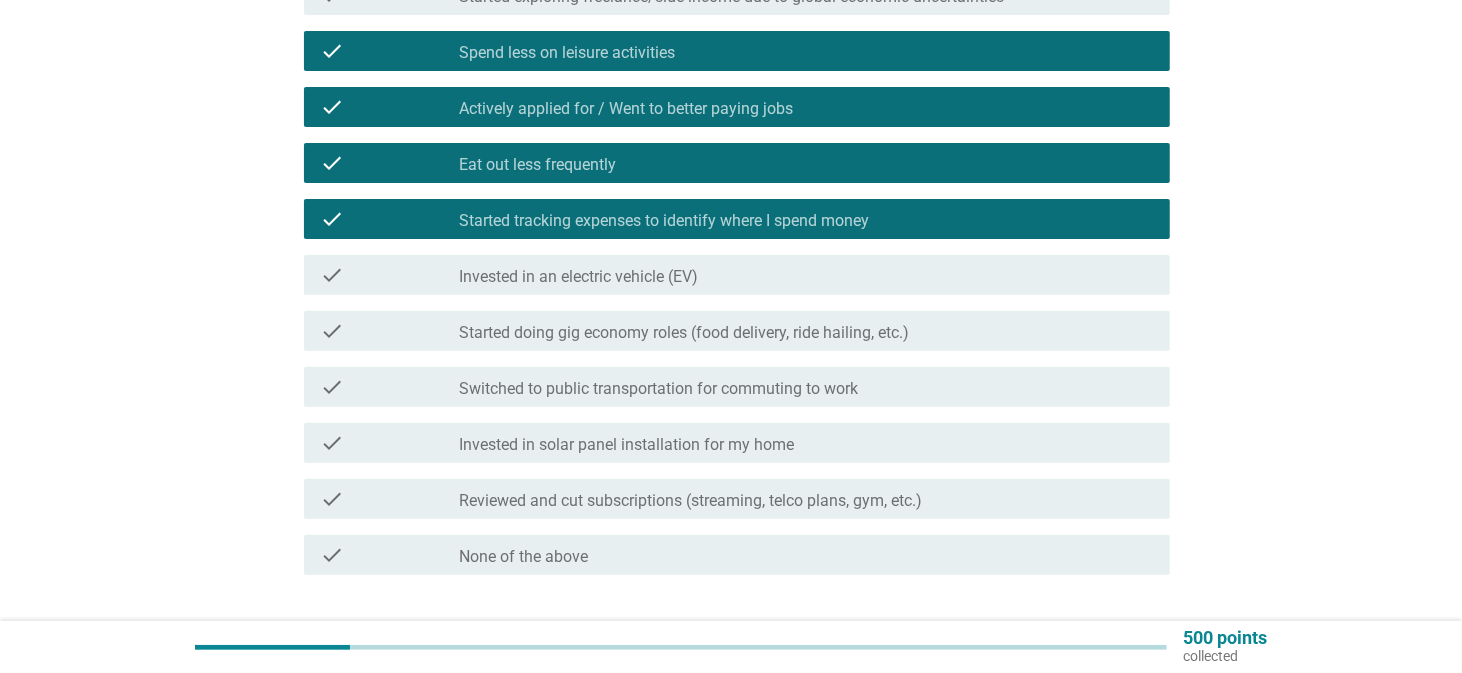 click on "check_box_outline_blank Reviewed and cut subscriptions (streaming, telco plans, gym, etc.)" at bounding box center (807, 499) 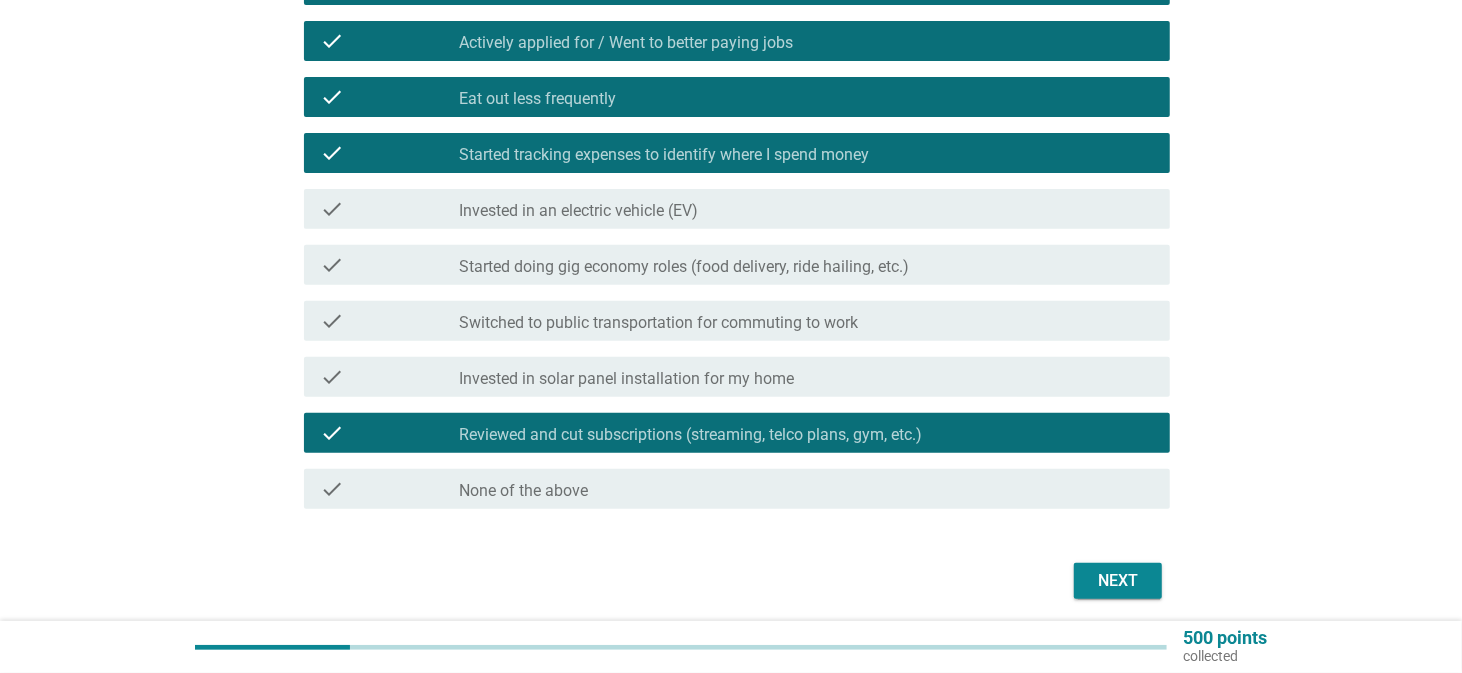 scroll, scrollTop: 400, scrollLeft: 0, axis: vertical 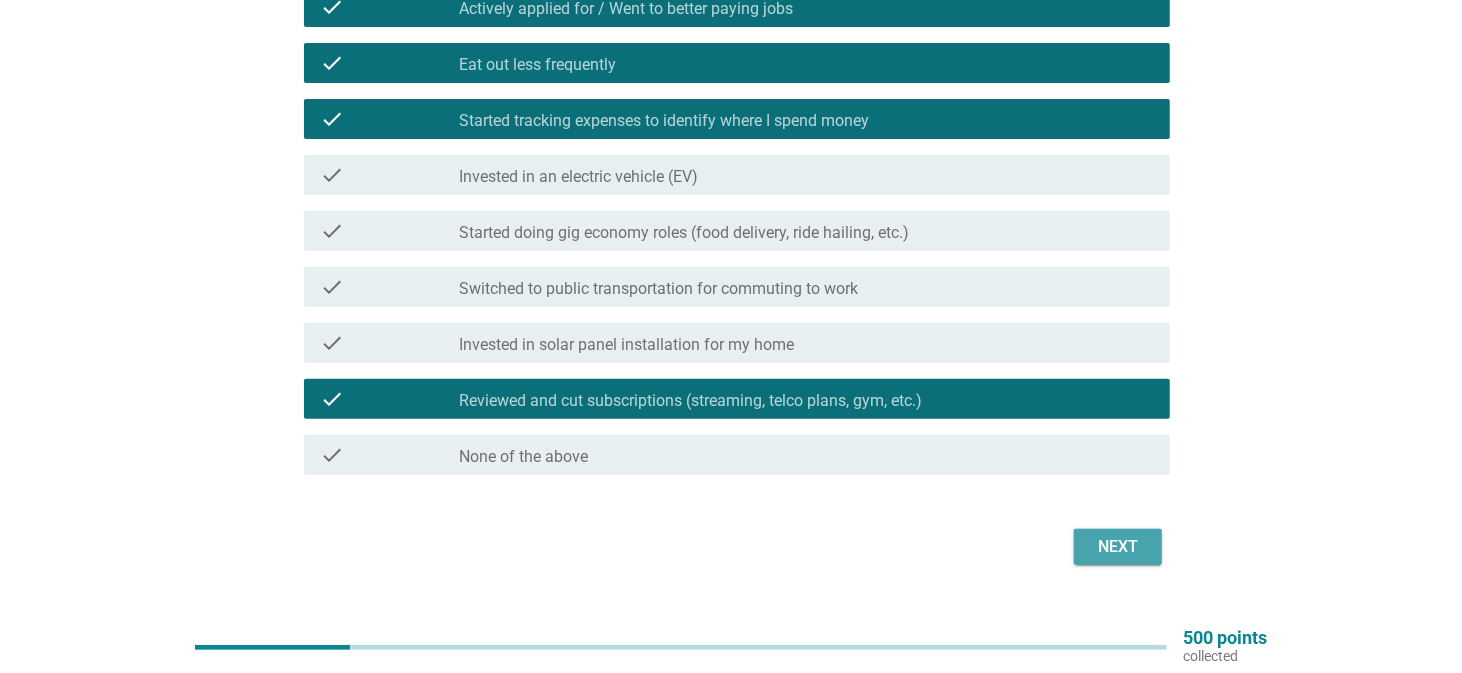 click on "Next" at bounding box center (1118, 547) 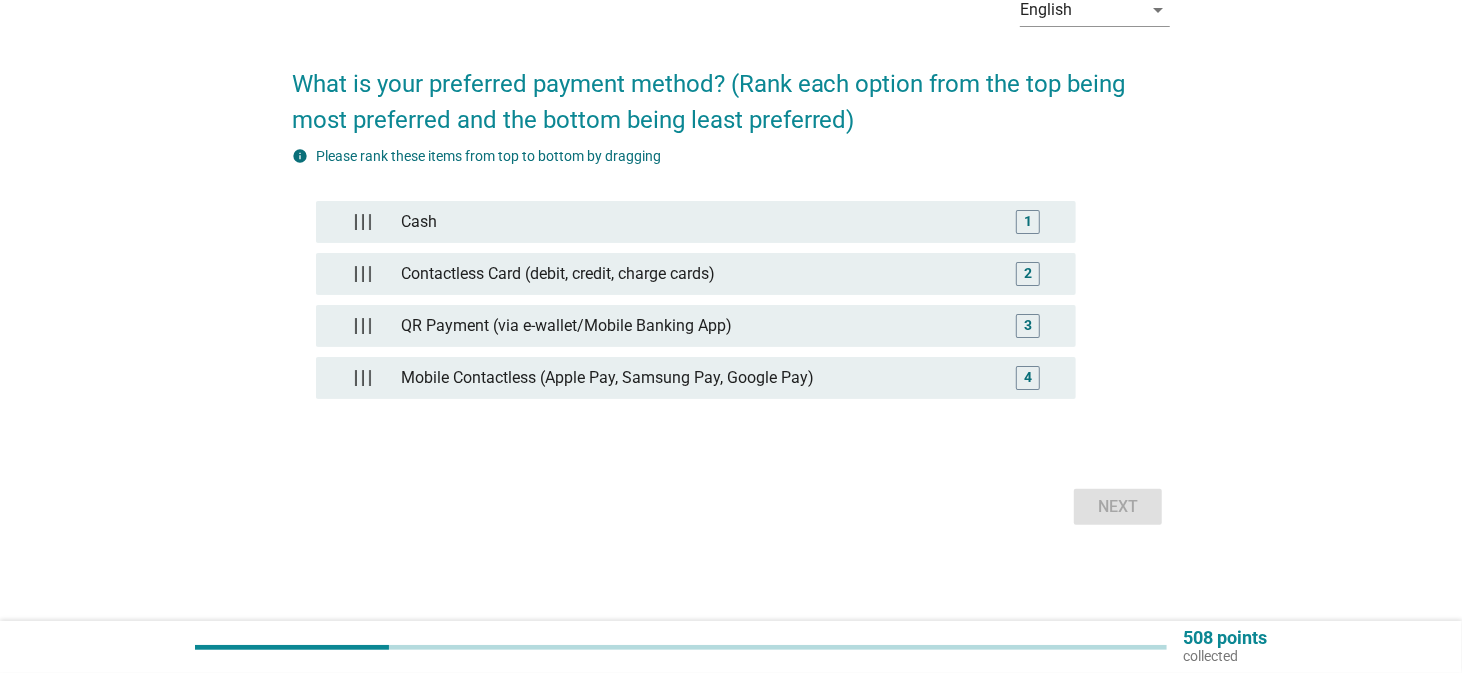 scroll, scrollTop: 0, scrollLeft: 0, axis: both 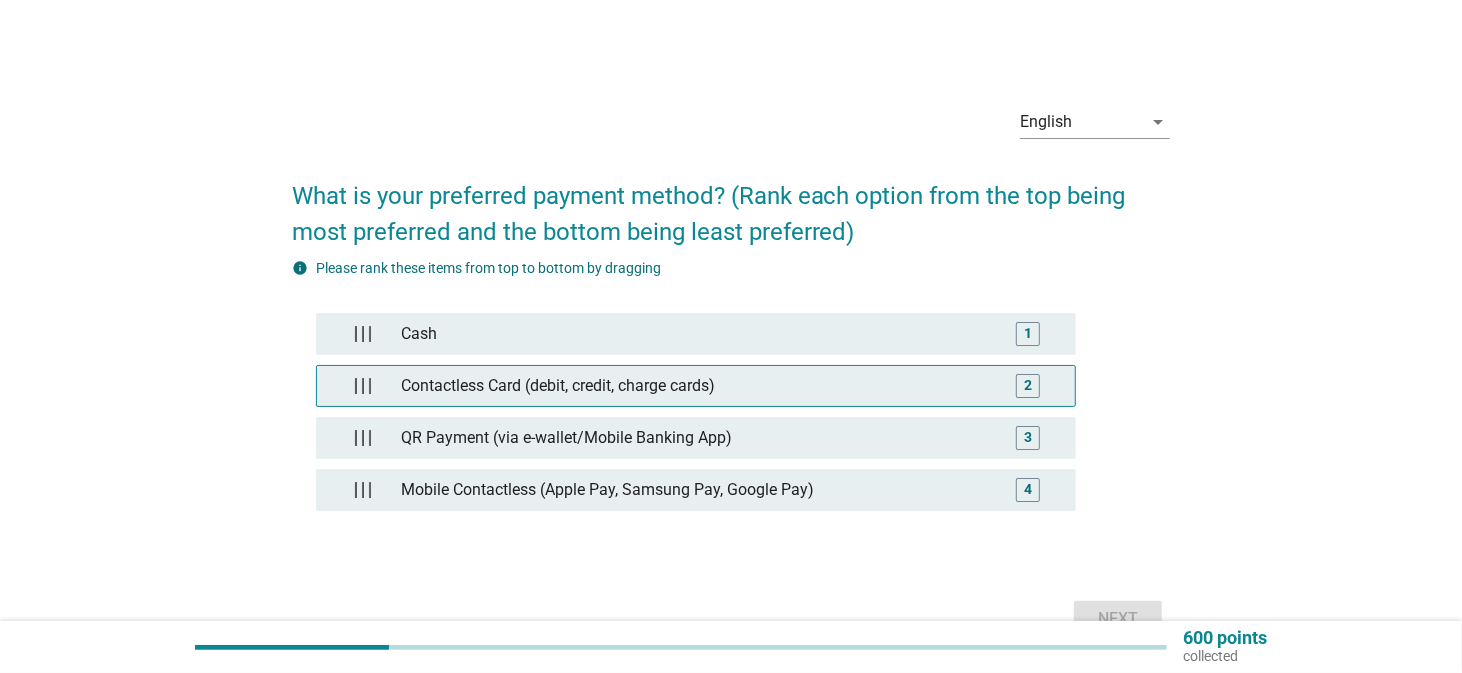 click on "Contactless Card (debit, credit, charge cards)" at bounding box center (695, 386) 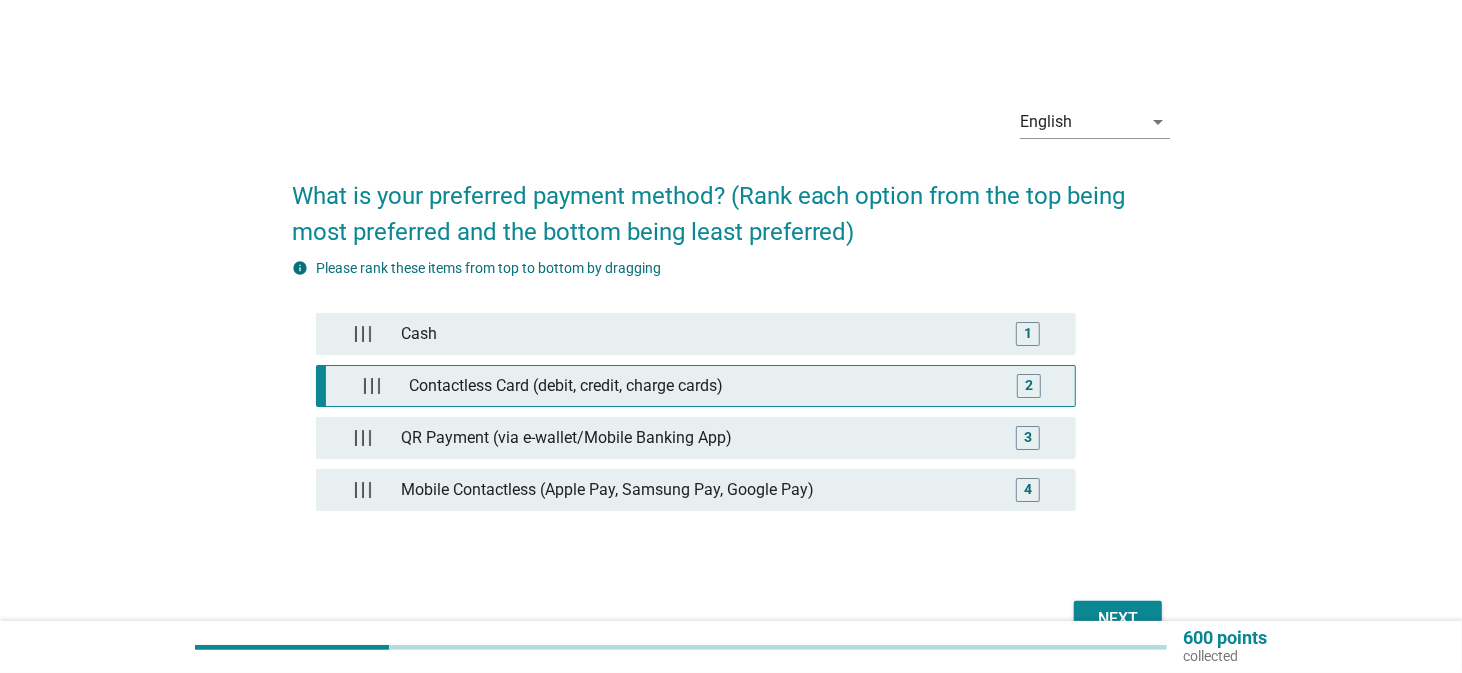 click on "Contactless Card (debit, credit, charge cards)" at bounding box center [699, 386] 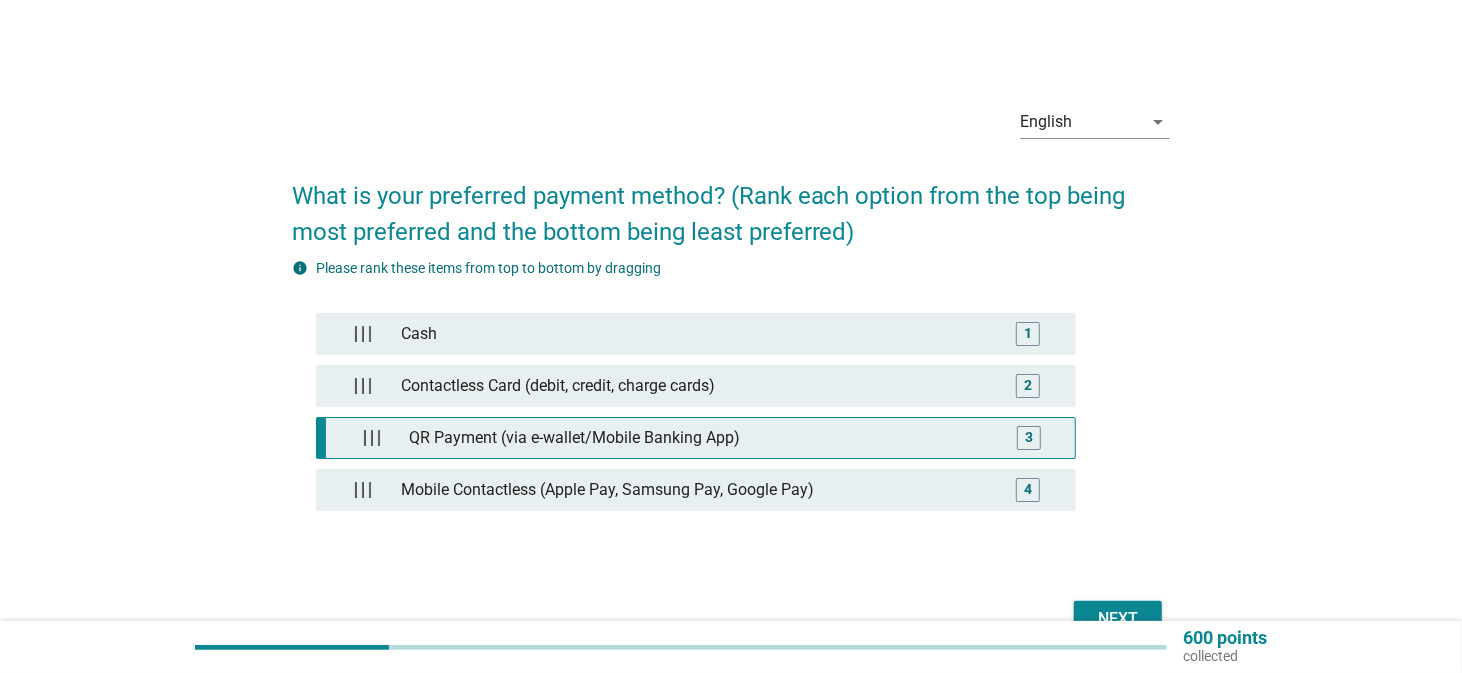 type 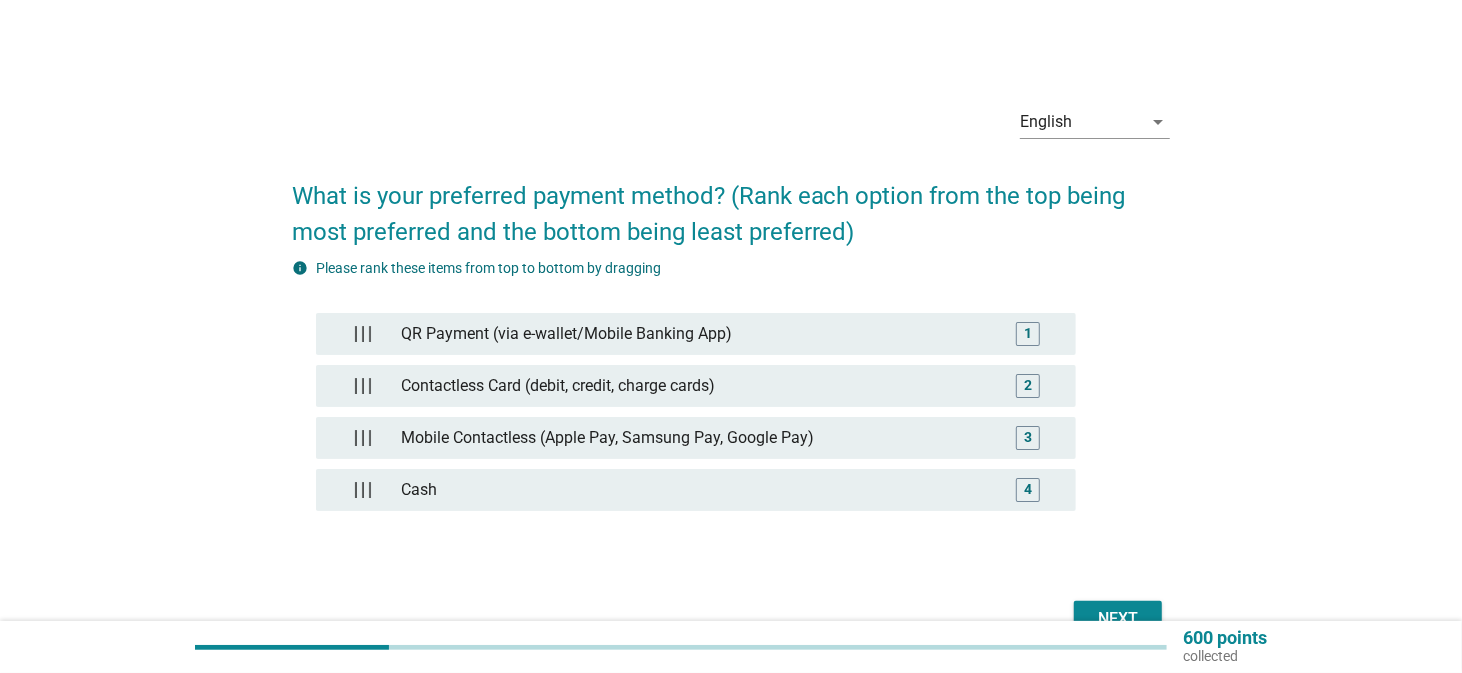 click on "Next" at bounding box center [1118, 619] 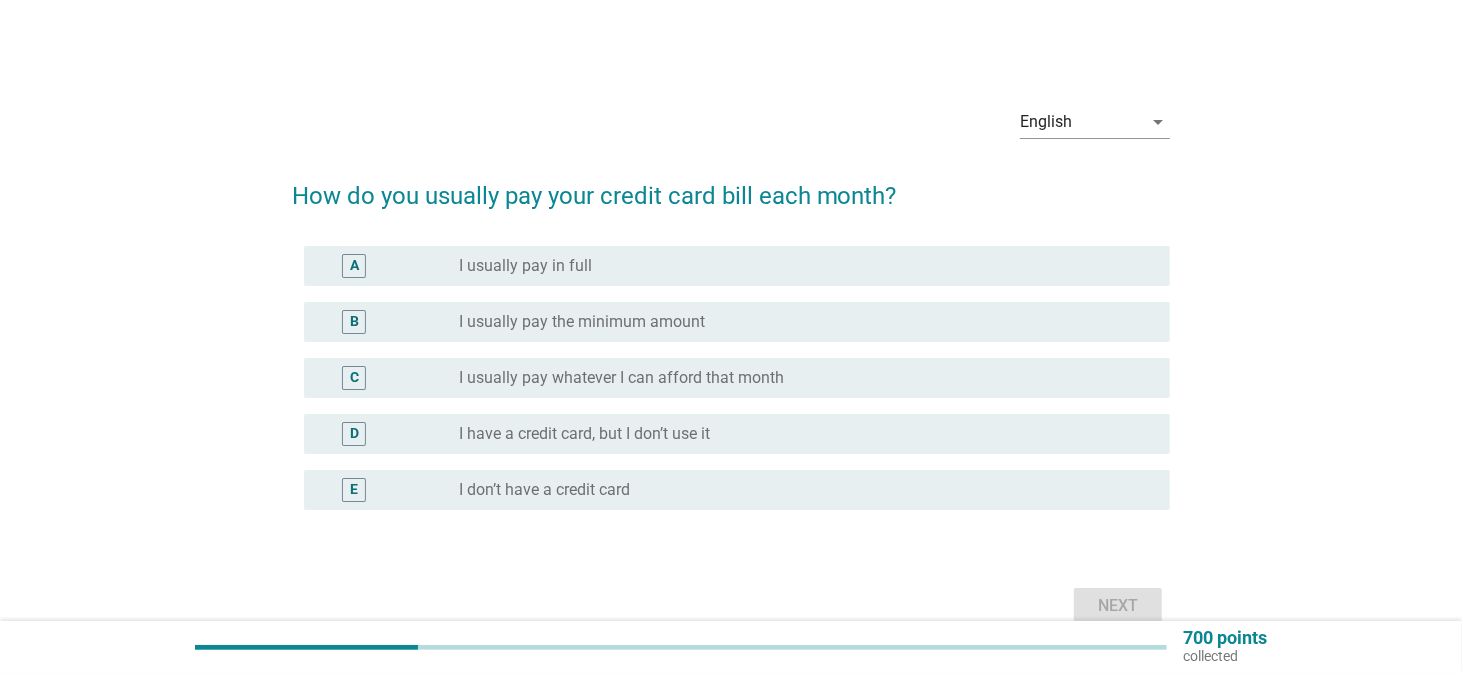 click on "A     radio_button_unchecked I usually pay in full" at bounding box center (731, 266) 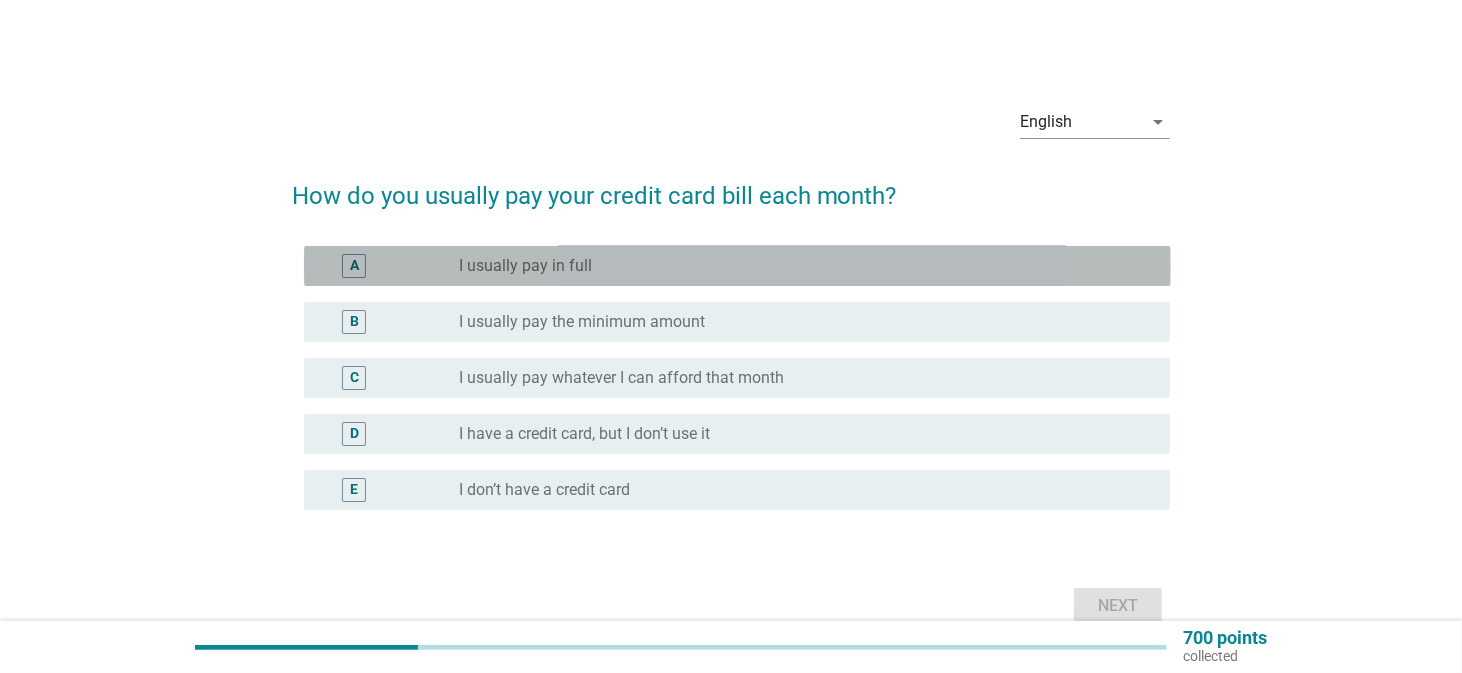 click on "radio_button_unchecked I usually pay in full" at bounding box center (799, 266) 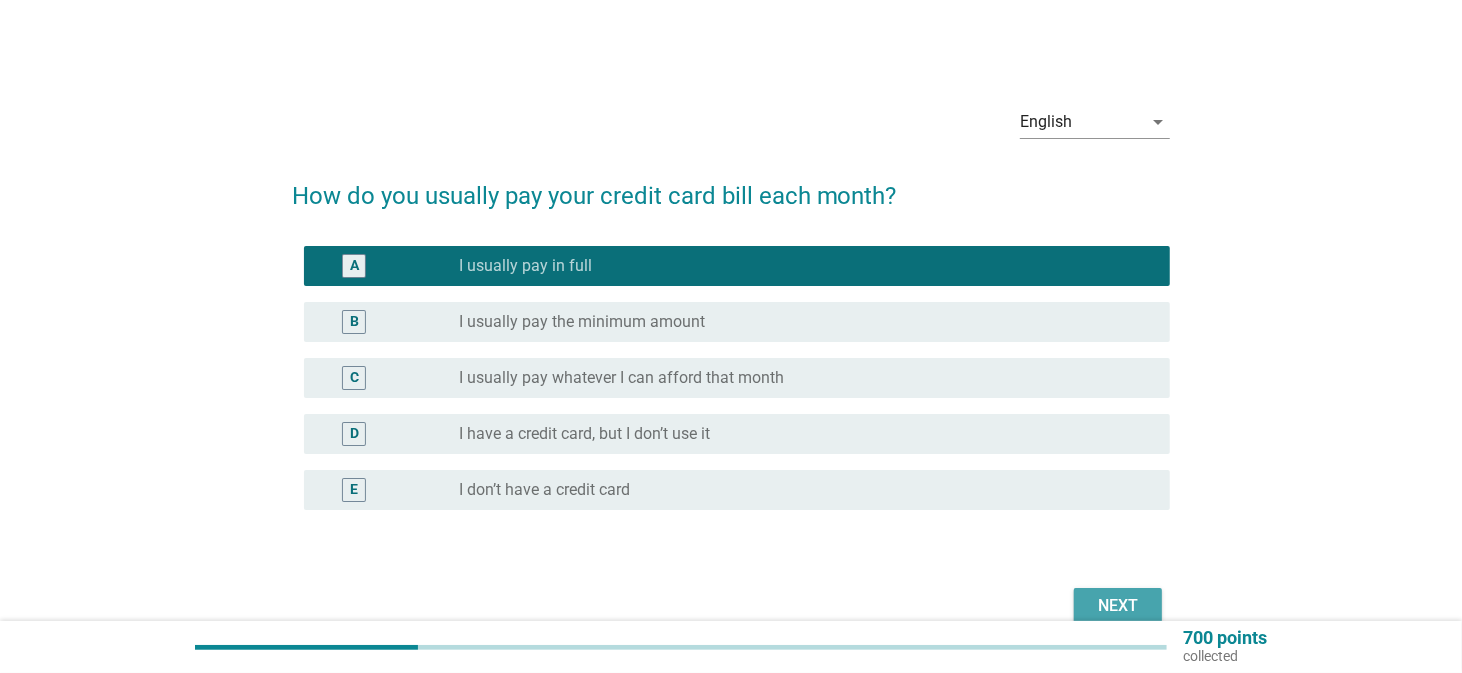 click on "Next" at bounding box center (1118, 606) 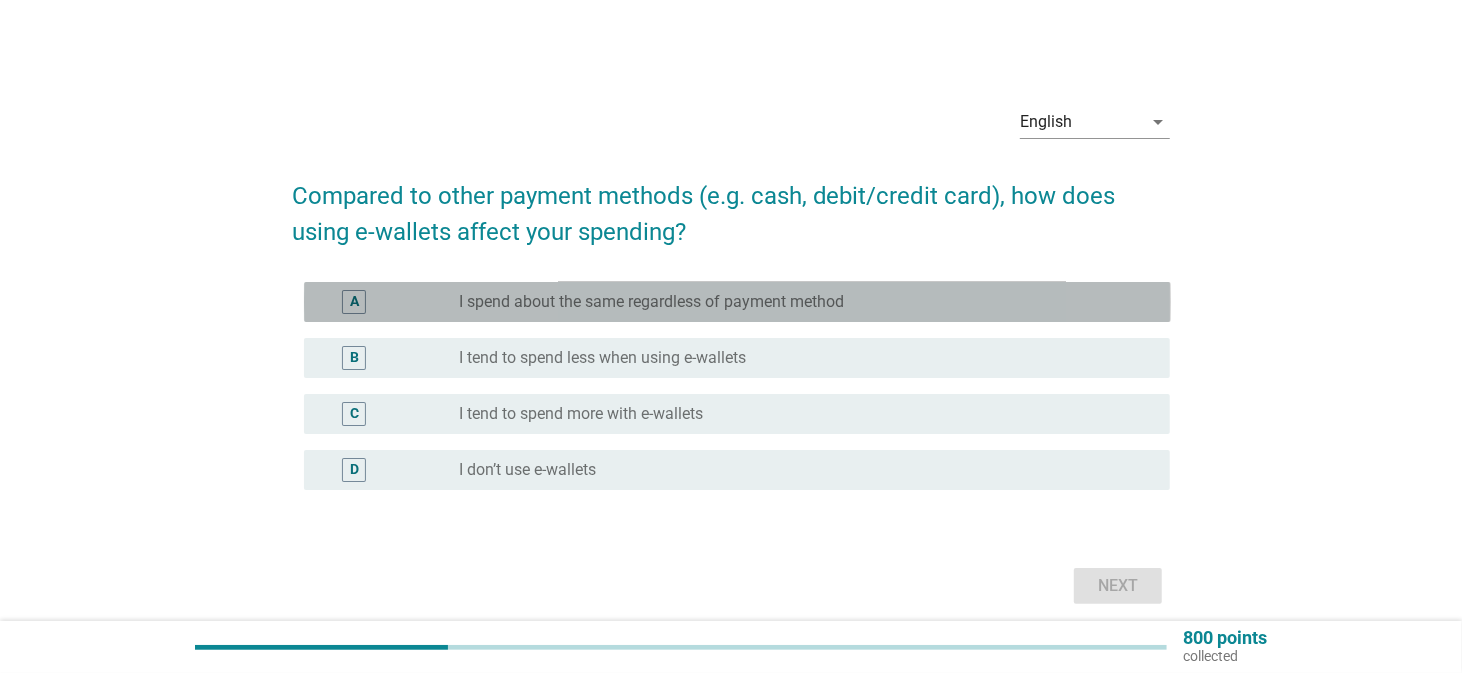 click on "I spend about the same regardless of payment method" at bounding box center [651, 302] 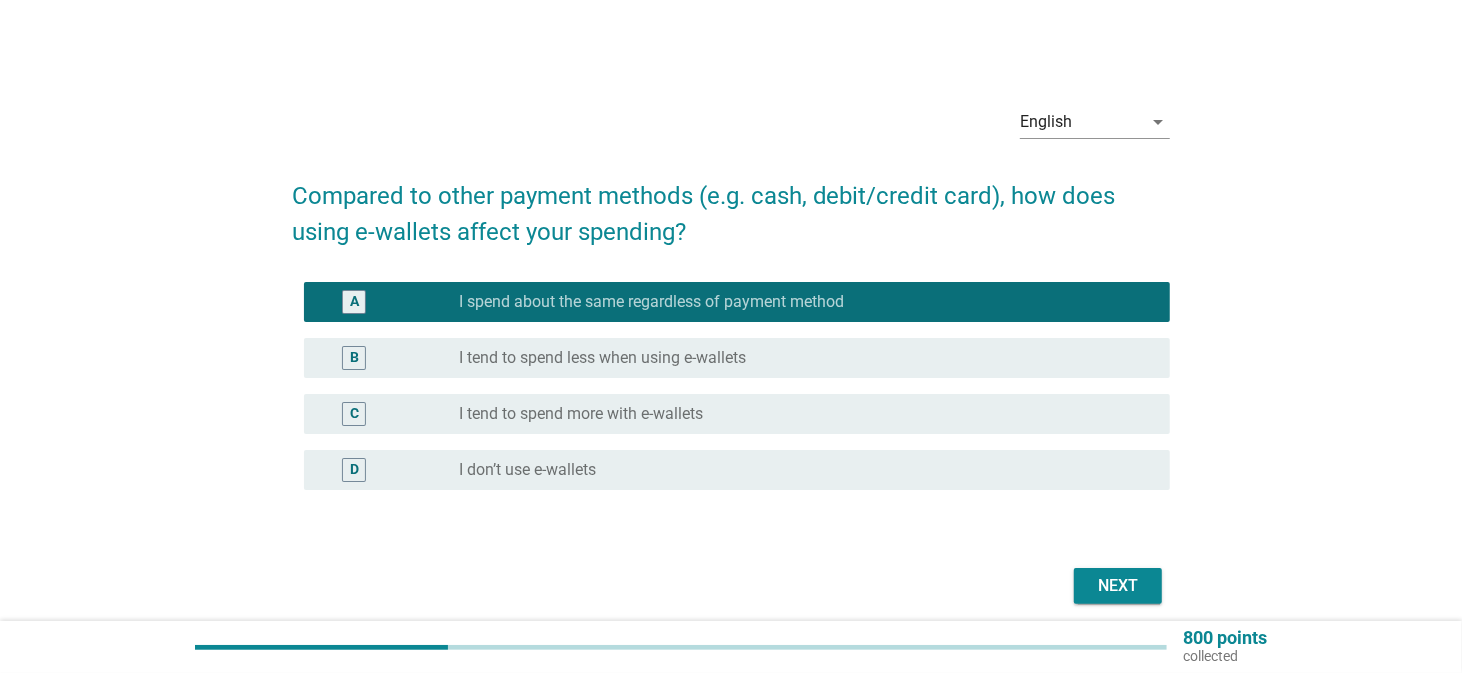 click on "Next" at bounding box center [1118, 586] 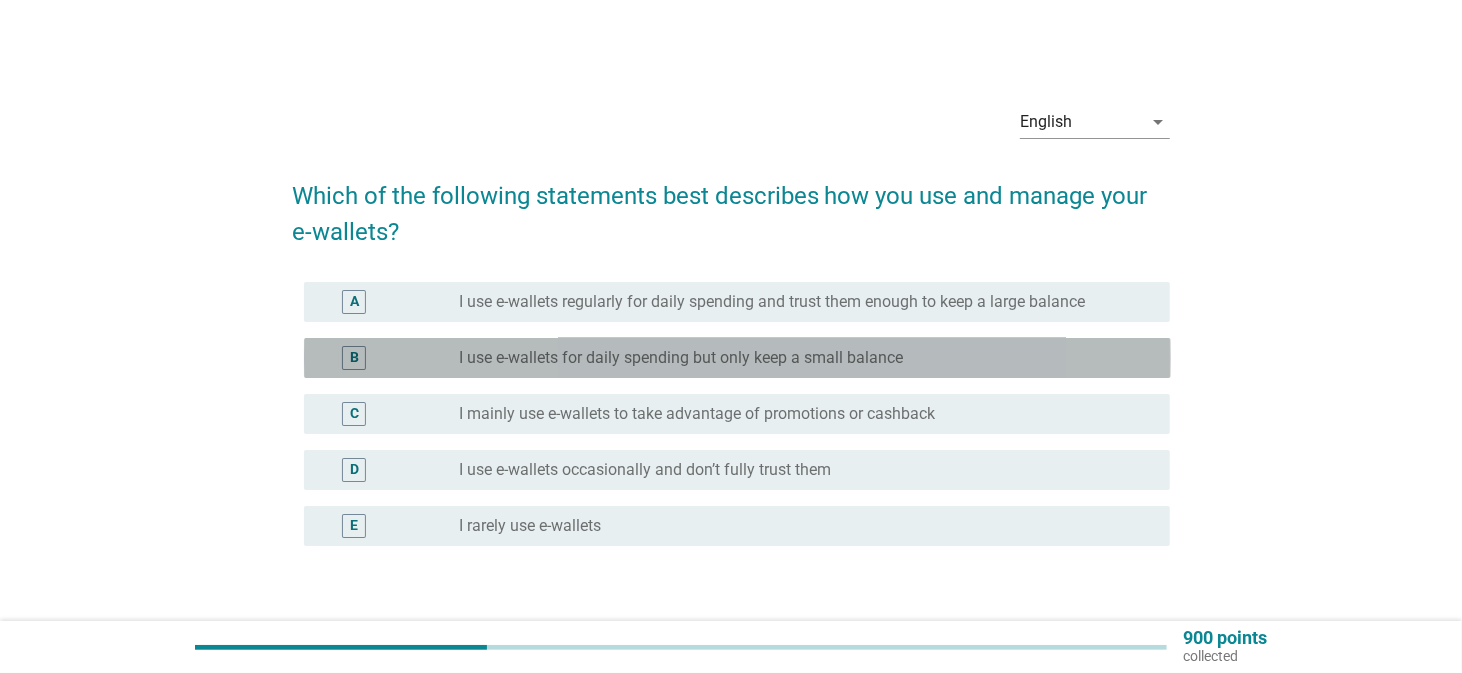 click on "I use e-wallets for daily spending but only keep a small balance" at bounding box center (681, 358) 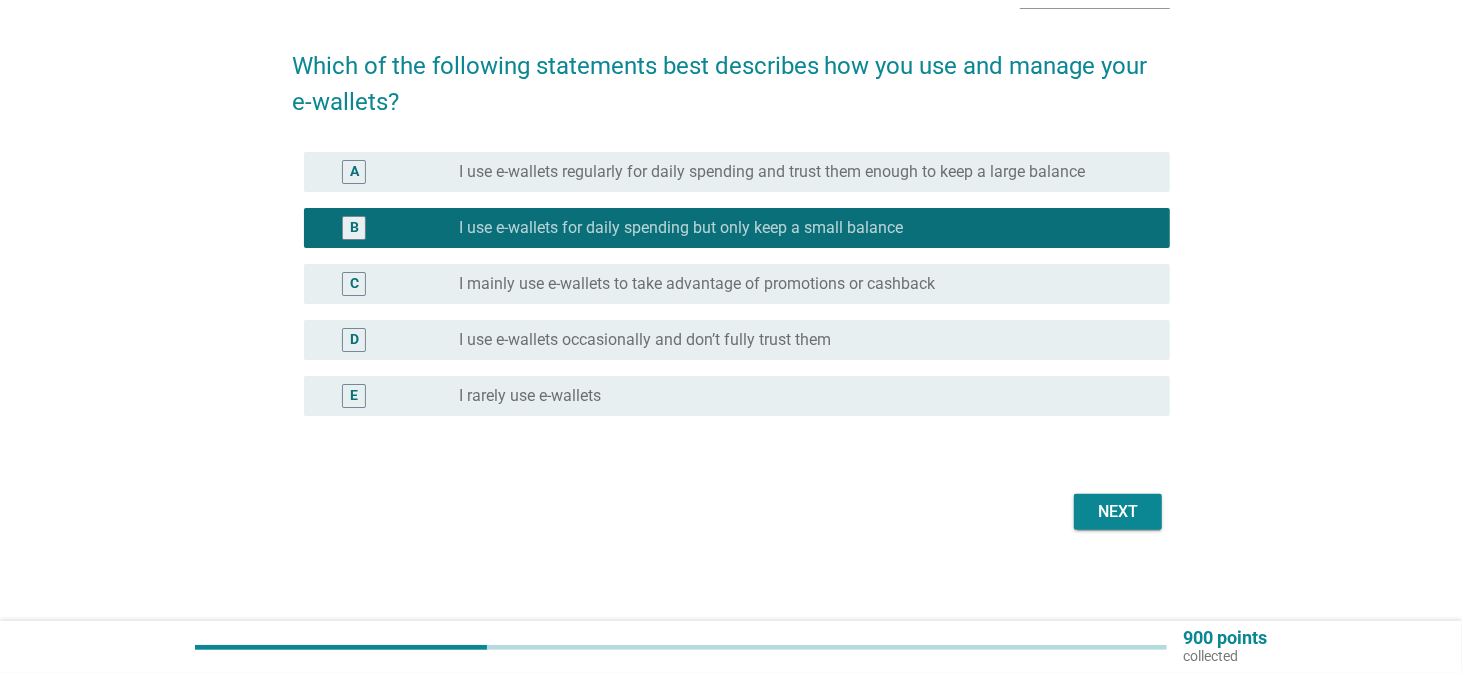 scroll, scrollTop: 134, scrollLeft: 0, axis: vertical 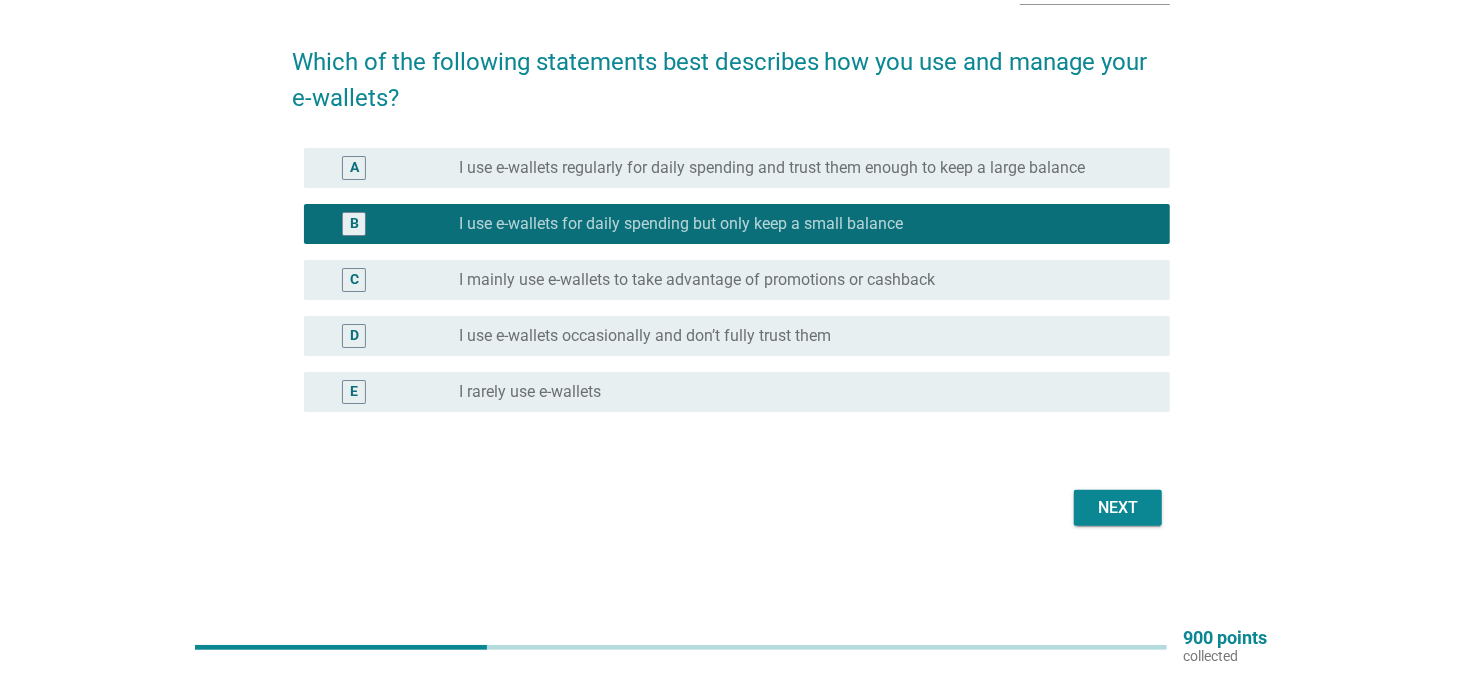 click on "Next" at bounding box center [1118, 508] 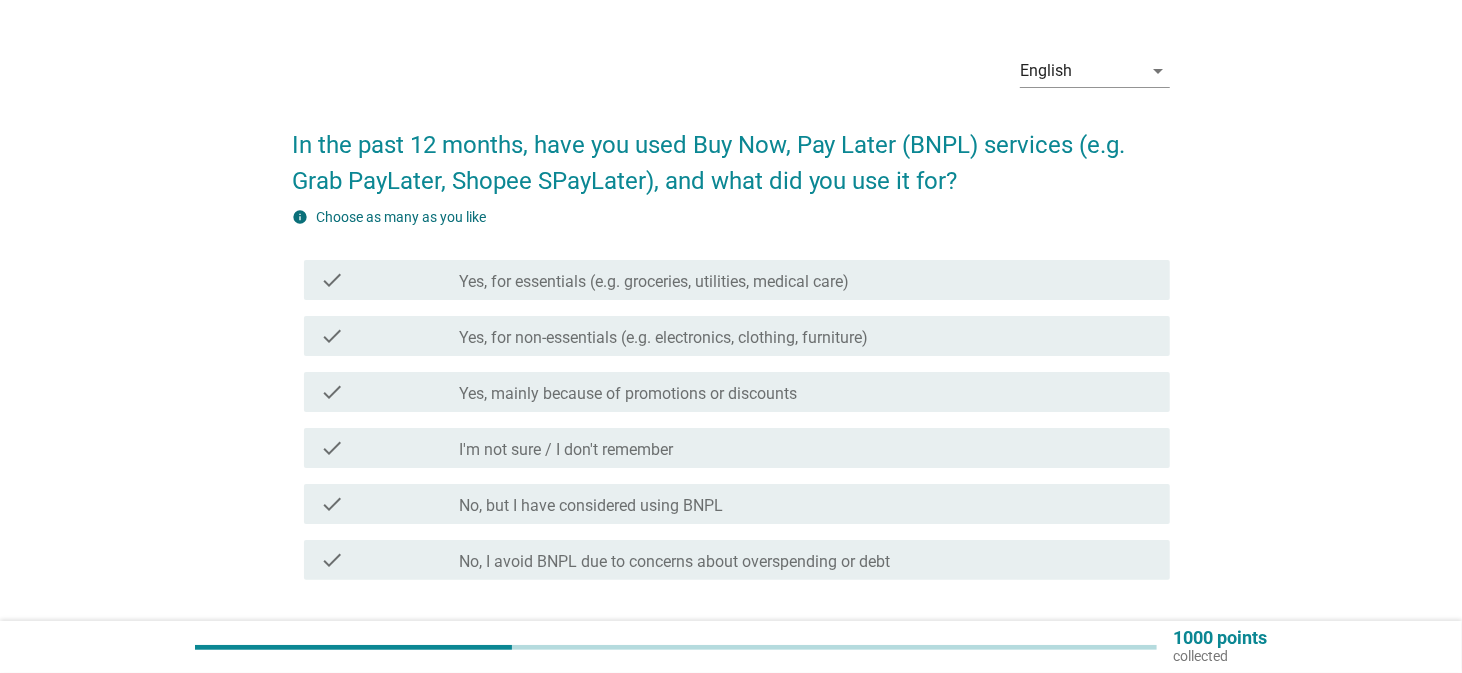 scroll, scrollTop: 100, scrollLeft: 0, axis: vertical 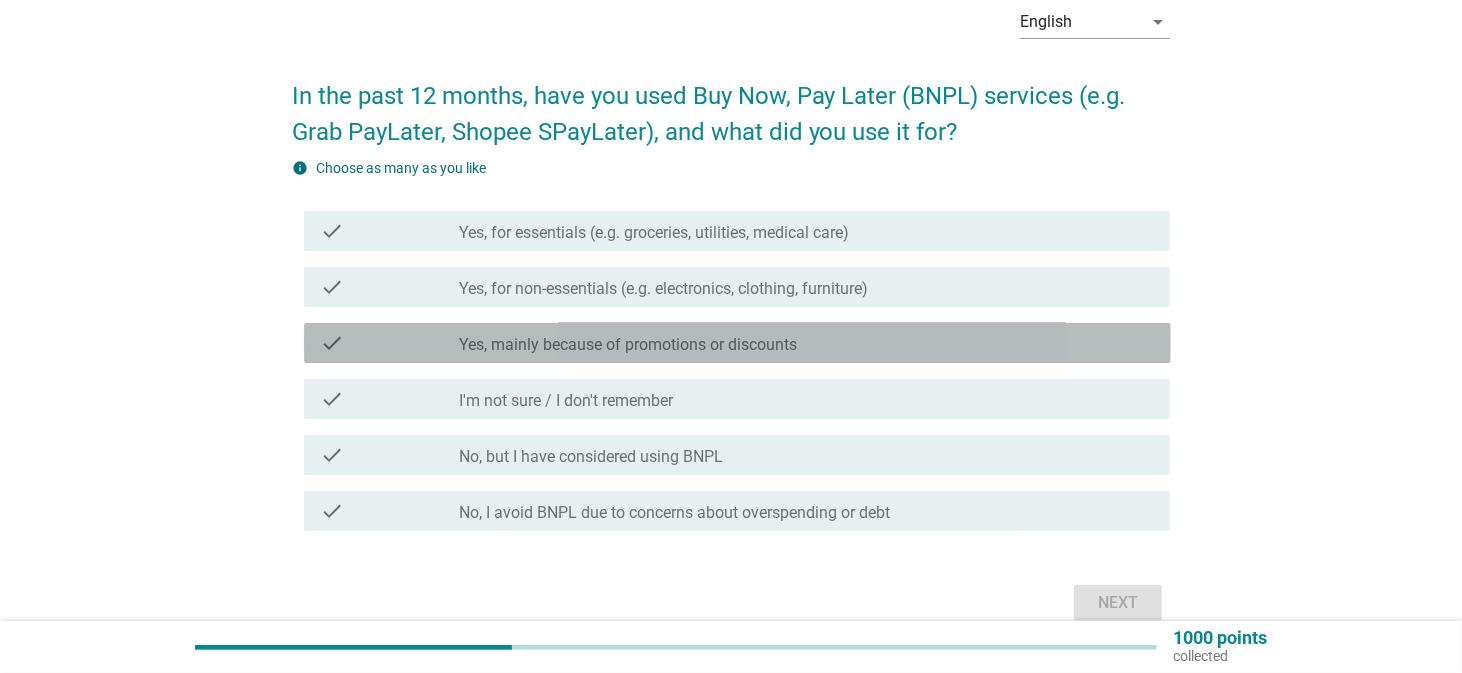 click on "Yes, mainly because of promotions or discounts" at bounding box center (628, 345) 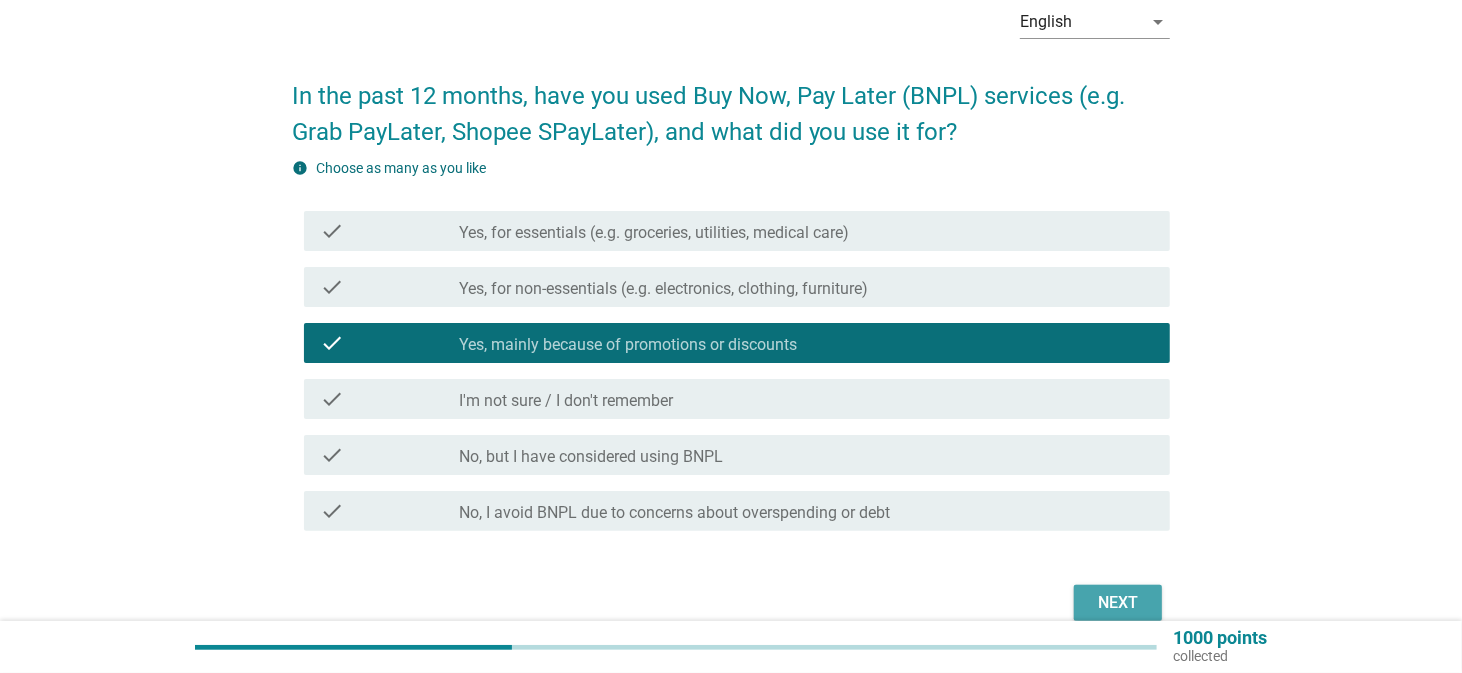click on "Next" at bounding box center (1118, 603) 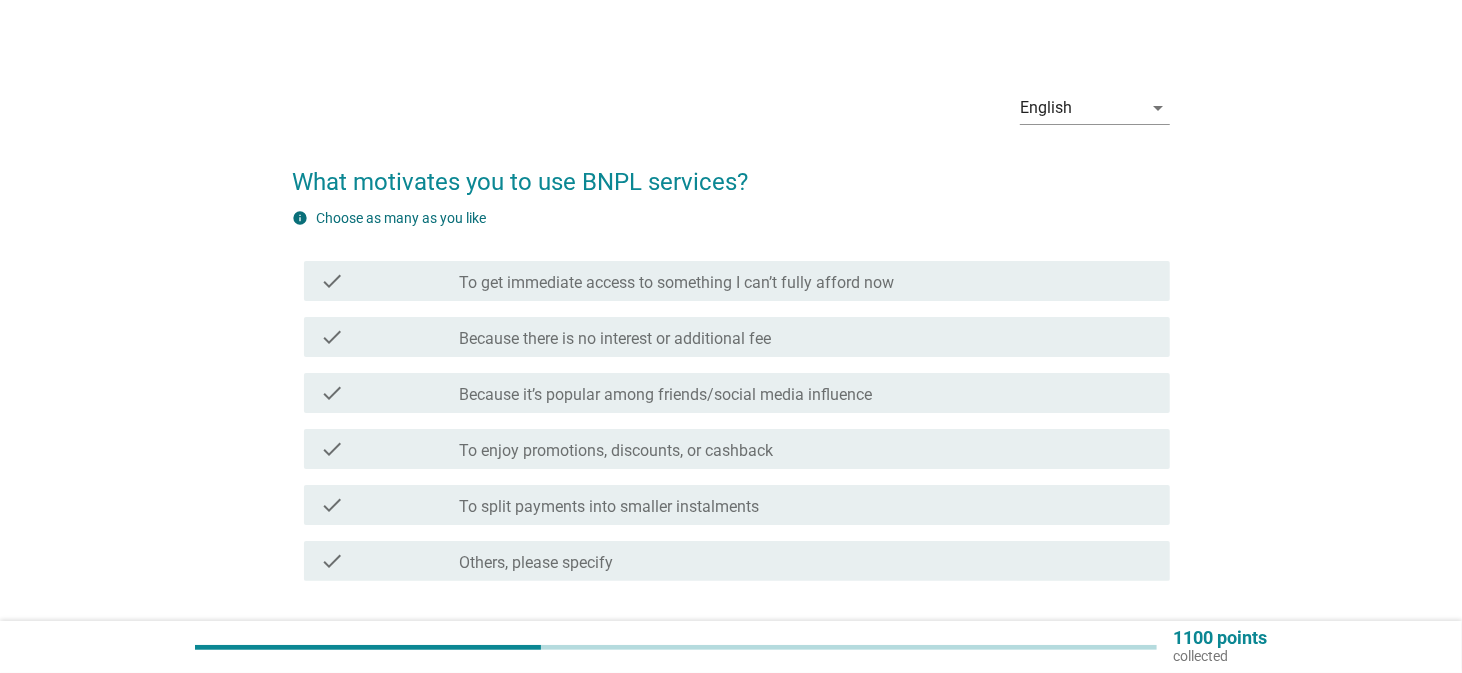 scroll, scrollTop: 100, scrollLeft: 0, axis: vertical 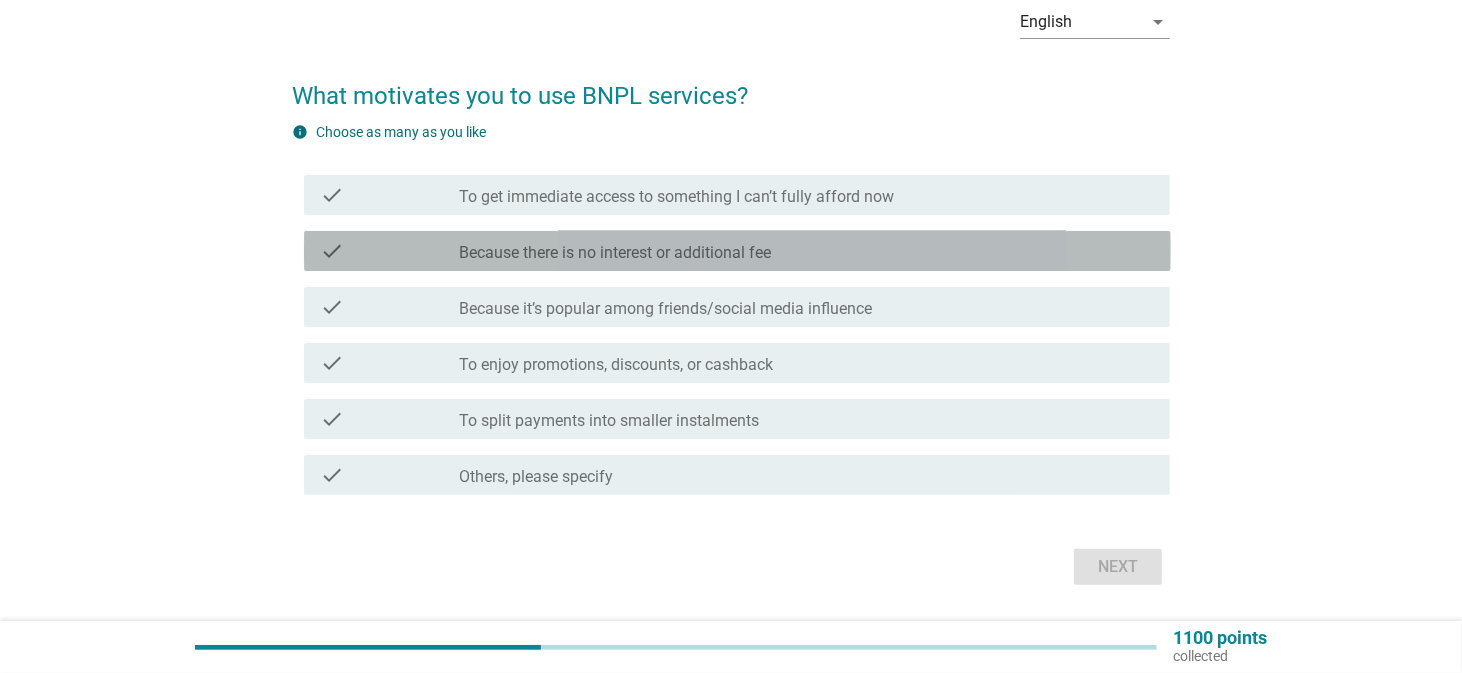 click on "Because there is no interest or additional fee" at bounding box center (615, 253) 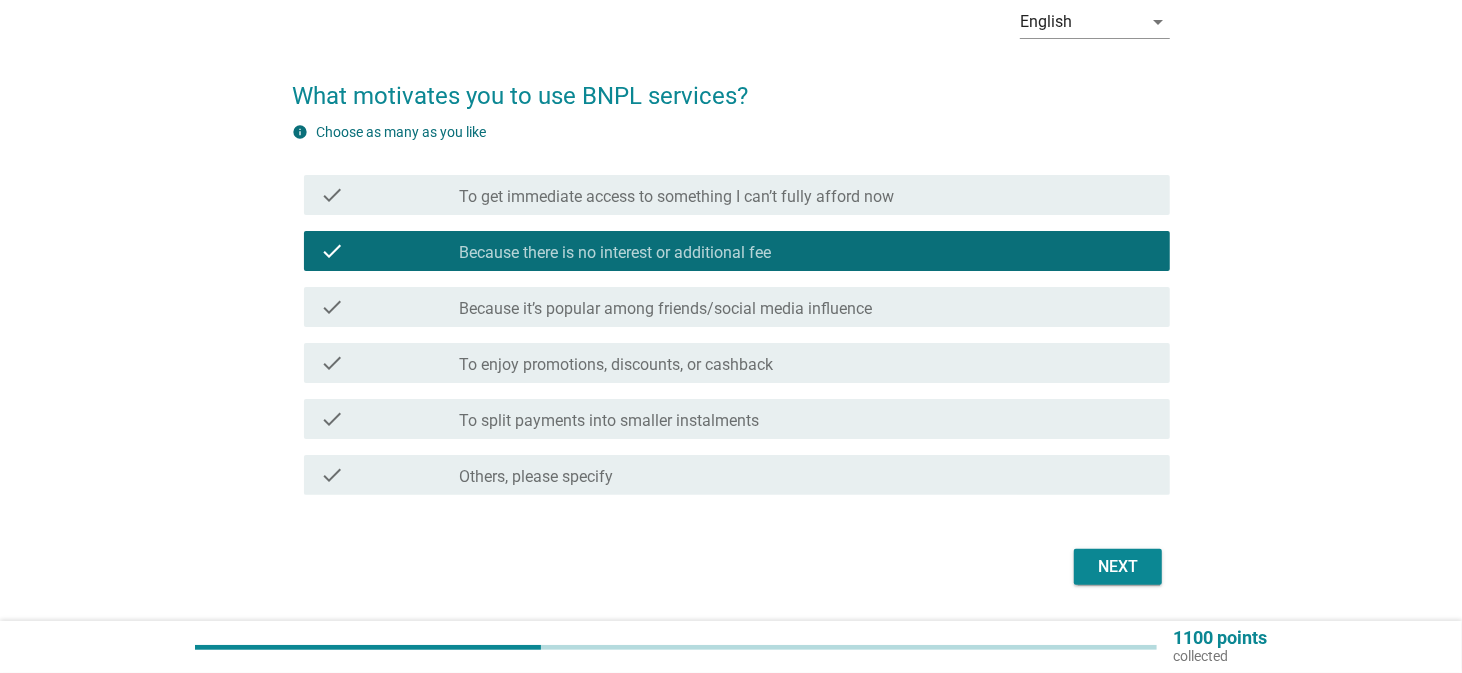 click on "Because it’s popular among friends/social media influence" at bounding box center (665, 309) 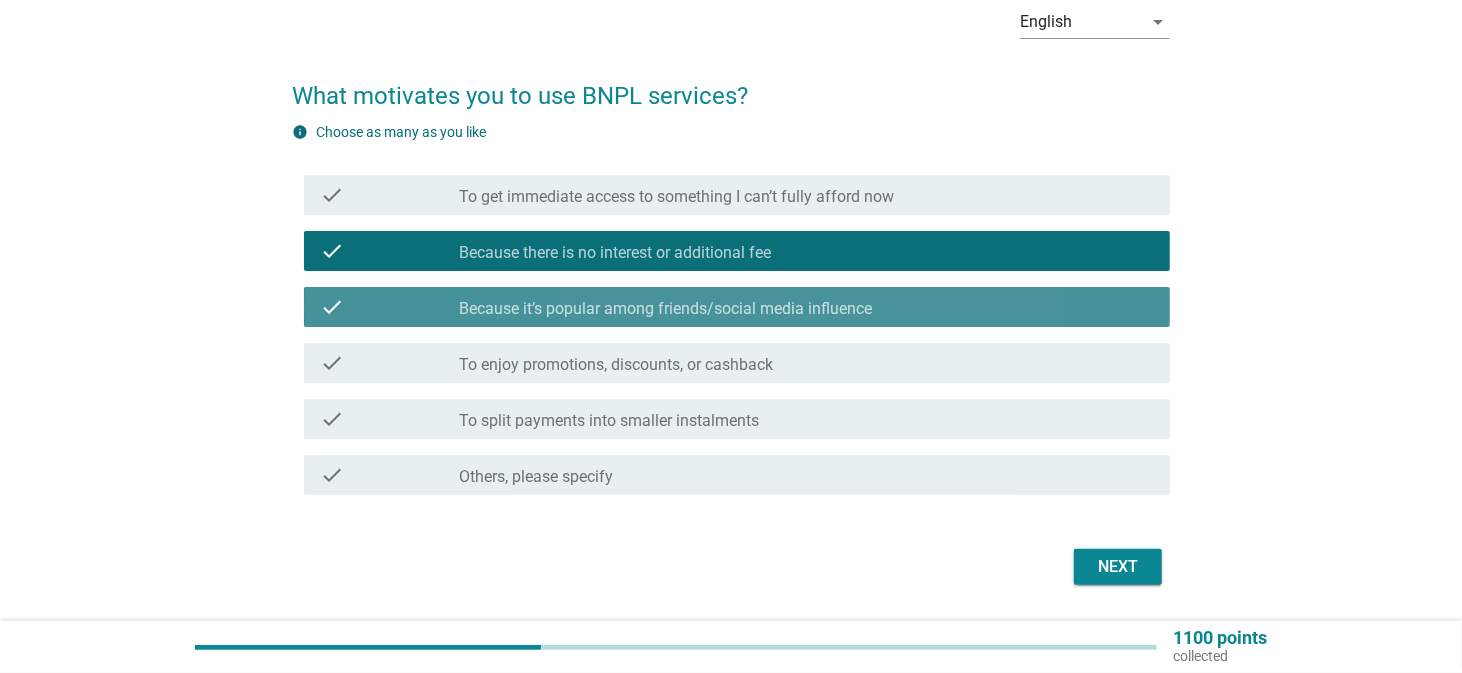 click on "check     check_box Because it’s popular among friends/social media influence" at bounding box center [737, 307] 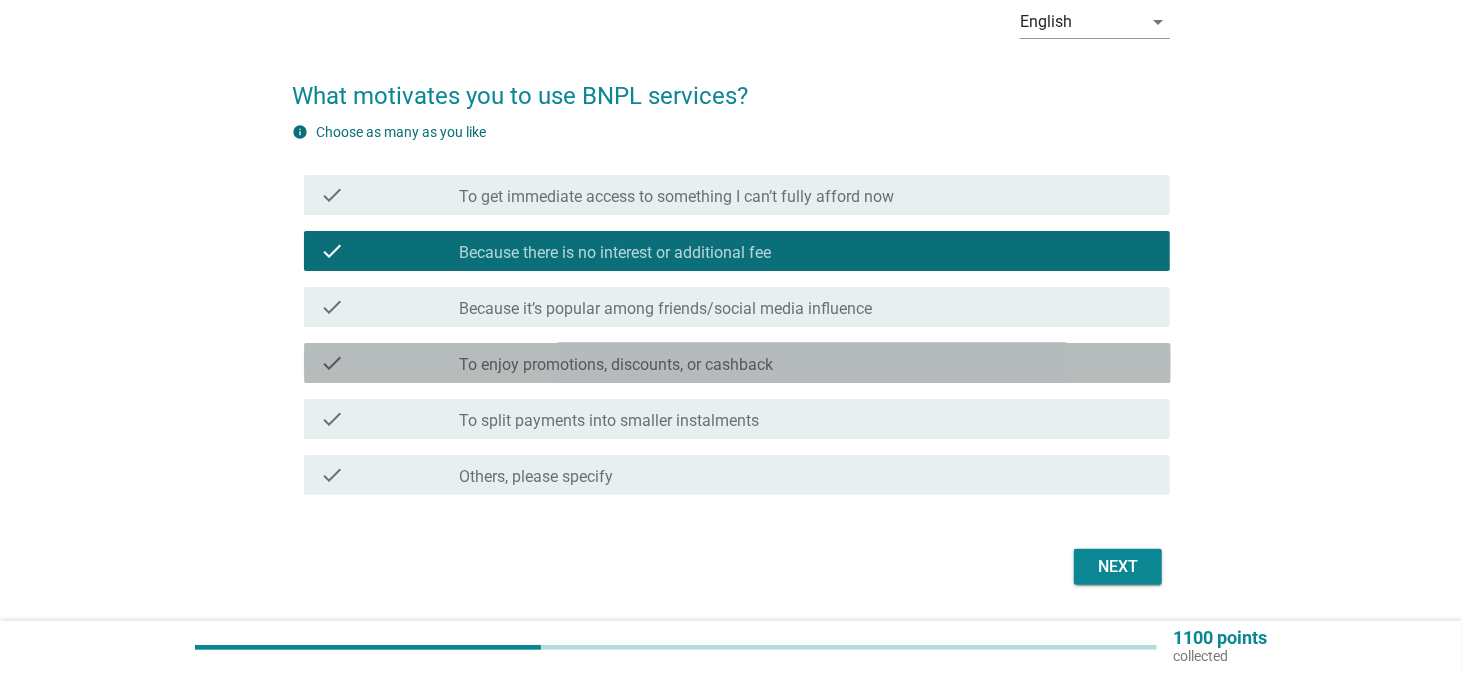 click on "To enjoy promotions, discounts, or cashback" at bounding box center (616, 365) 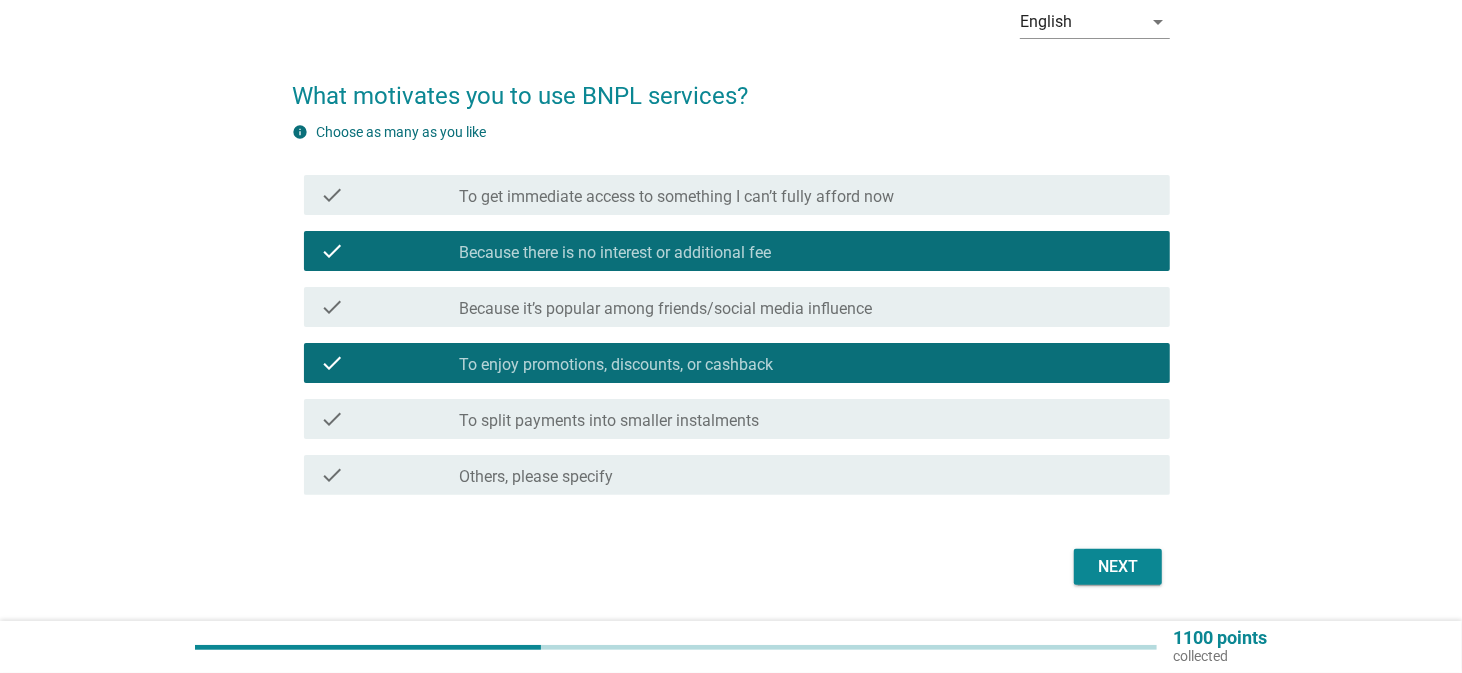 click on "Next" at bounding box center [1118, 567] 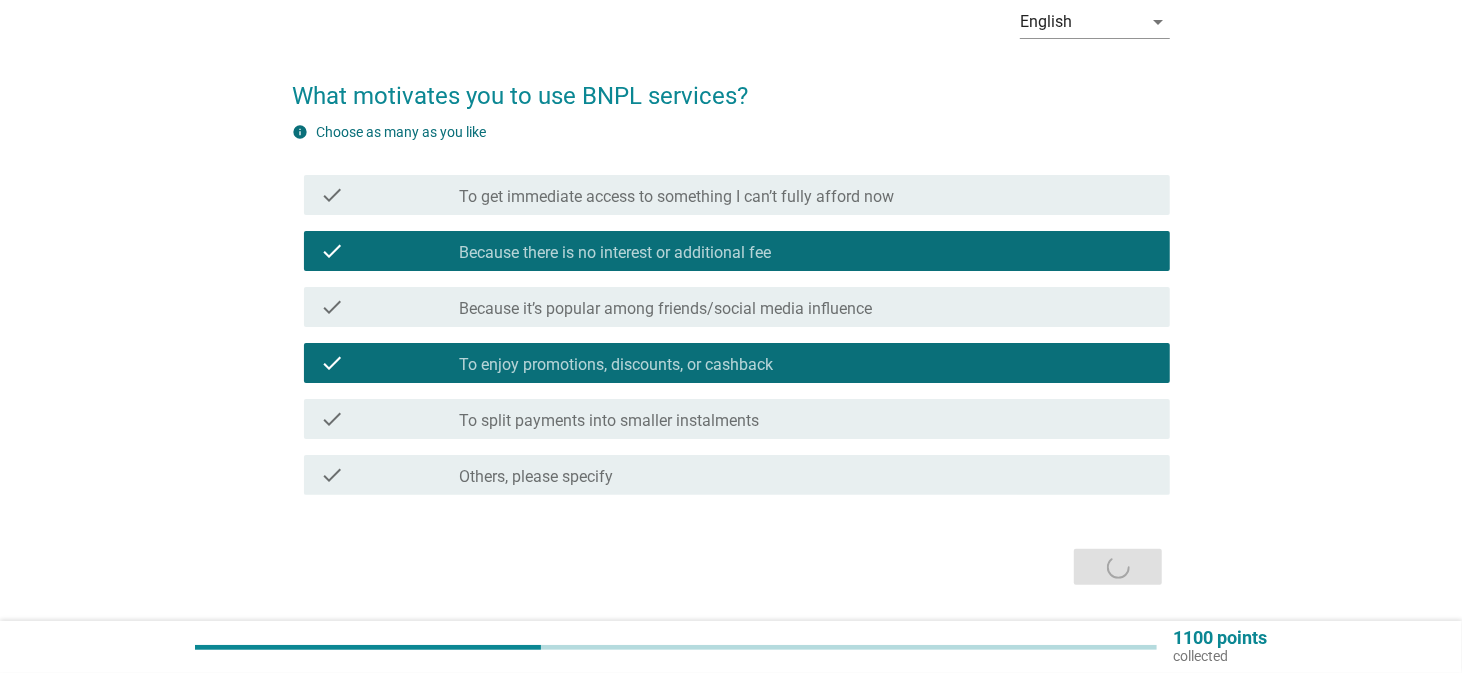 scroll, scrollTop: 0, scrollLeft: 0, axis: both 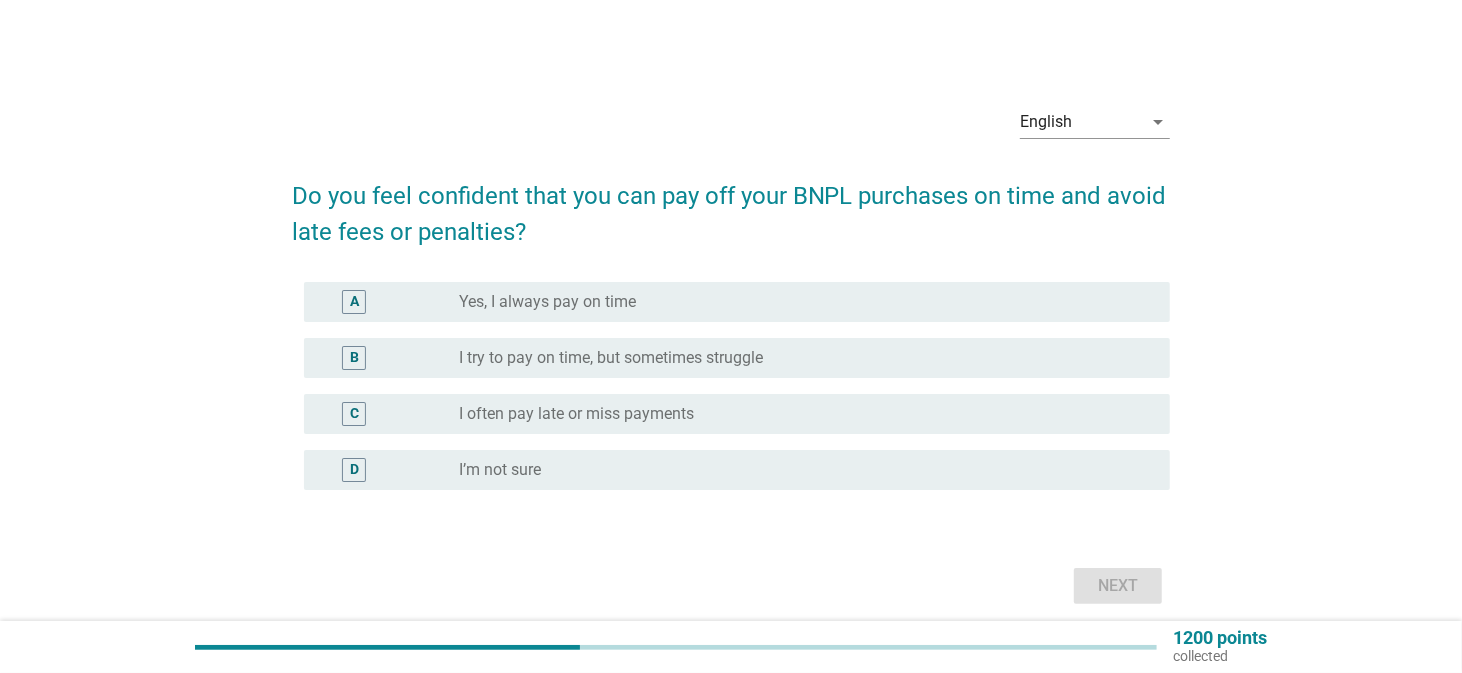 click on "Yes, I always pay on time" at bounding box center [547, 302] 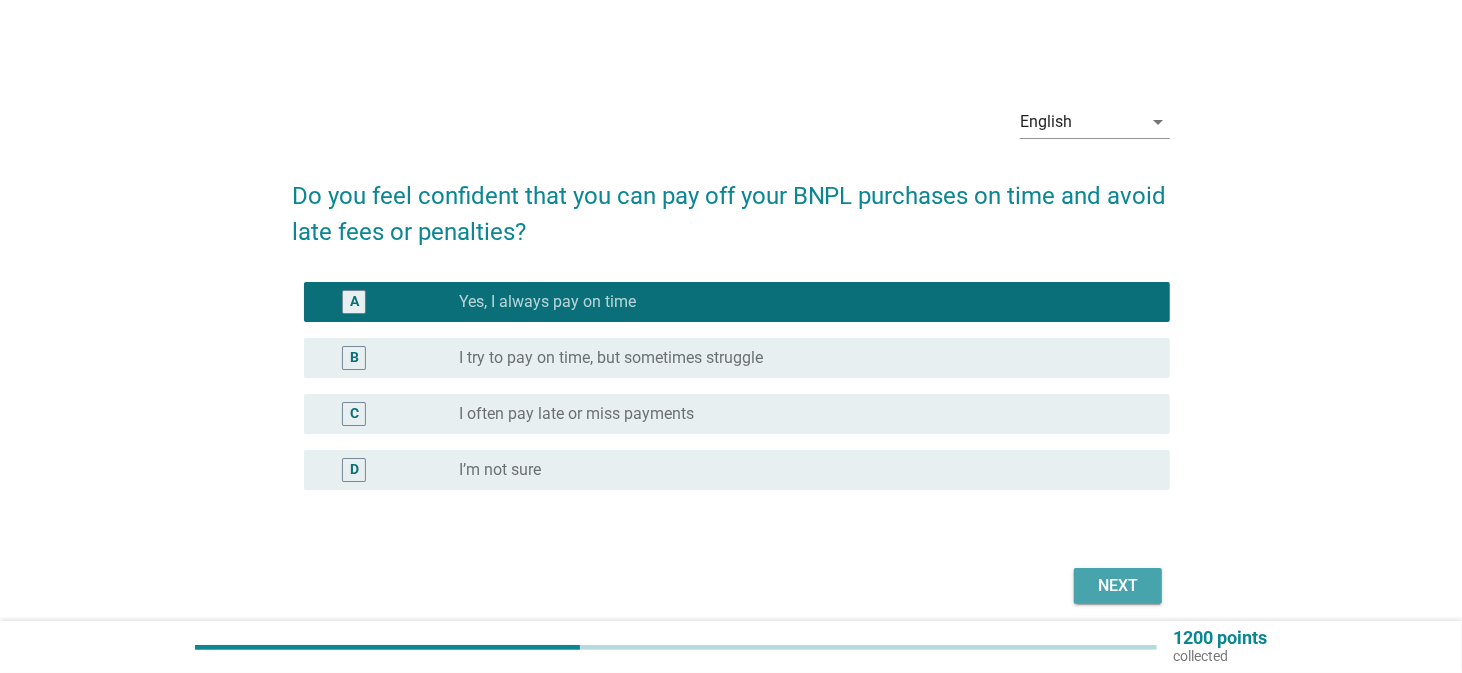 click on "Next" at bounding box center [1118, 586] 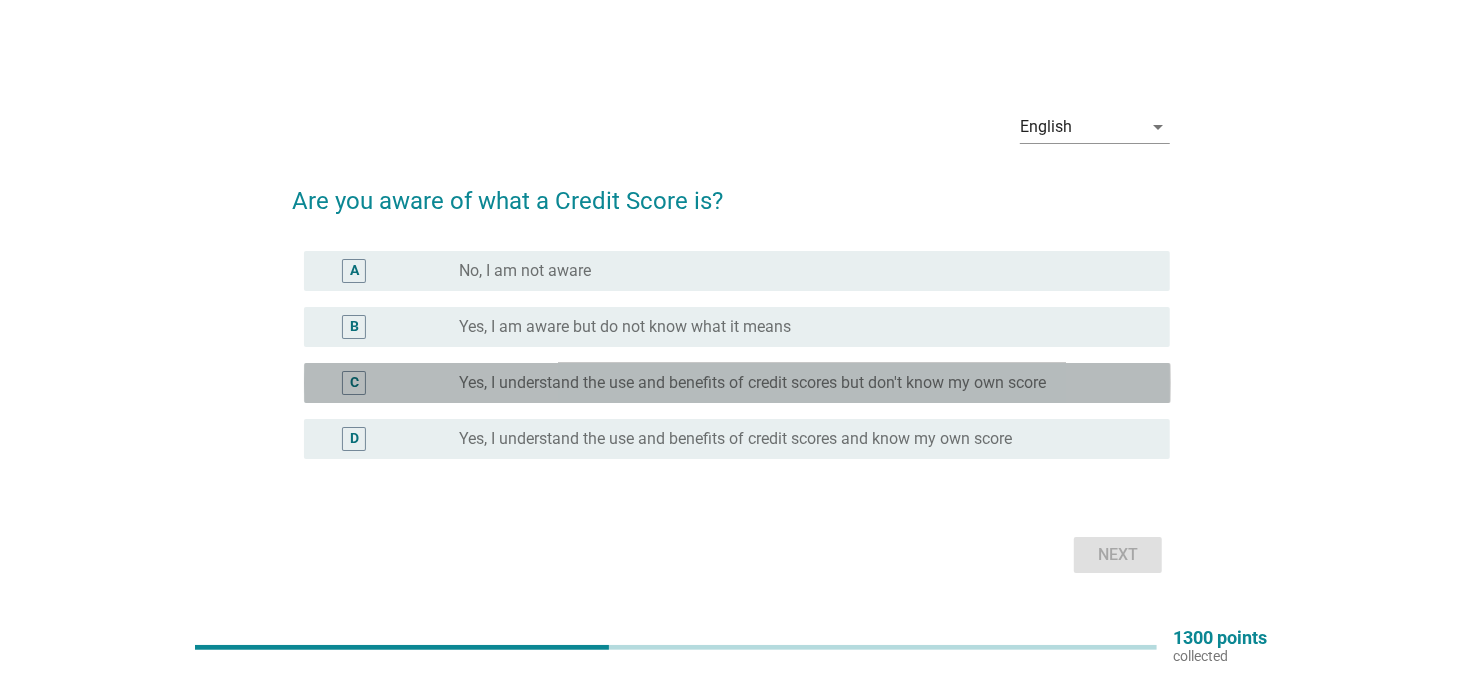 click on "Yes, I understand the use and benefits of credit scores but don't know my own score" at bounding box center (752, 383) 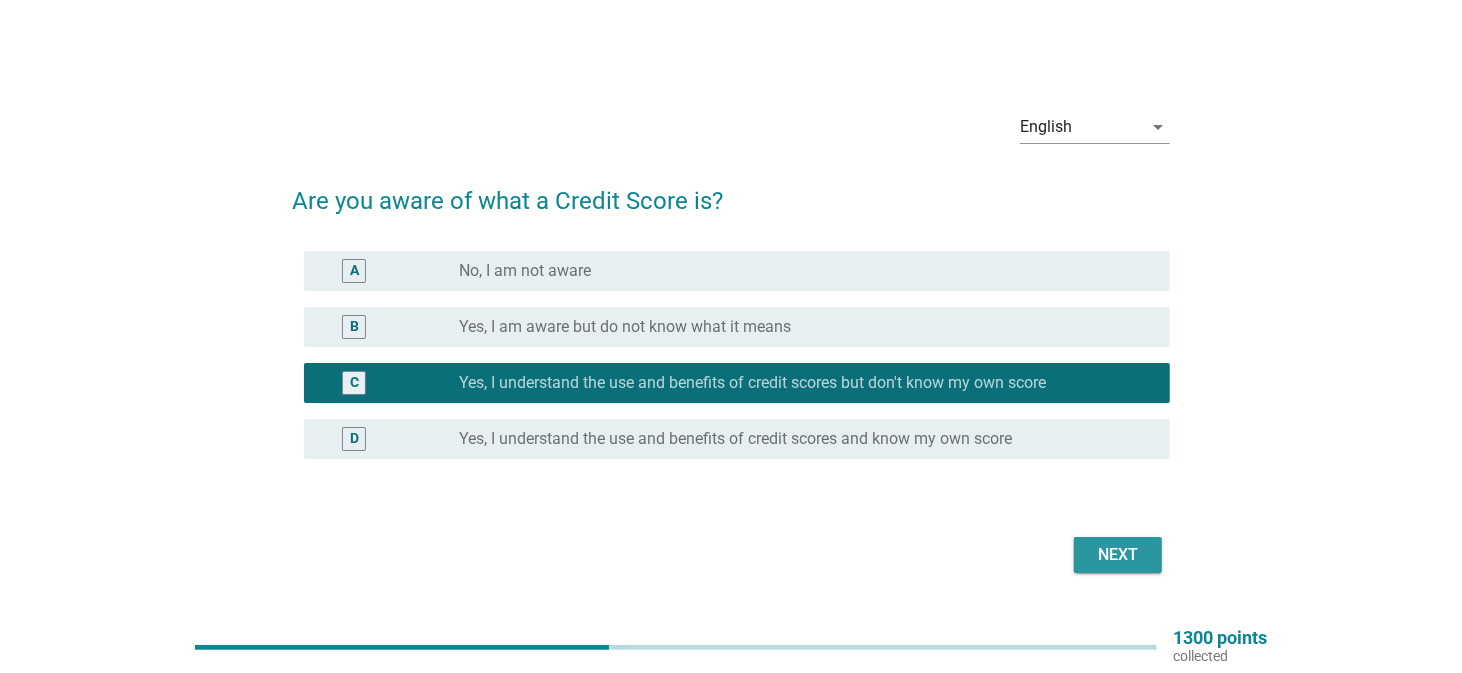 click on "Next" at bounding box center [1118, 555] 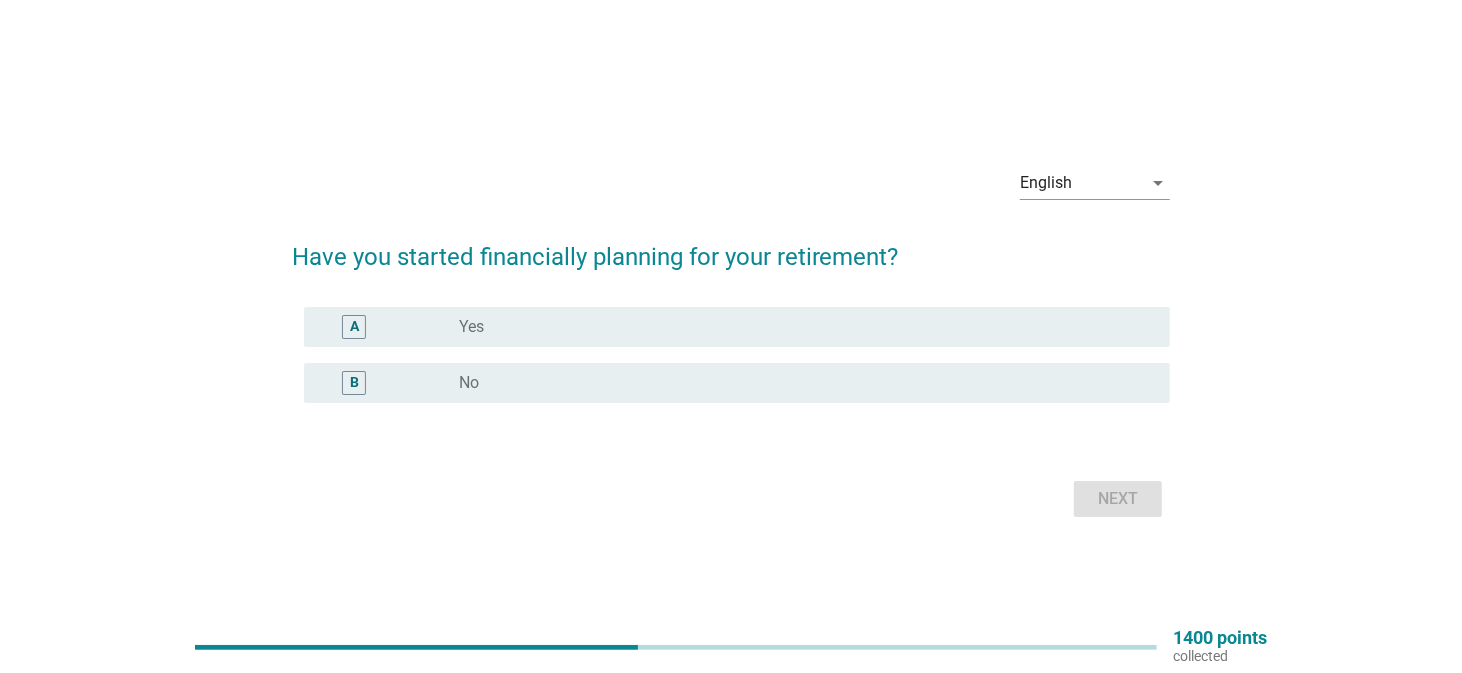 click on "radio_button_unchecked Yes" at bounding box center (799, 327) 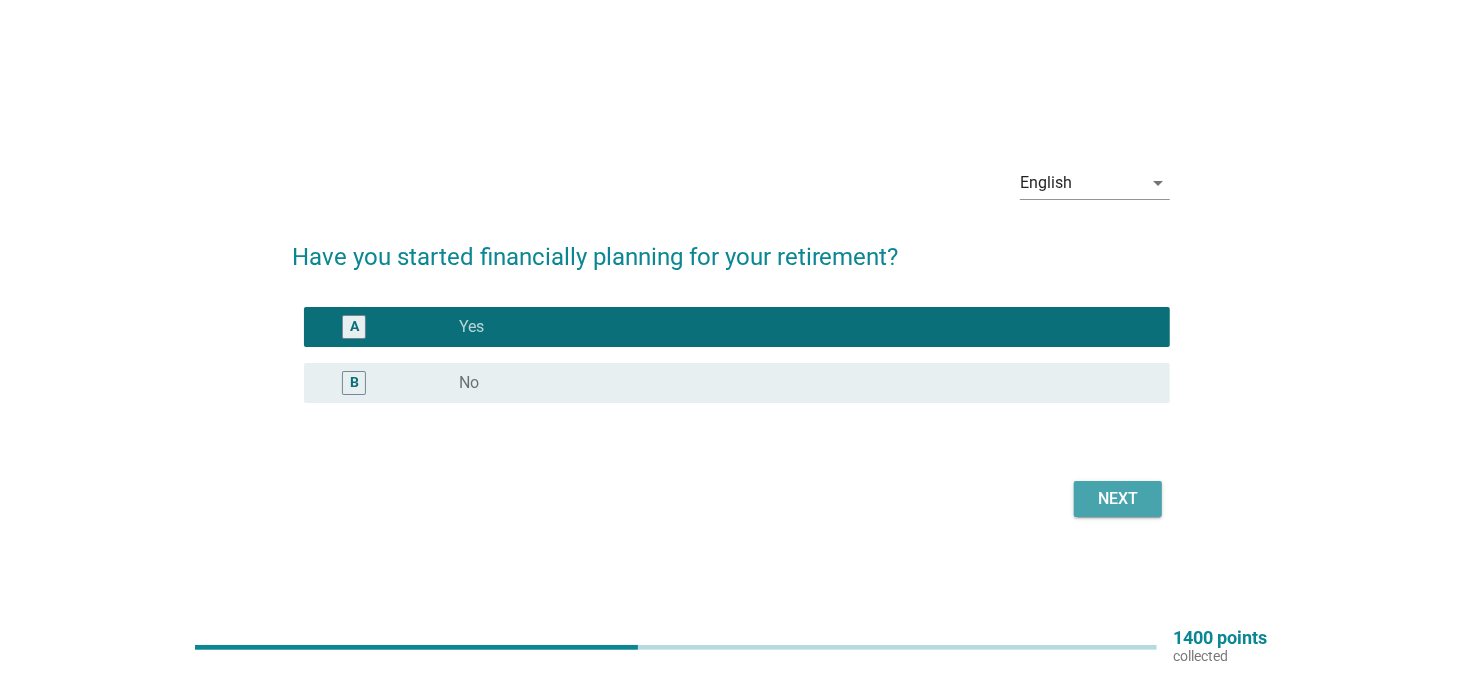 click on "Next" at bounding box center (1118, 499) 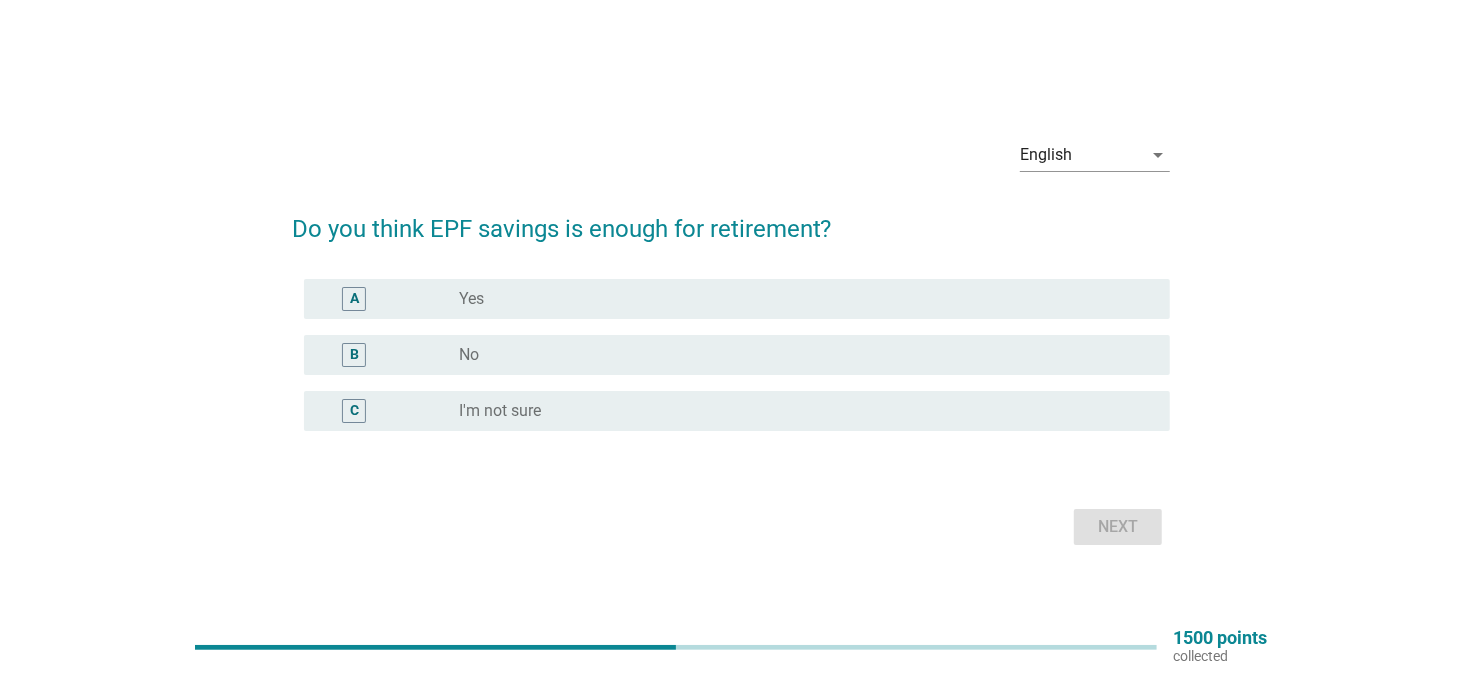 click on "radio_button_unchecked Yes" at bounding box center [799, 299] 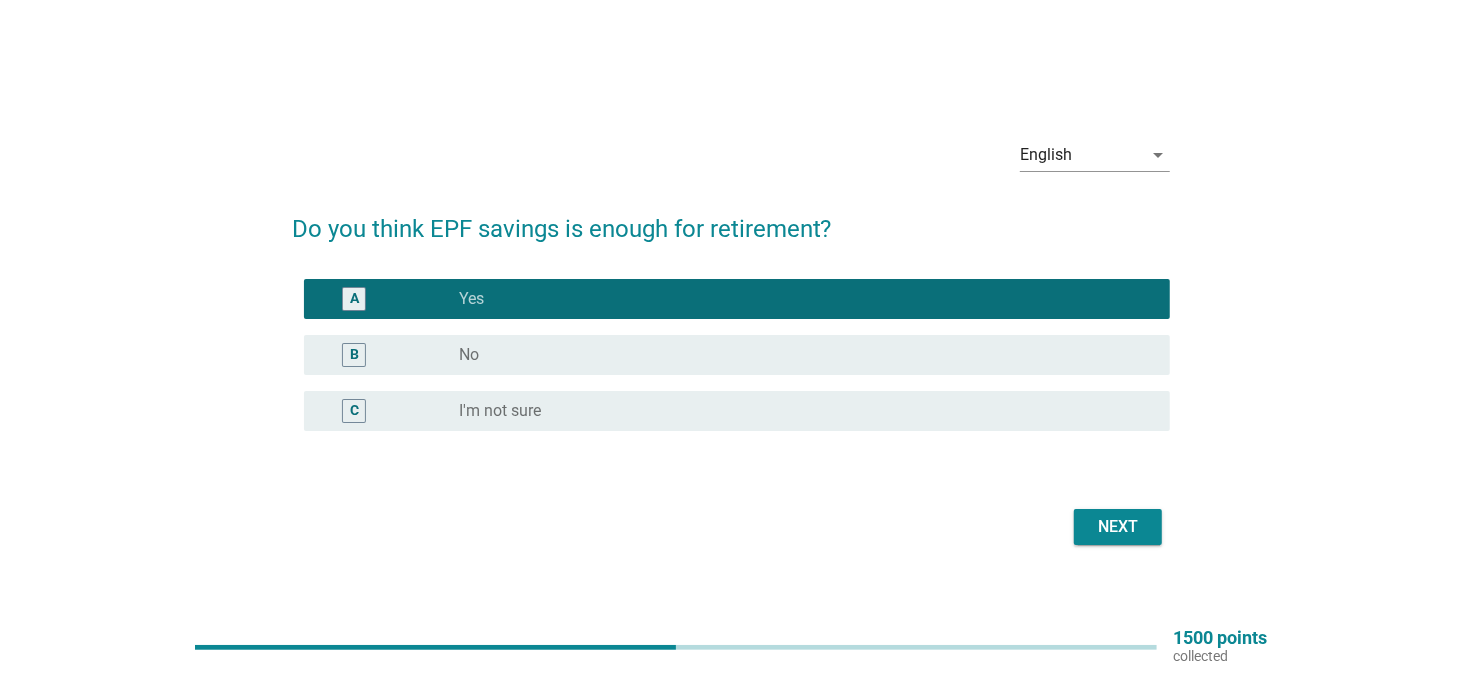 click on "radio_button_unchecked No" at bounding box center [799, 355] 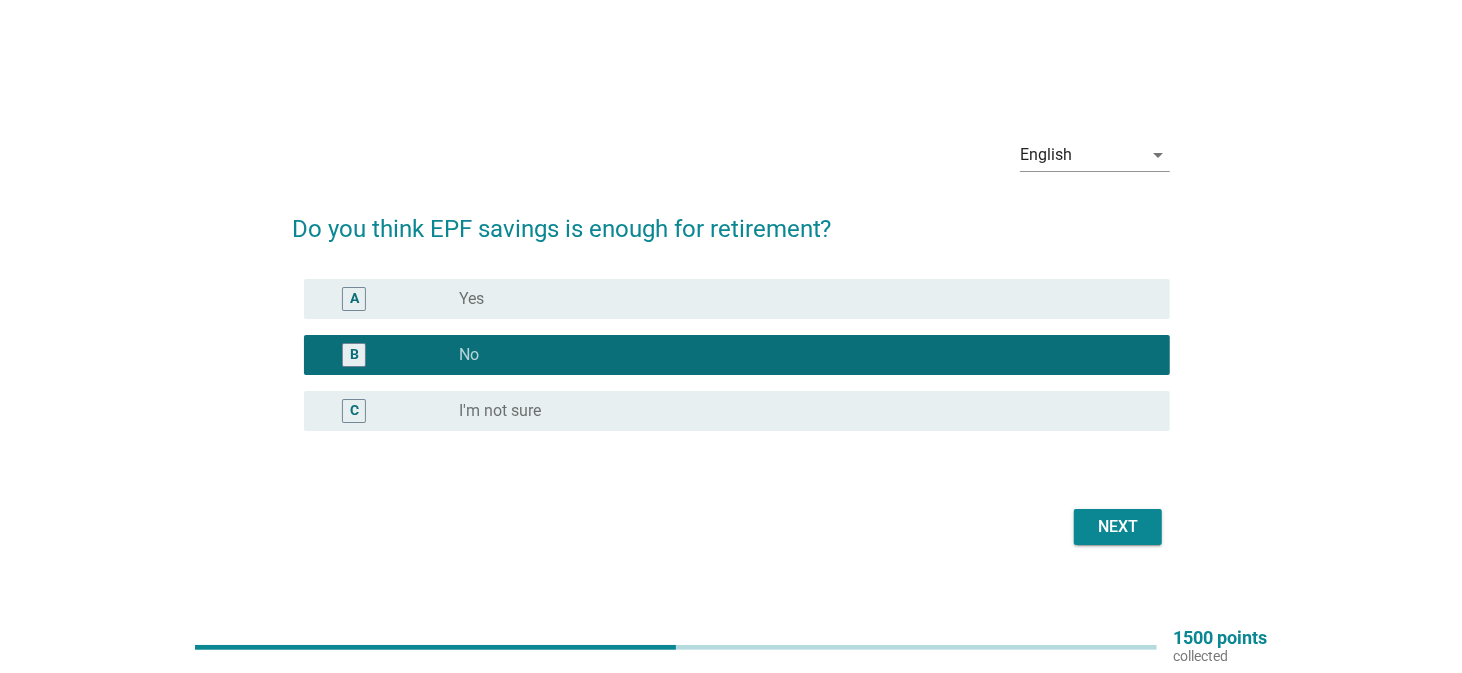 click on "Next" at bounding box center (1118, 527) 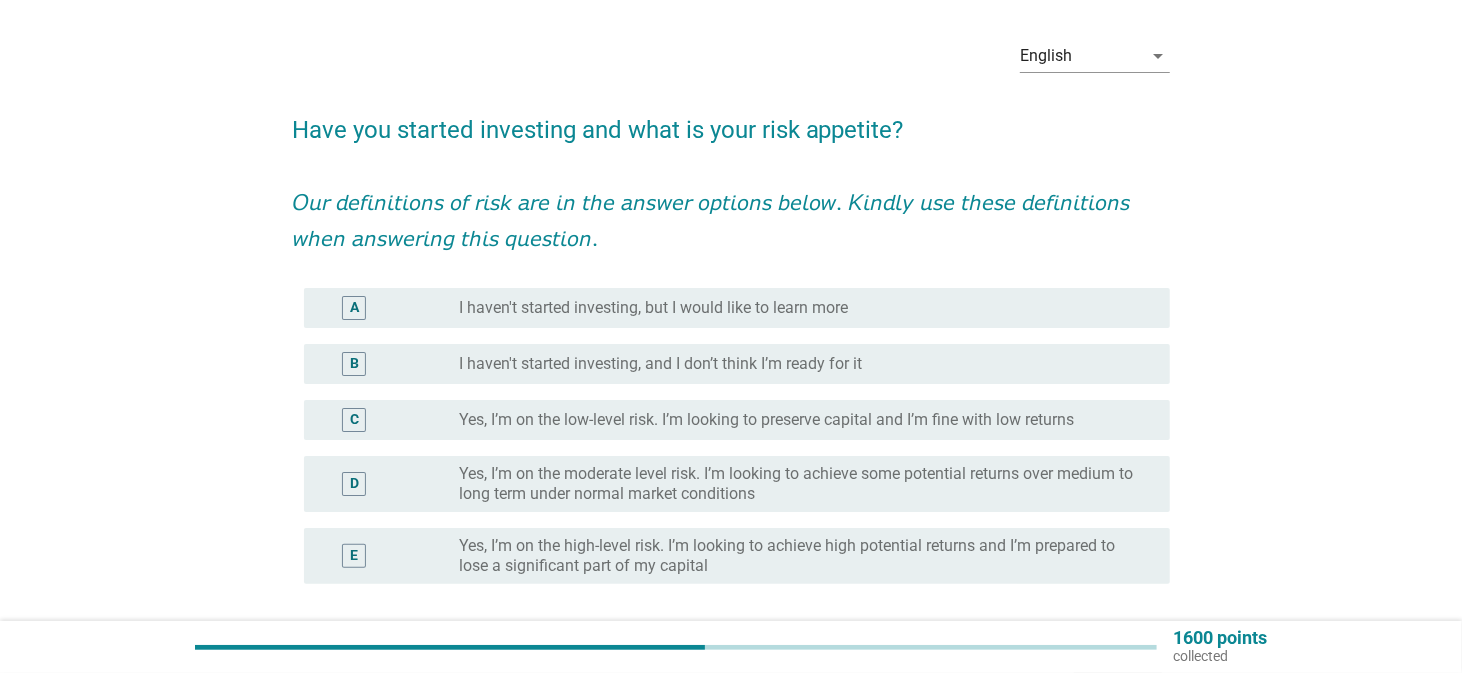 scroll, scrollTop: 100, scrollLeft: 0, axis: vertical 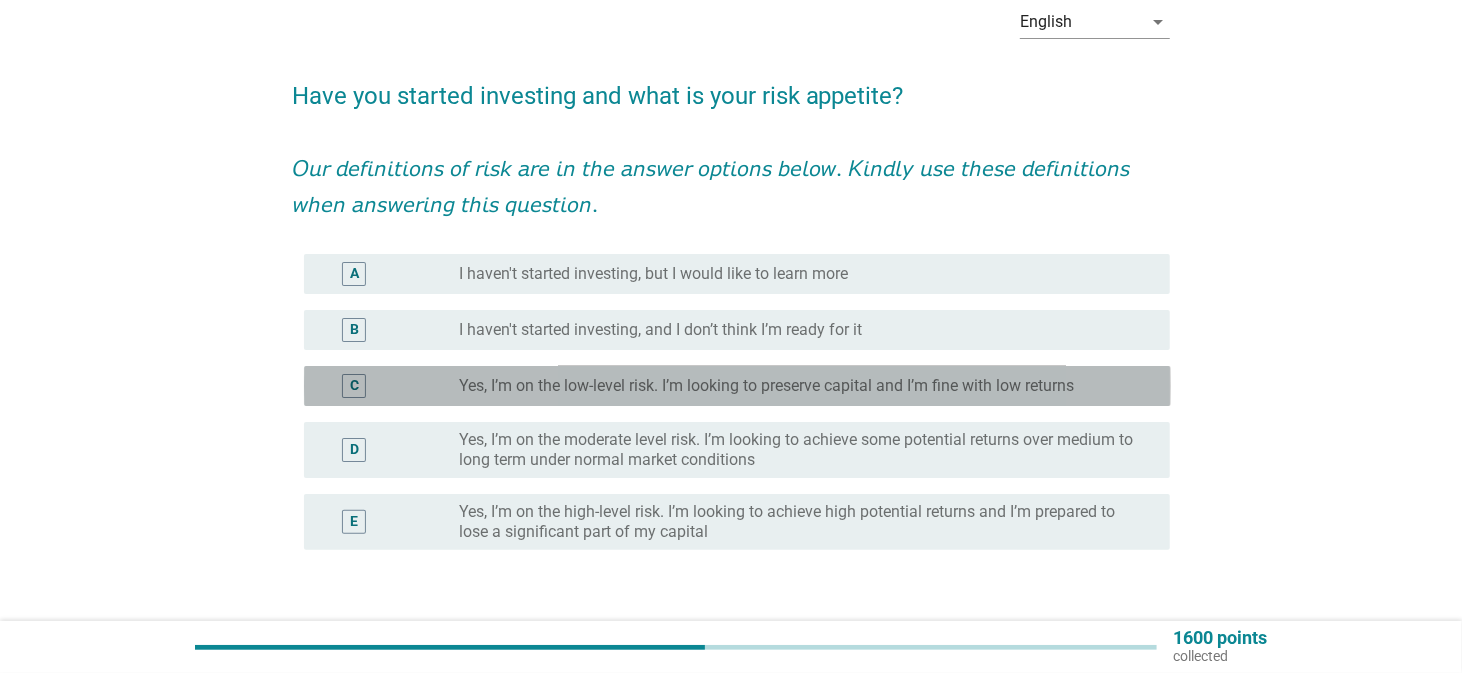 click on "Yes, I’m on the low-level risk. I’m looking to preserve capital and I’m fine with low returns" at bounding box center (766, 386) 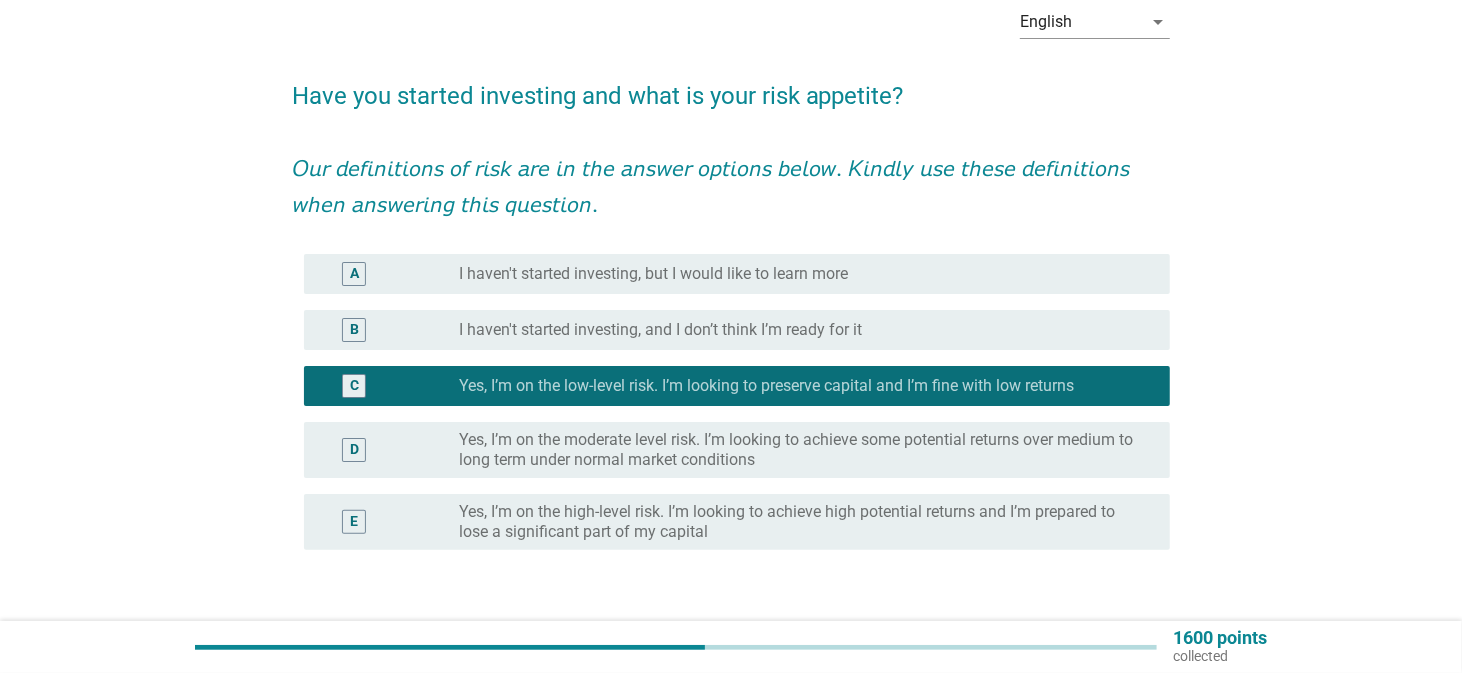 click on "Yes, I’m on the moderate level risk. I’m looking to achieve some potential returns over medium to long term under normal market conditions" at bounding box center [799, 450] 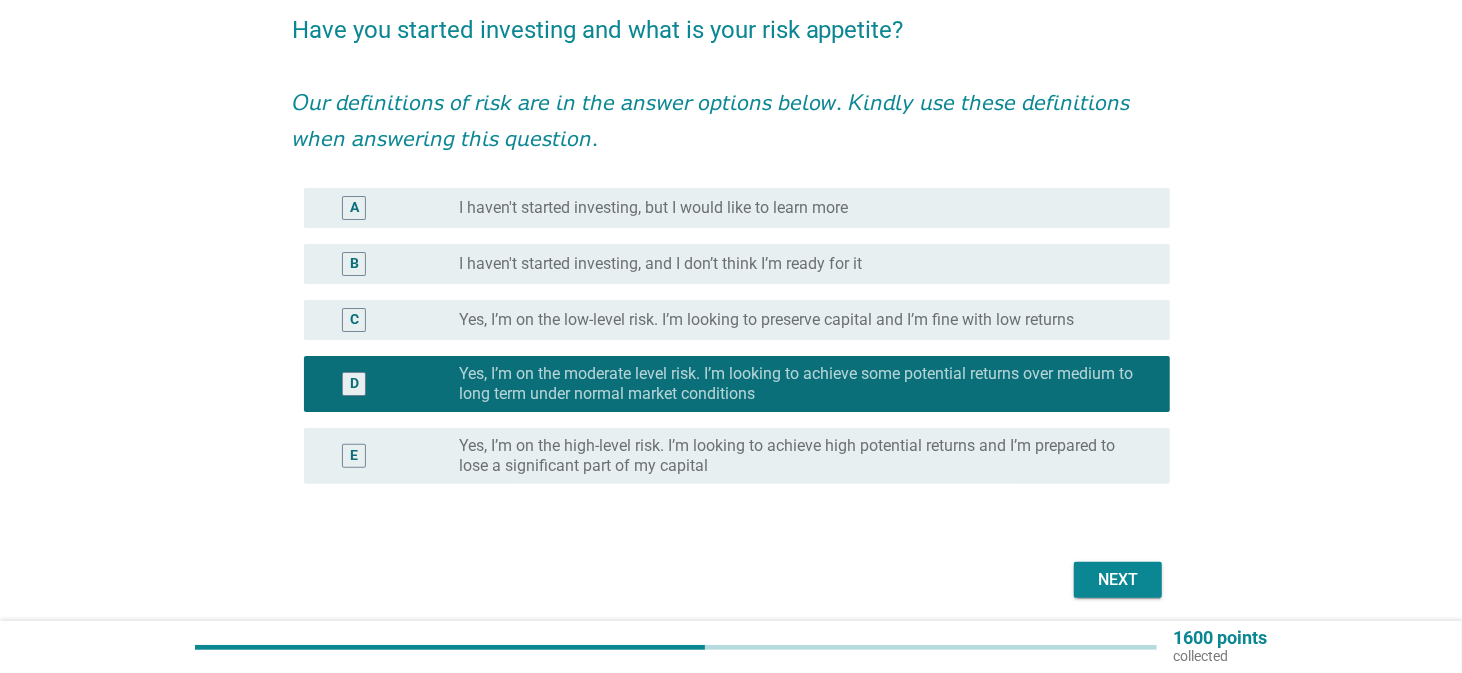 scroll, scrollTop: 200, scrollLeft: 0, axis: vertical 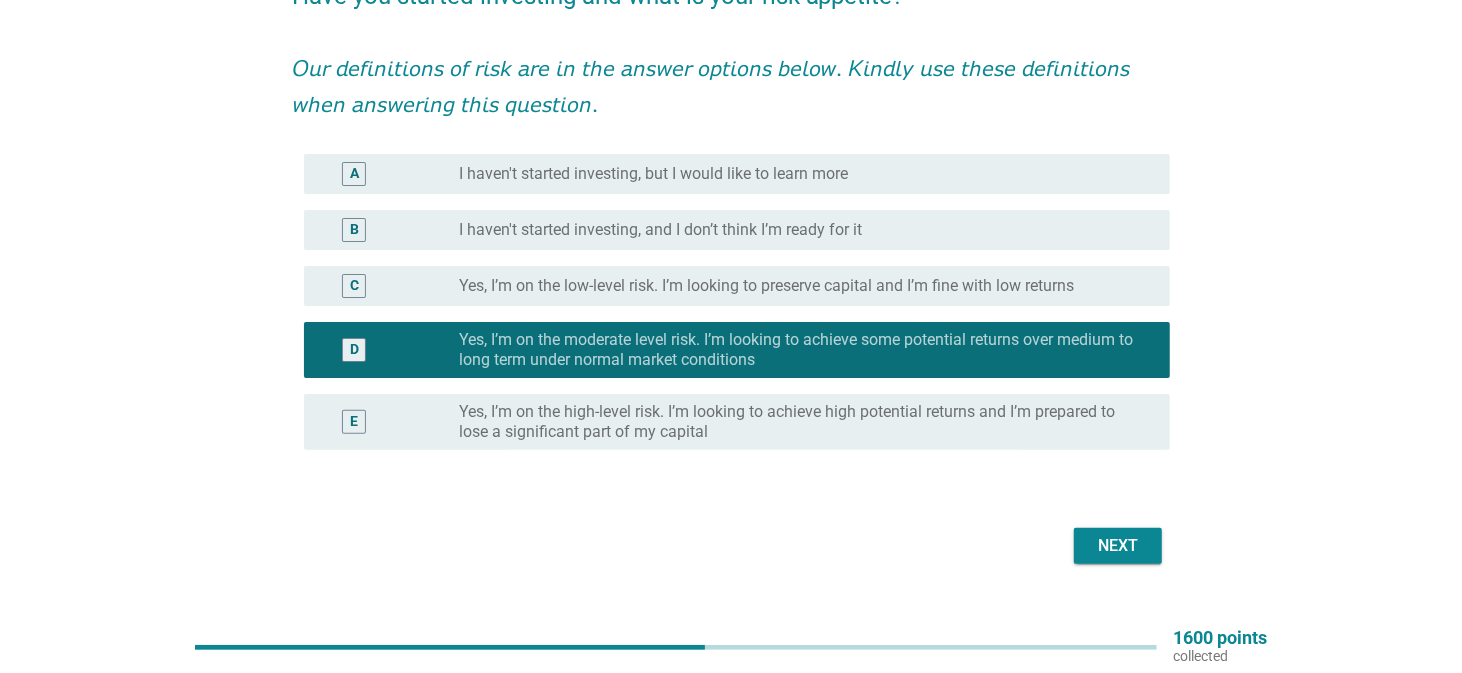 click on "Next" at bounding box center (1118, 546) 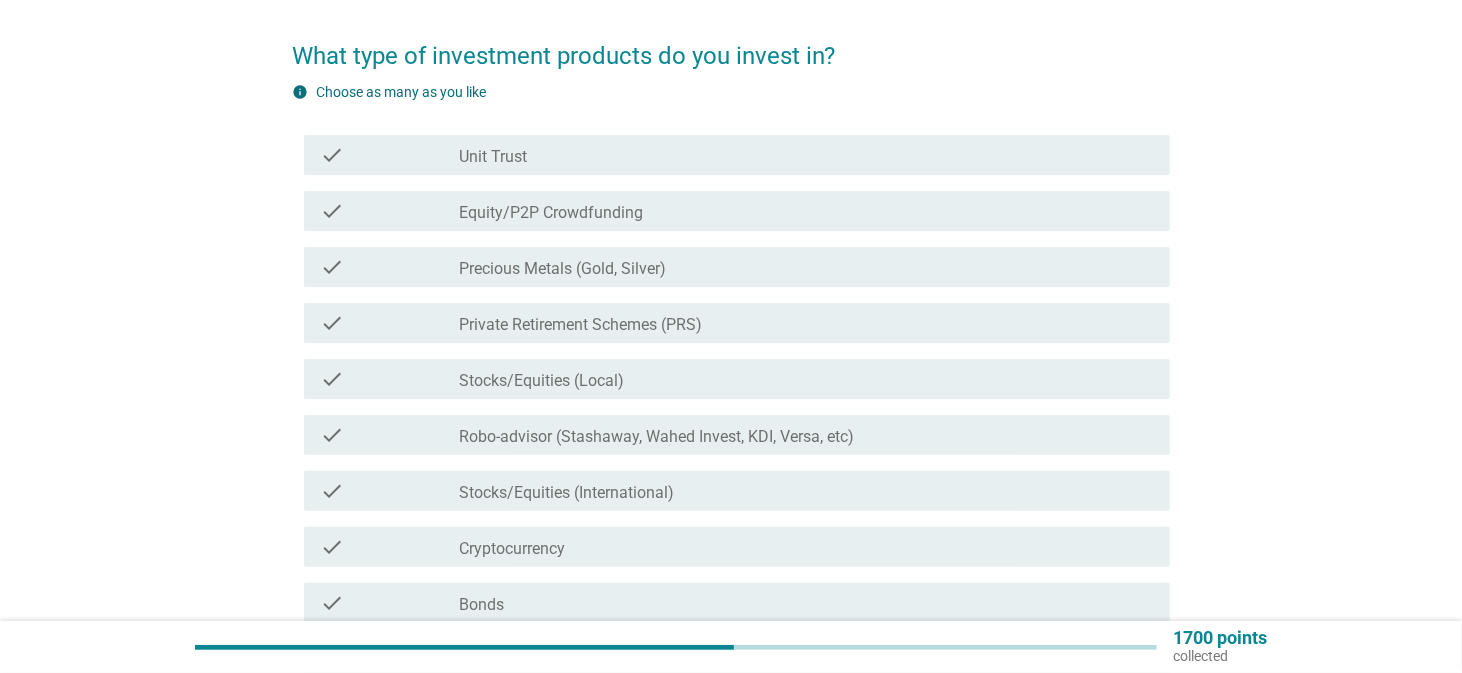 scroll, scrollTop: 200, scrollLeft: 0, axis: vertical 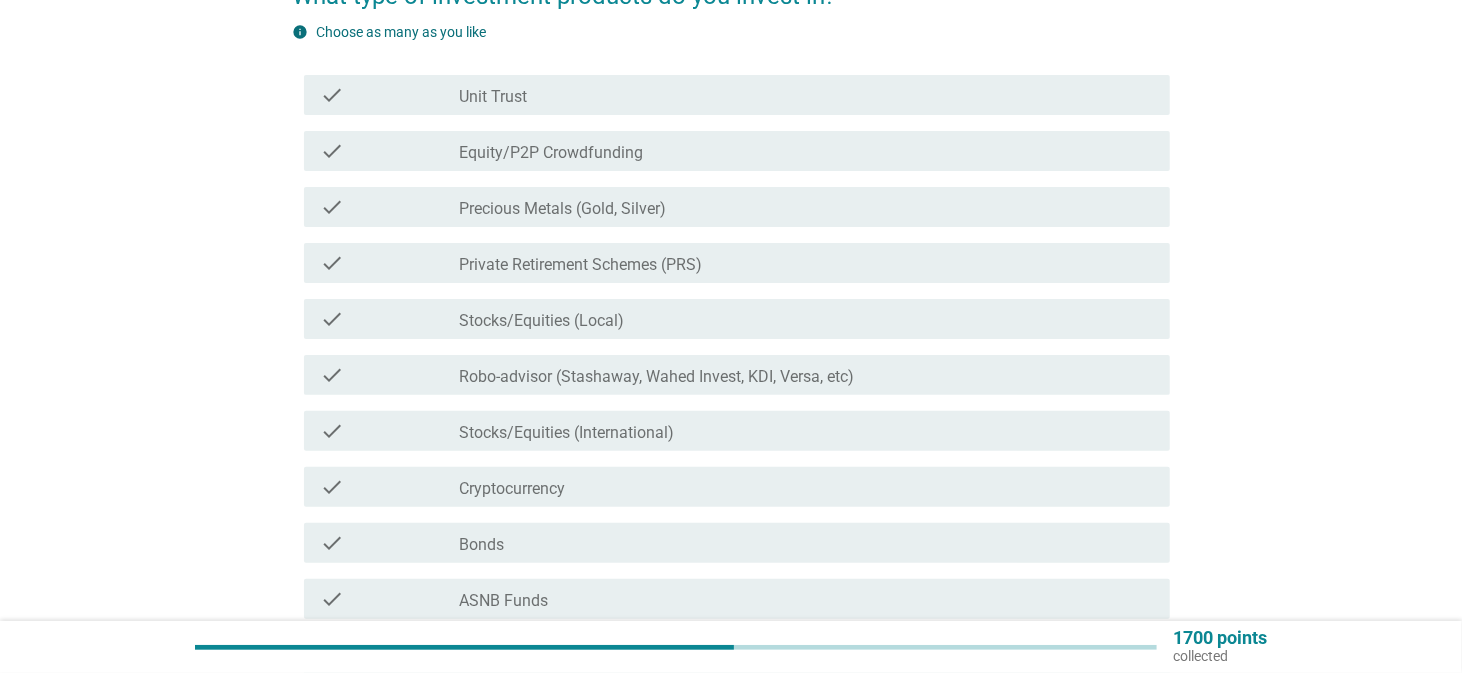 click on "check_box_outline_blank Unit Trust" at bounding box center (807, 95) 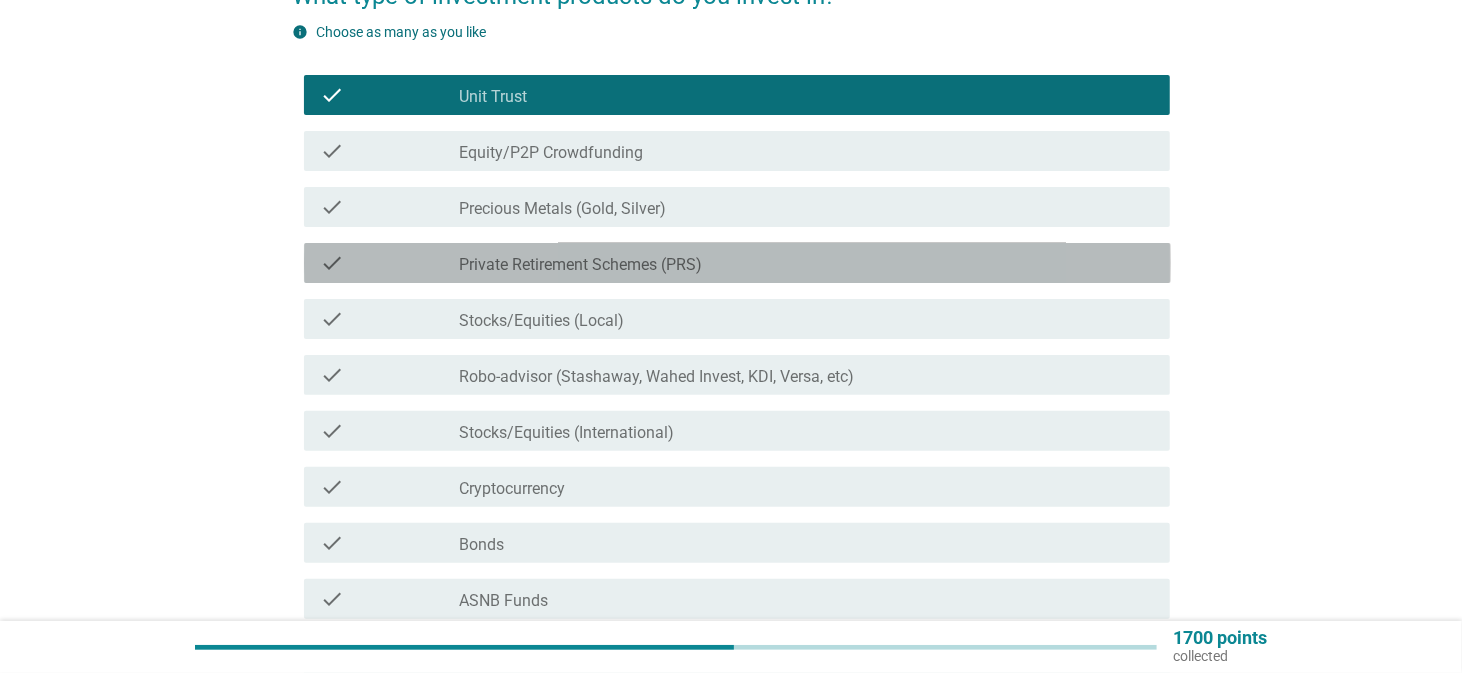 click on "Private Retirement Schemes (PRS)" at bounding box center [580, 265] 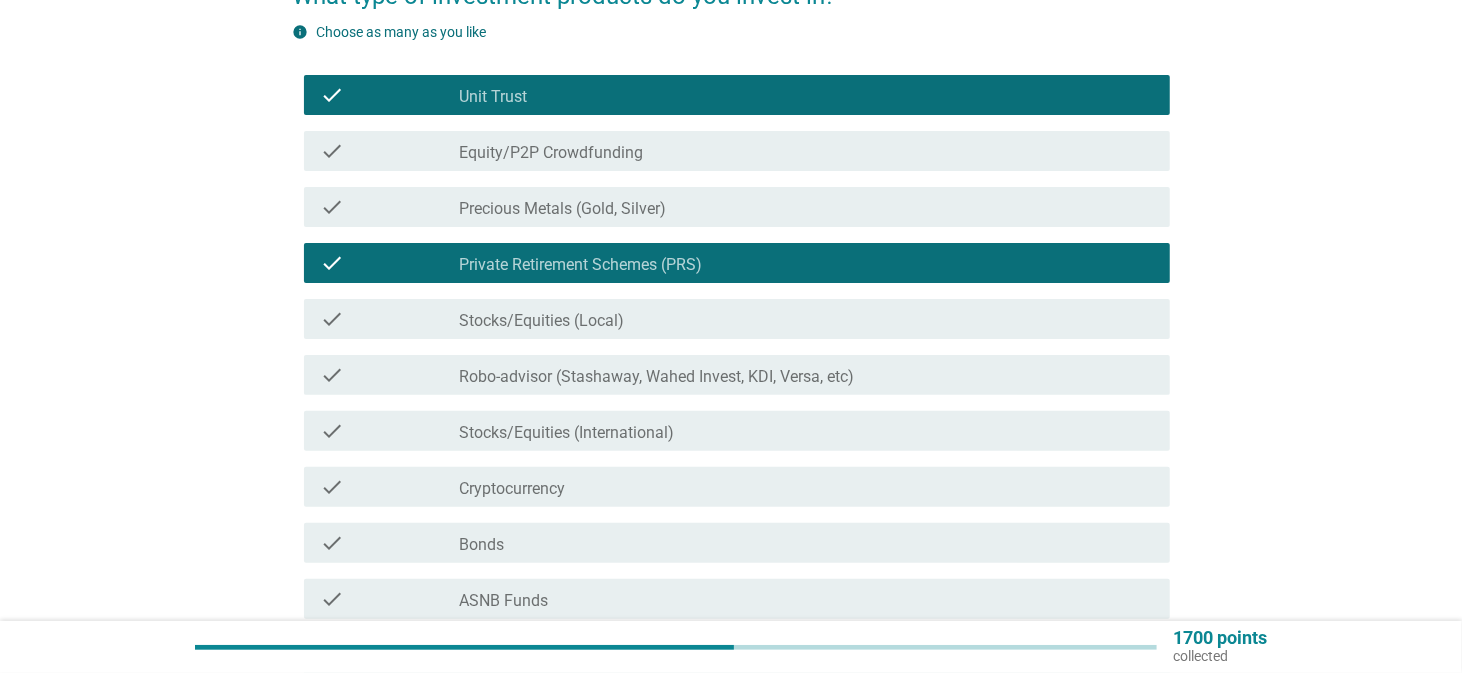 click on "Stocks/Equities (Local)" at bounding box center (541, 321) 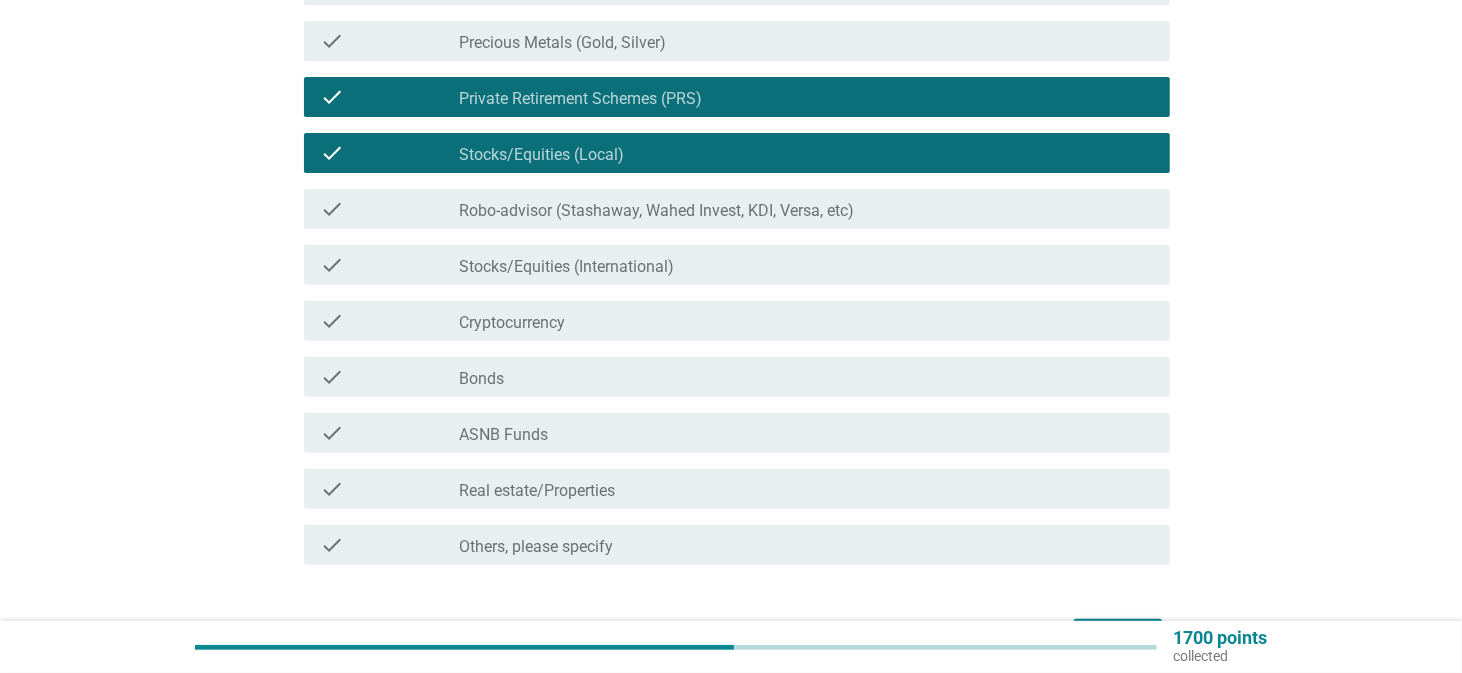 scroll, scrollTop: 400, scrollLeft: 0, axis: vertical 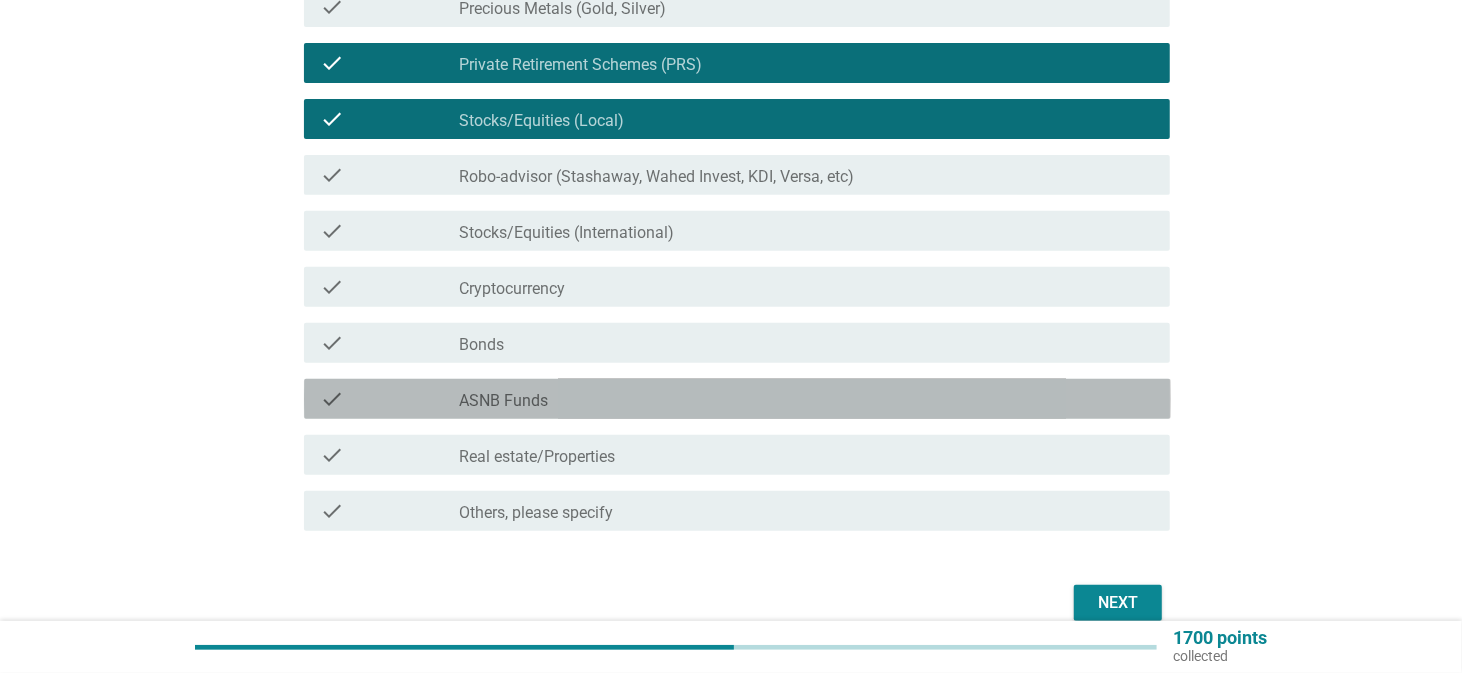 click on "check_box_outline_blank ASNB Funds" at bounding box center [807, 399] 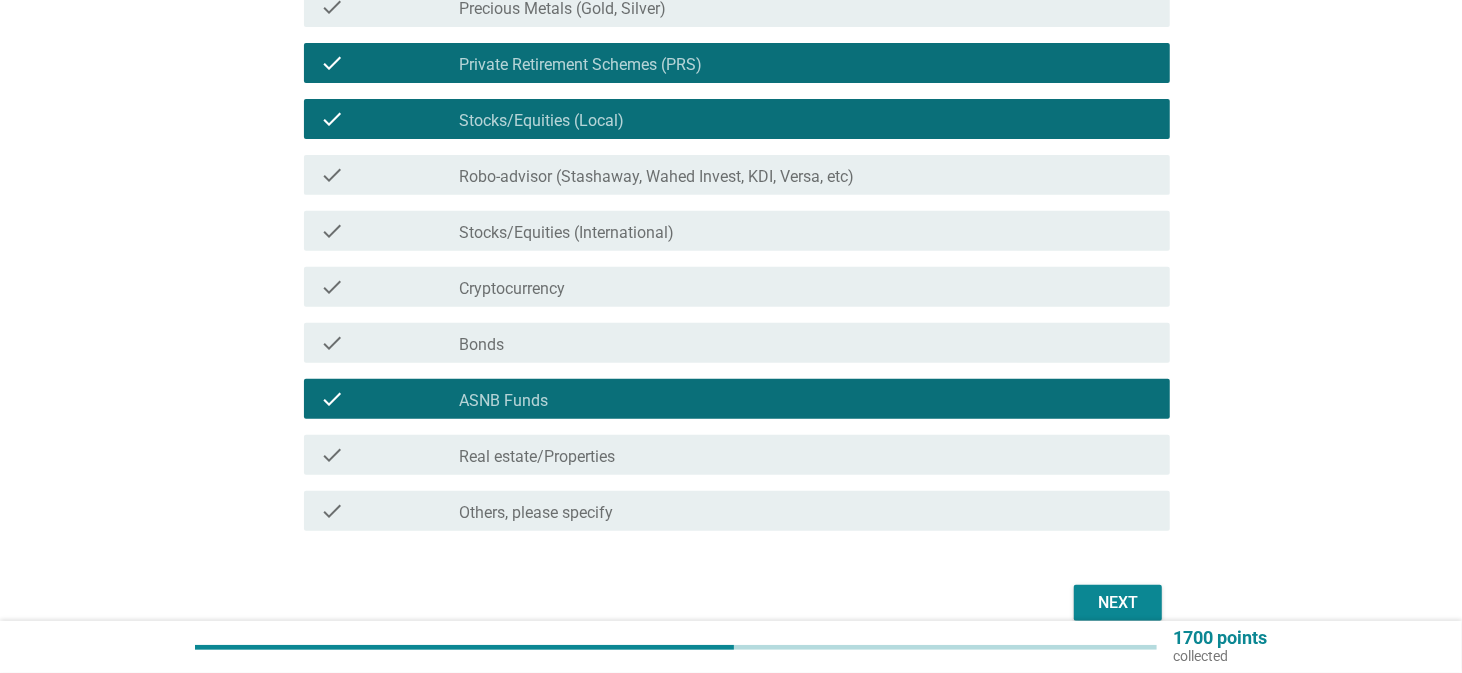 click on "Next" at bounding box center [731, 603] 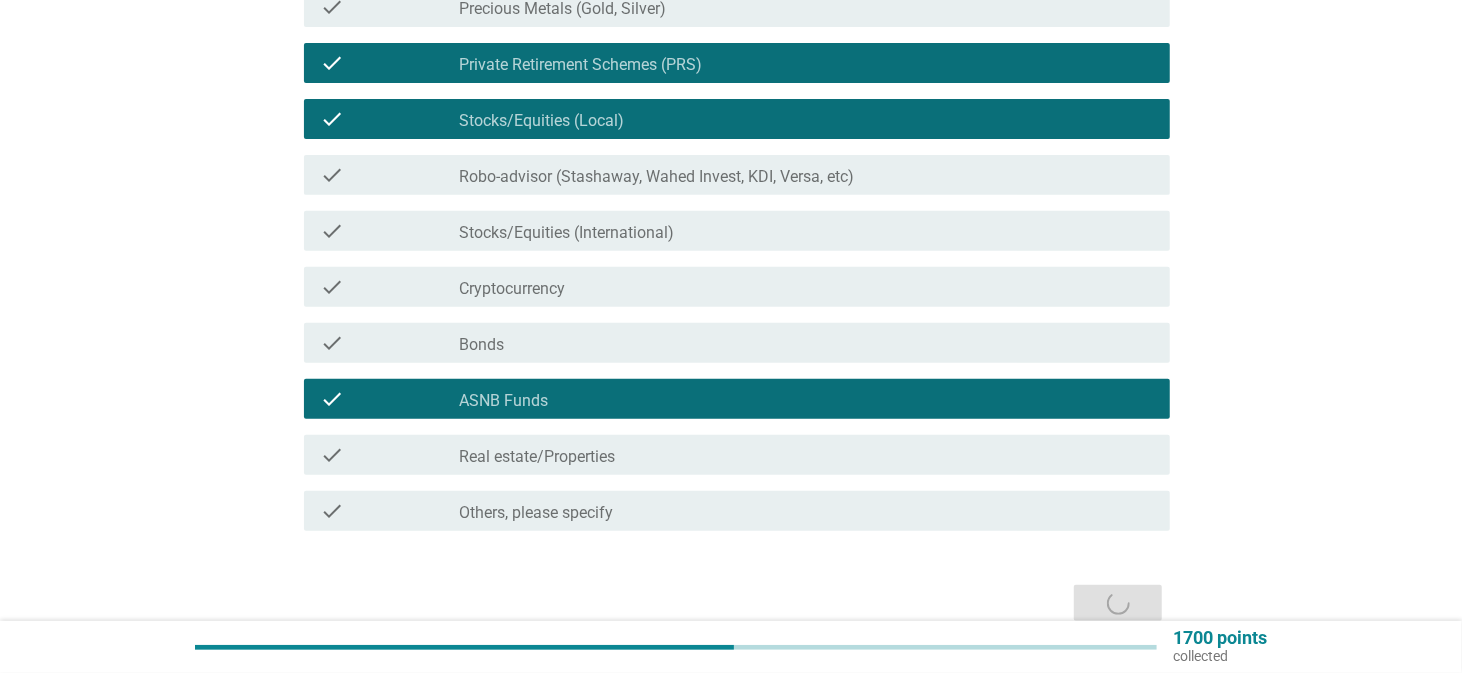 scroll, scrollTop: 0, scrollLeft: 0, axis: both 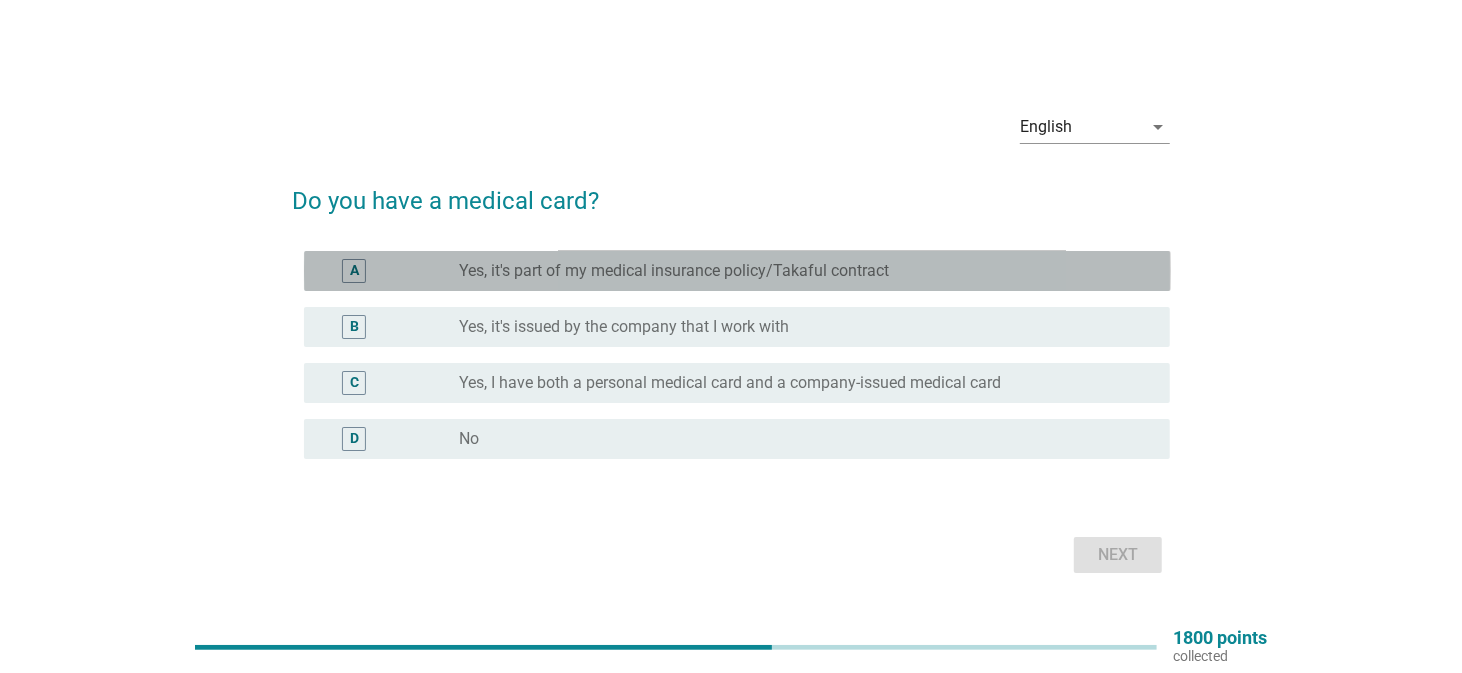 click on "Yes, it's part of my medical insurance policy/Takaful contract" at bounding box center [674, 271] 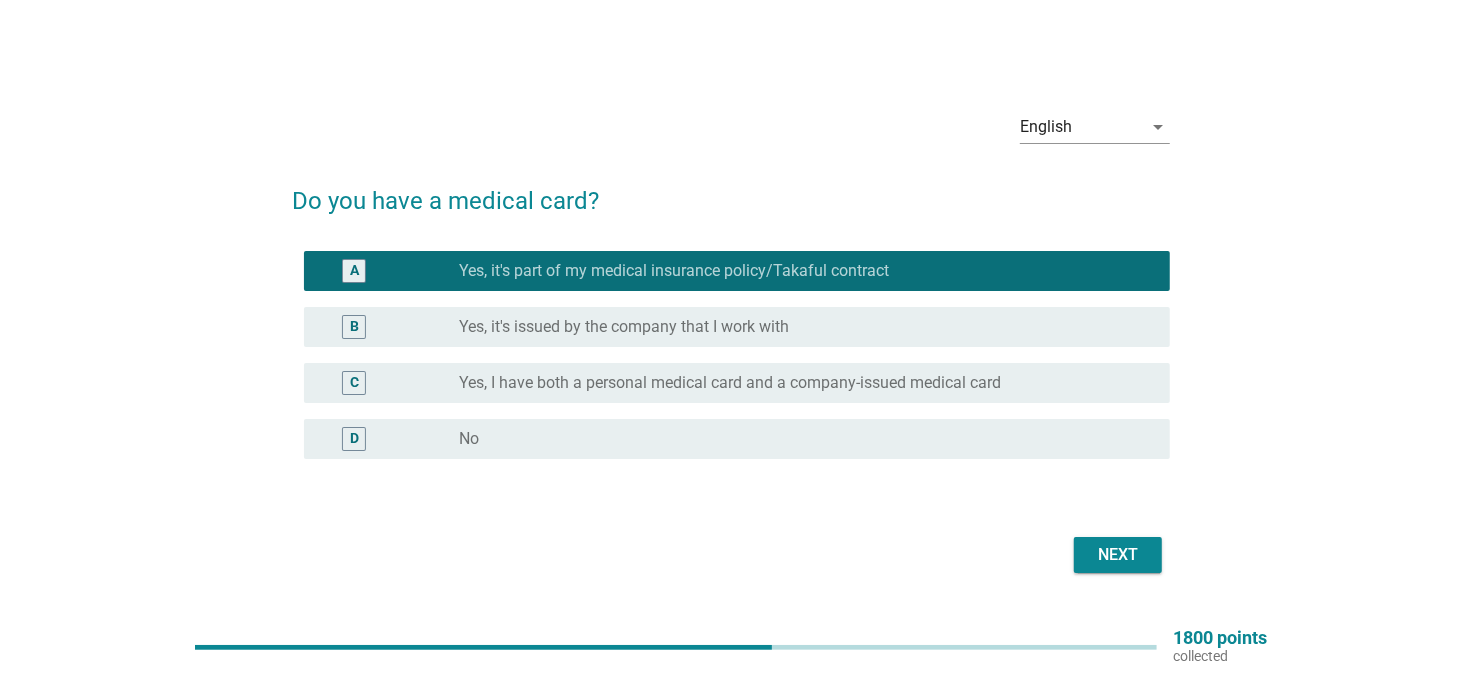 click on "radio_button_unchecked Yes, it's issued by the company that I work with" at bounding box center [799, 327] 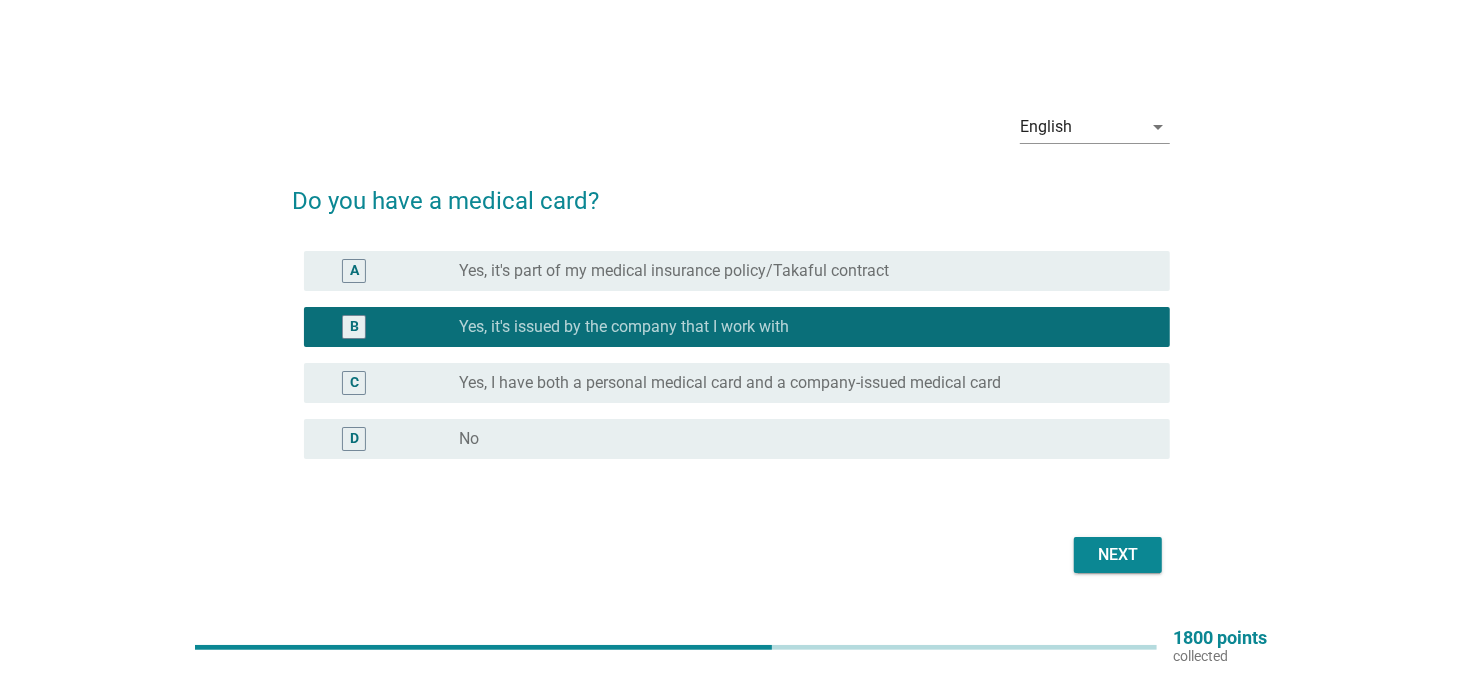 click on "A     radio_button_unchecked Yes, it's part of my medical insurance policy/Takaful contract" at bounding box center (731, 271) 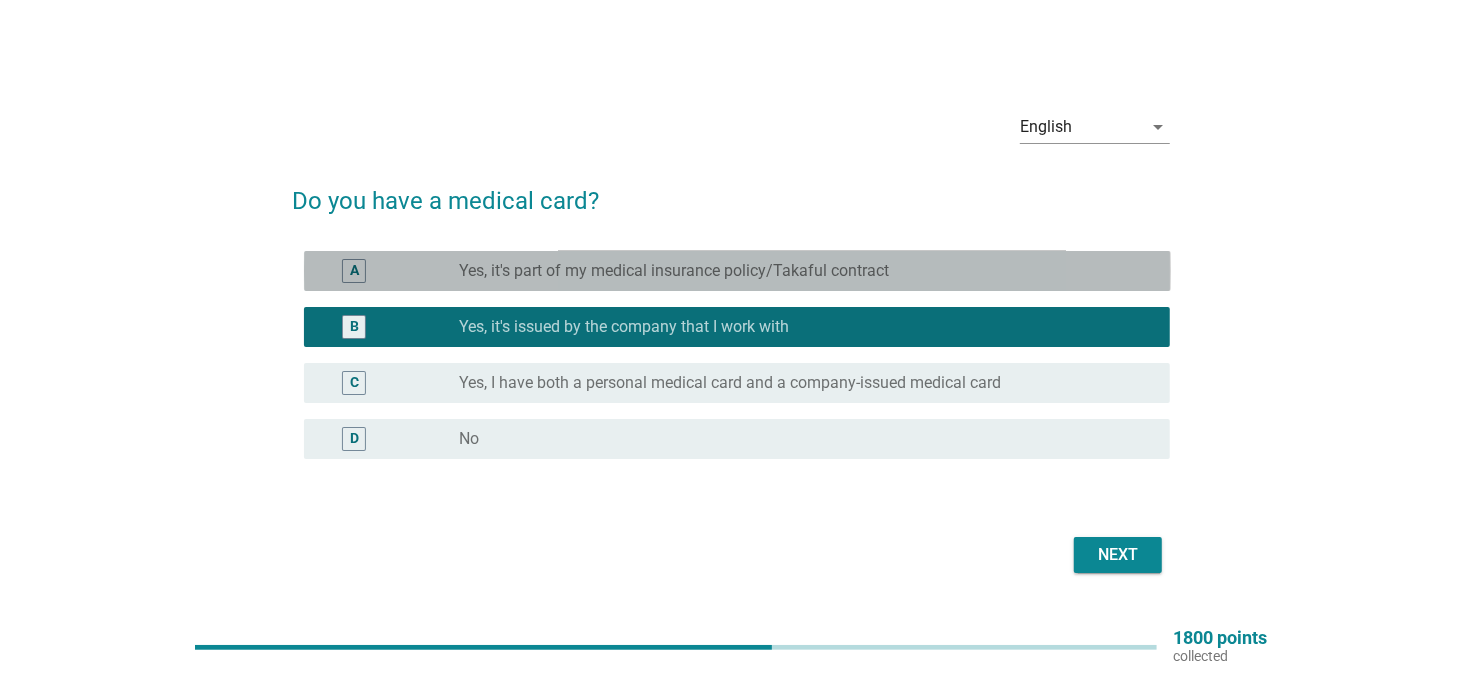 click on "Yes, it's part of my medical insurance policy/Takaful contract" at bounding box center (674, 271) 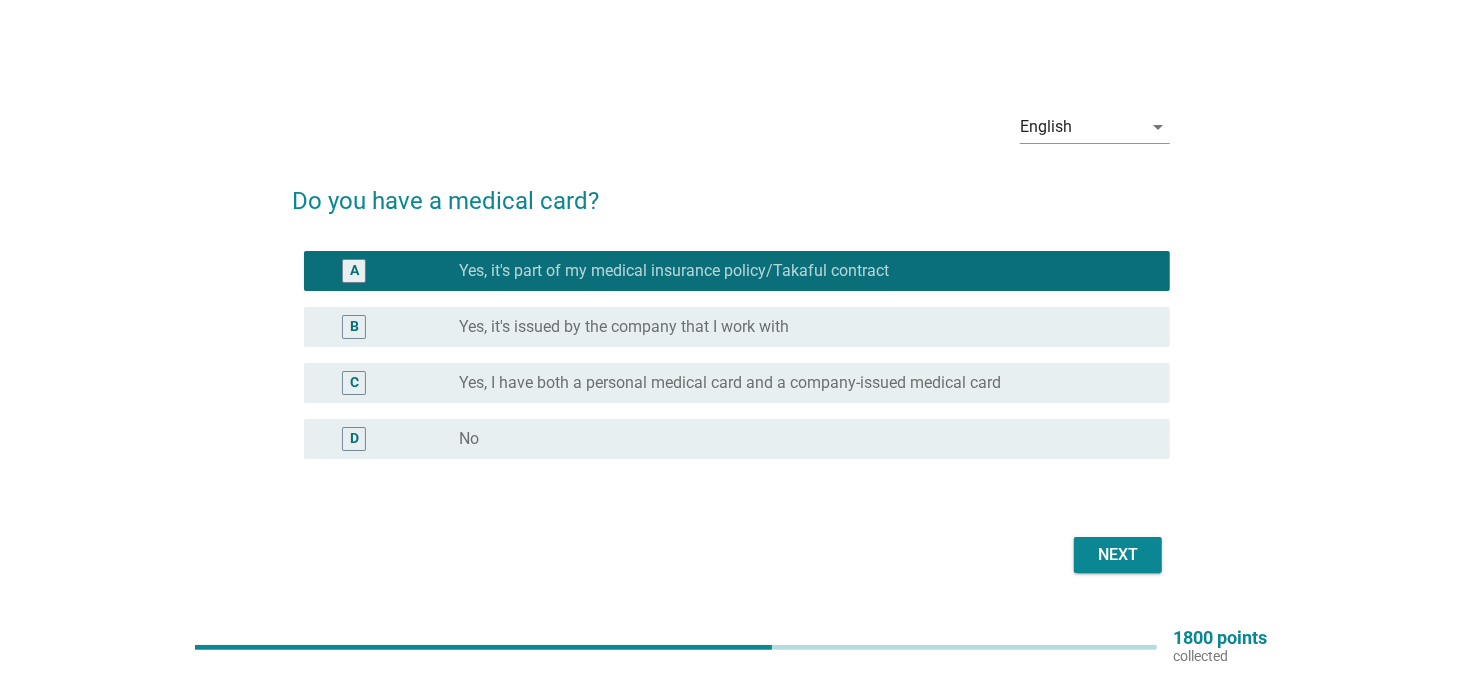 click on "radio_button_unchecked Yes, I have both a personal medical card and a company-issued medical card" at bounding box center [799, 383] 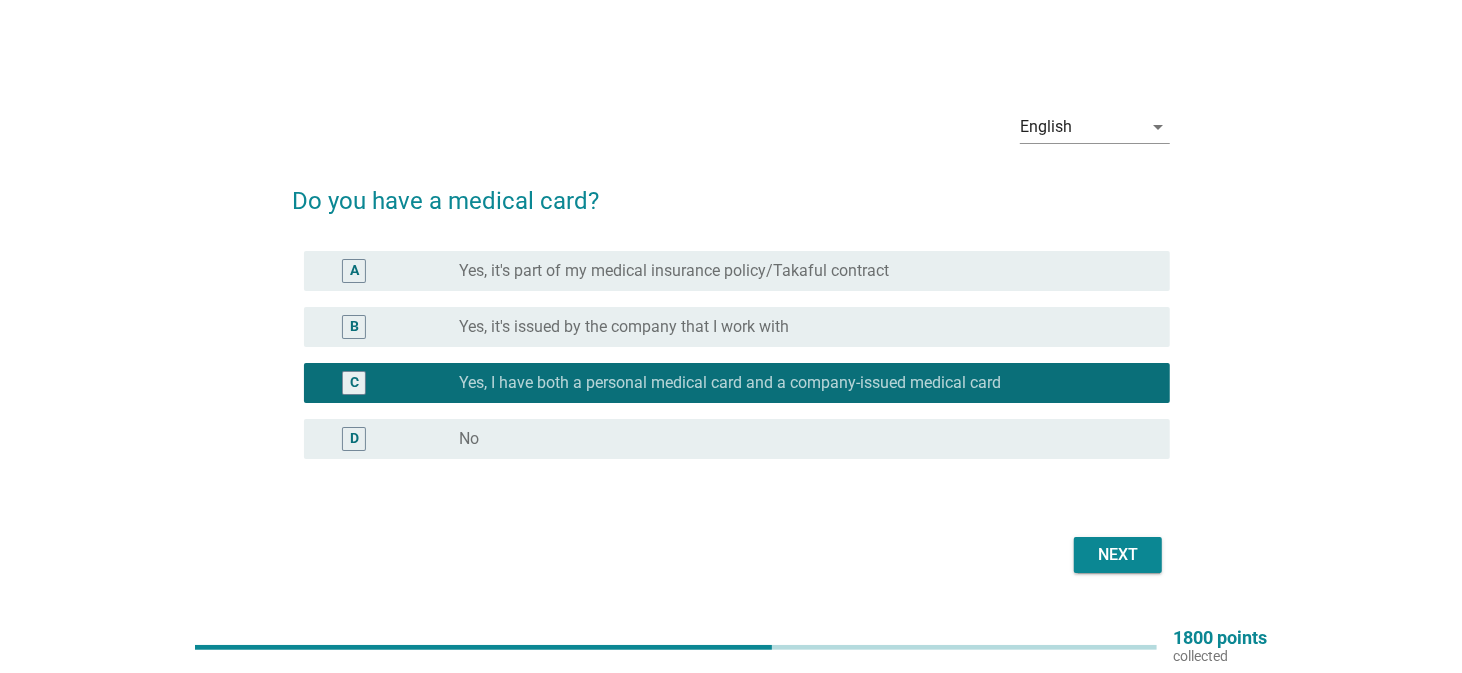 click on "Next" at bounding box center [1118, 555] 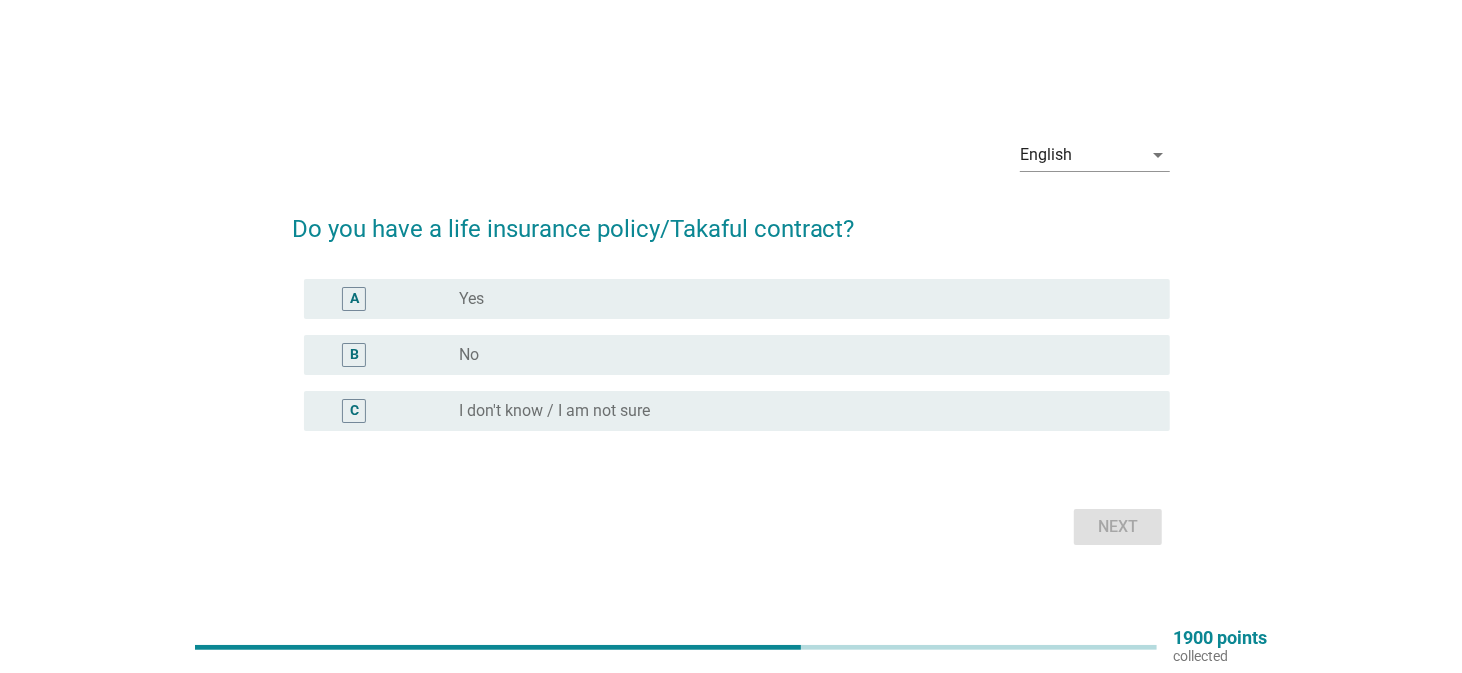 click on "radio_button_unchecked Yes" at bounding box center [799, 299] 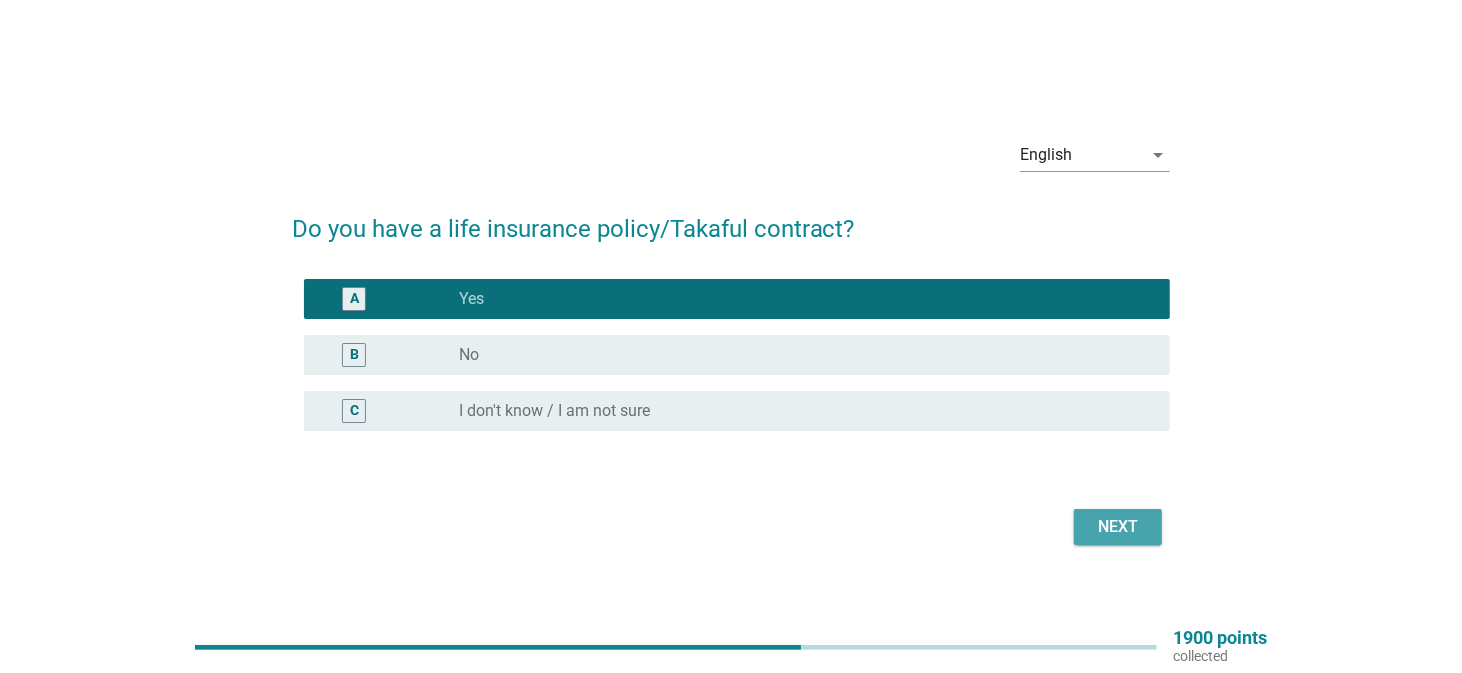 click on "Next" at bounding box center [1118, 527] 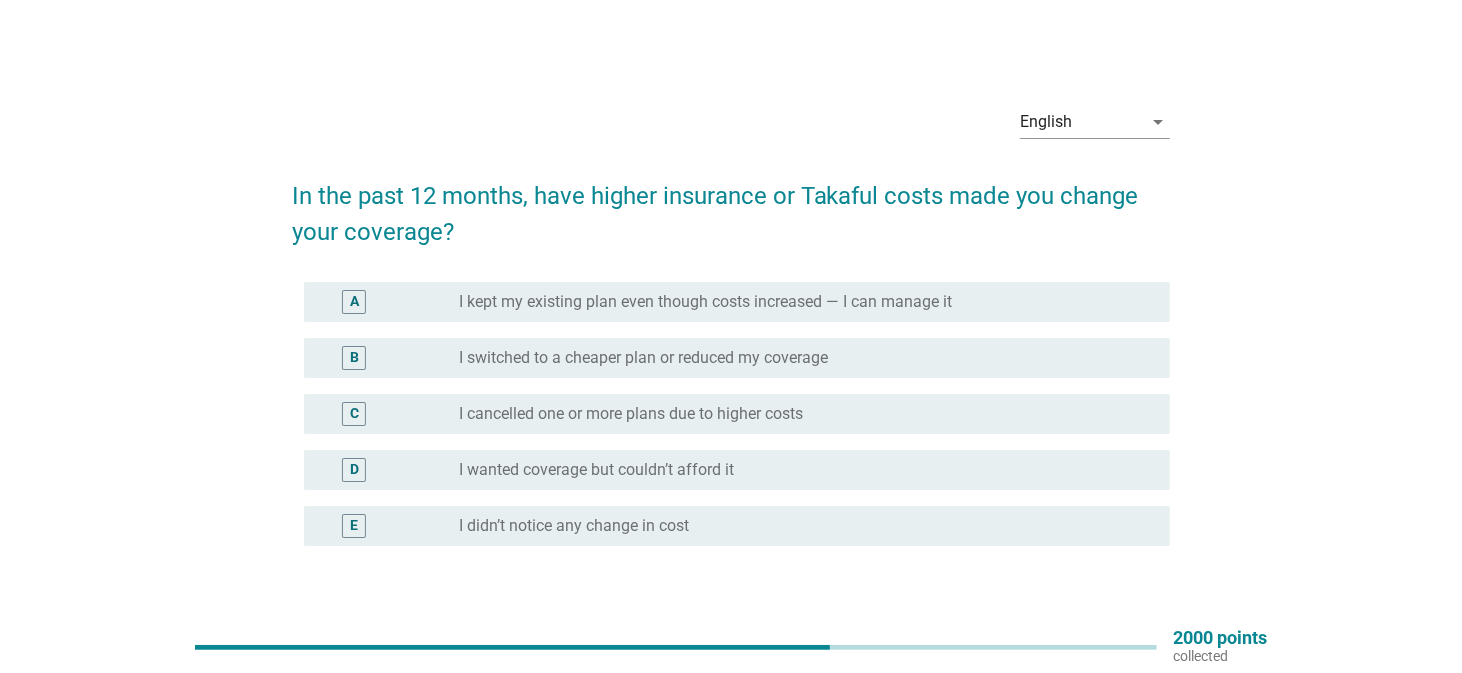 click on "I switched to a cheaper plan or reduced my coverage" at bounding box center (643, 358) 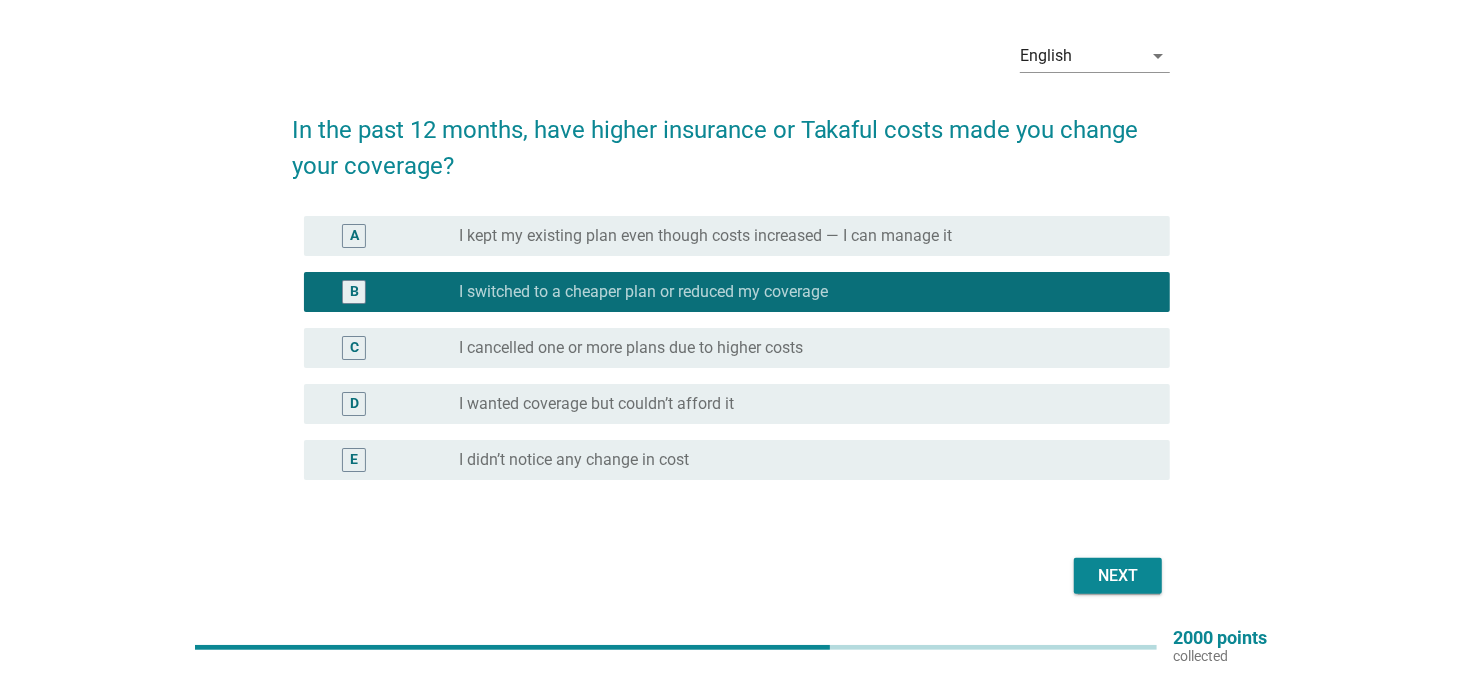scroll, scrollTop: 134, scrollLeft: 0, axis: vertical 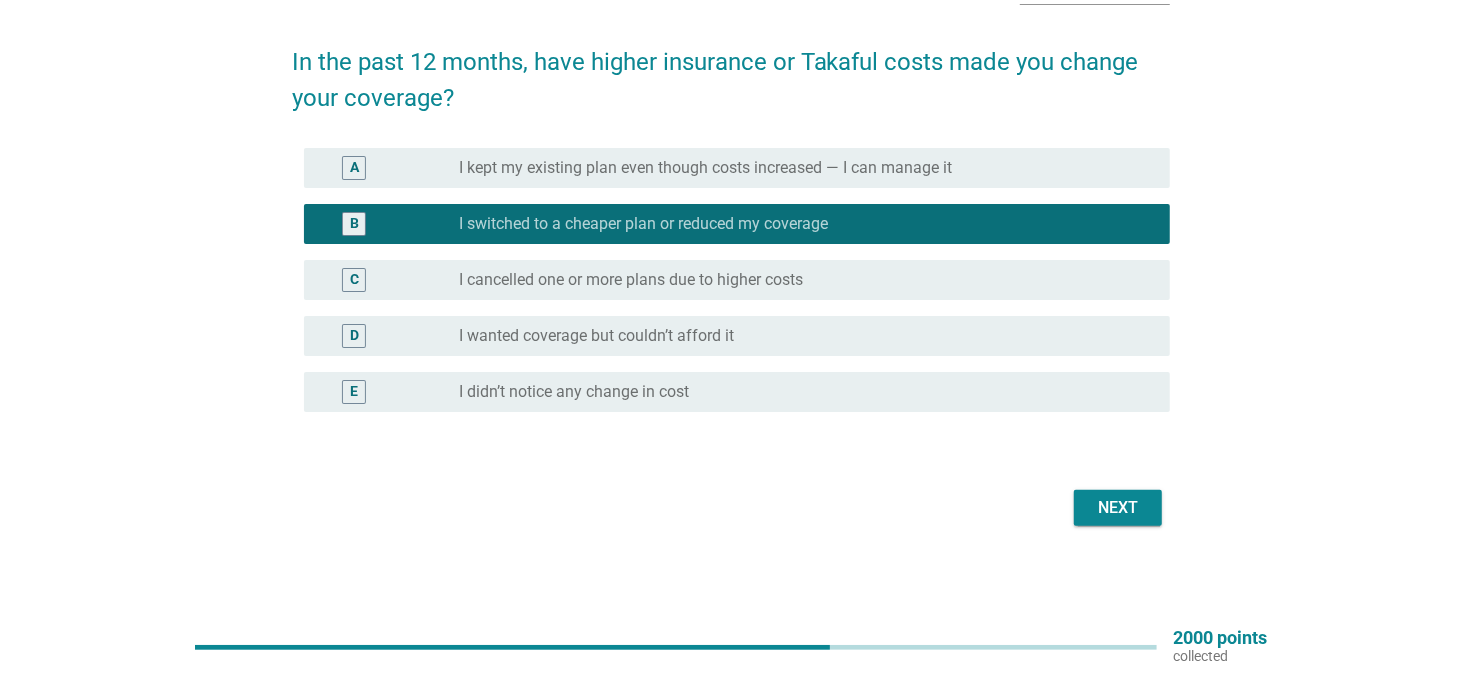 click on "Next" at bounding box center (1118, 508) 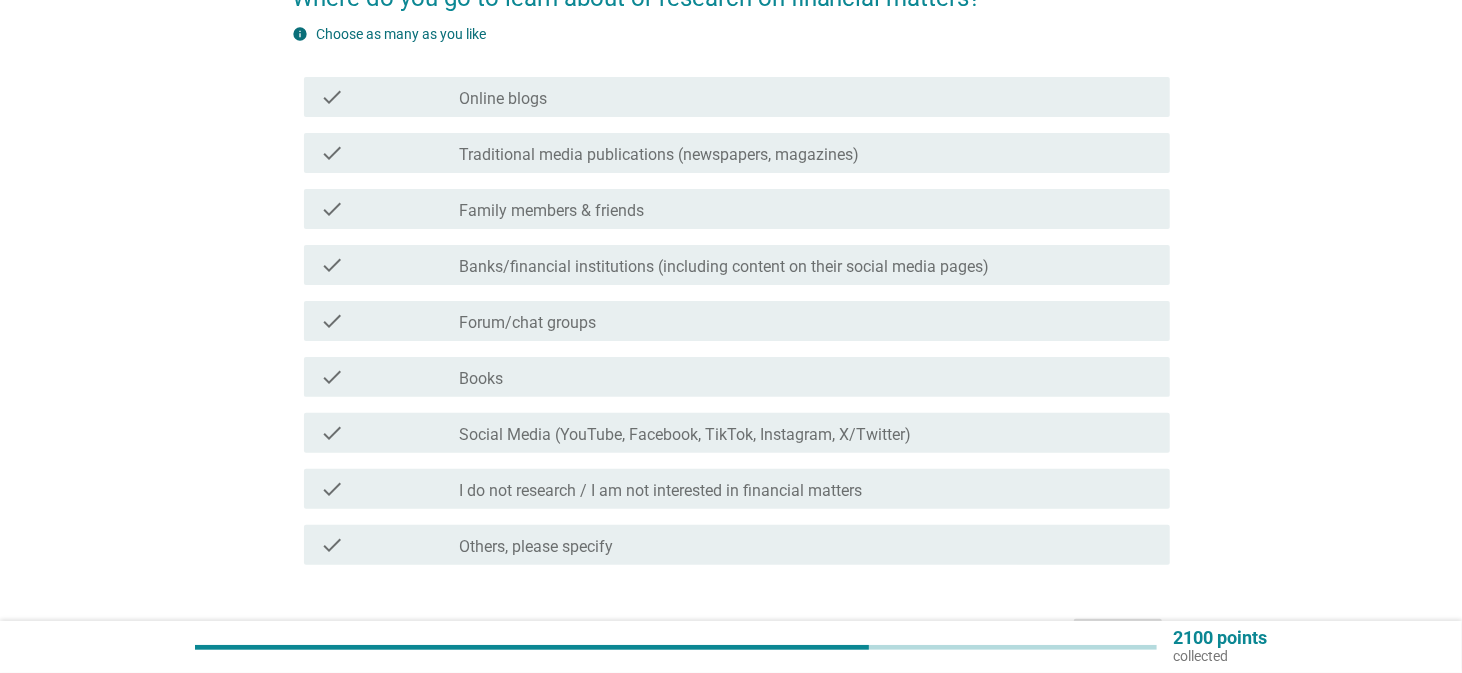 scroll, scrollTop: 200, scrollLeft: 0, axis: vertical 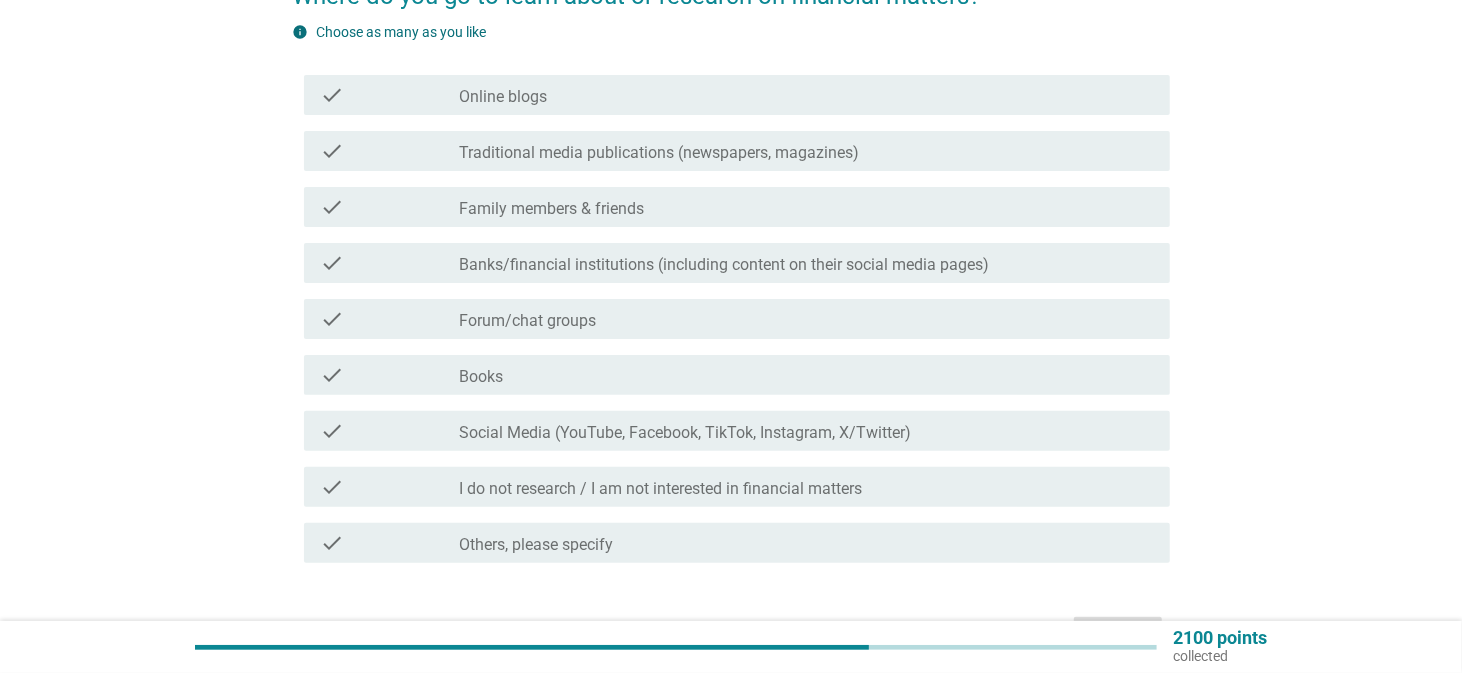 click on "Banks/financial institutions (including content on their social media pages)" at bounding box center (724, 265) 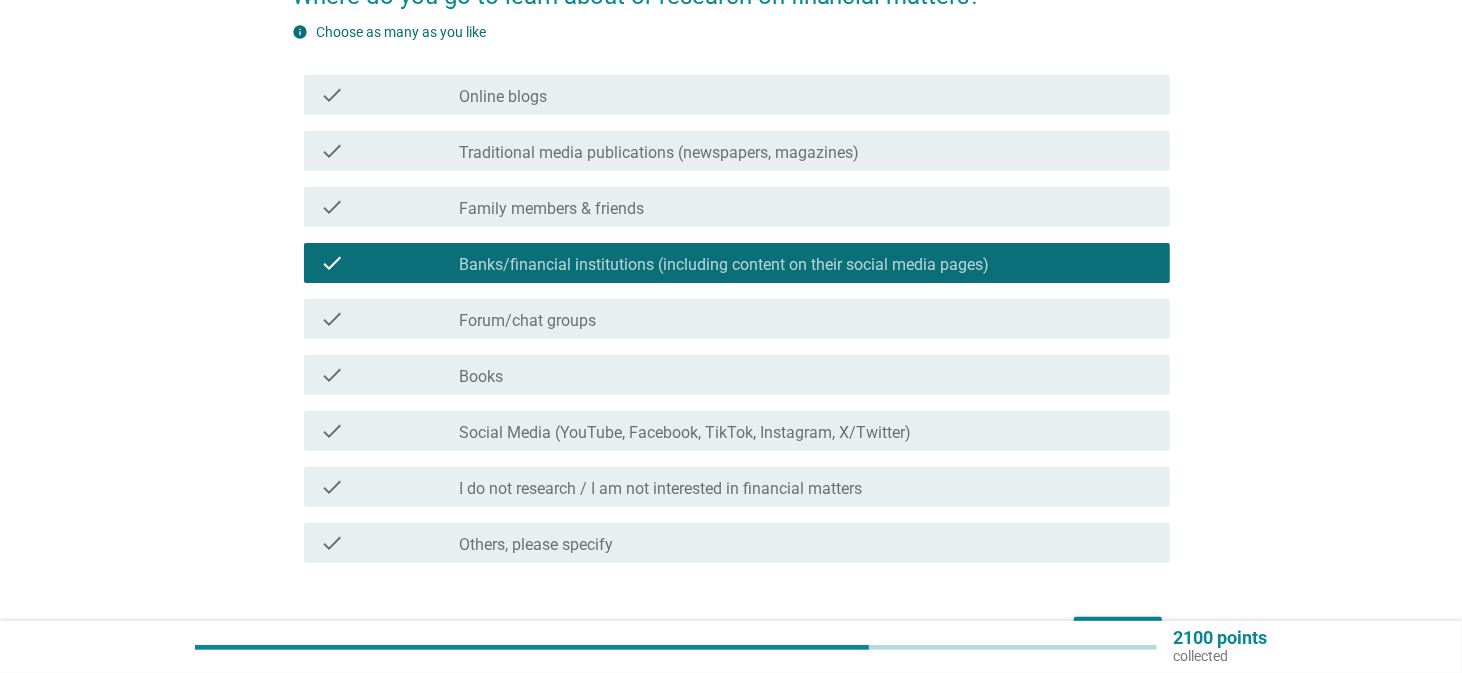 scroll, scrollTop: 327, scrollLeft: 0, axis: vertical 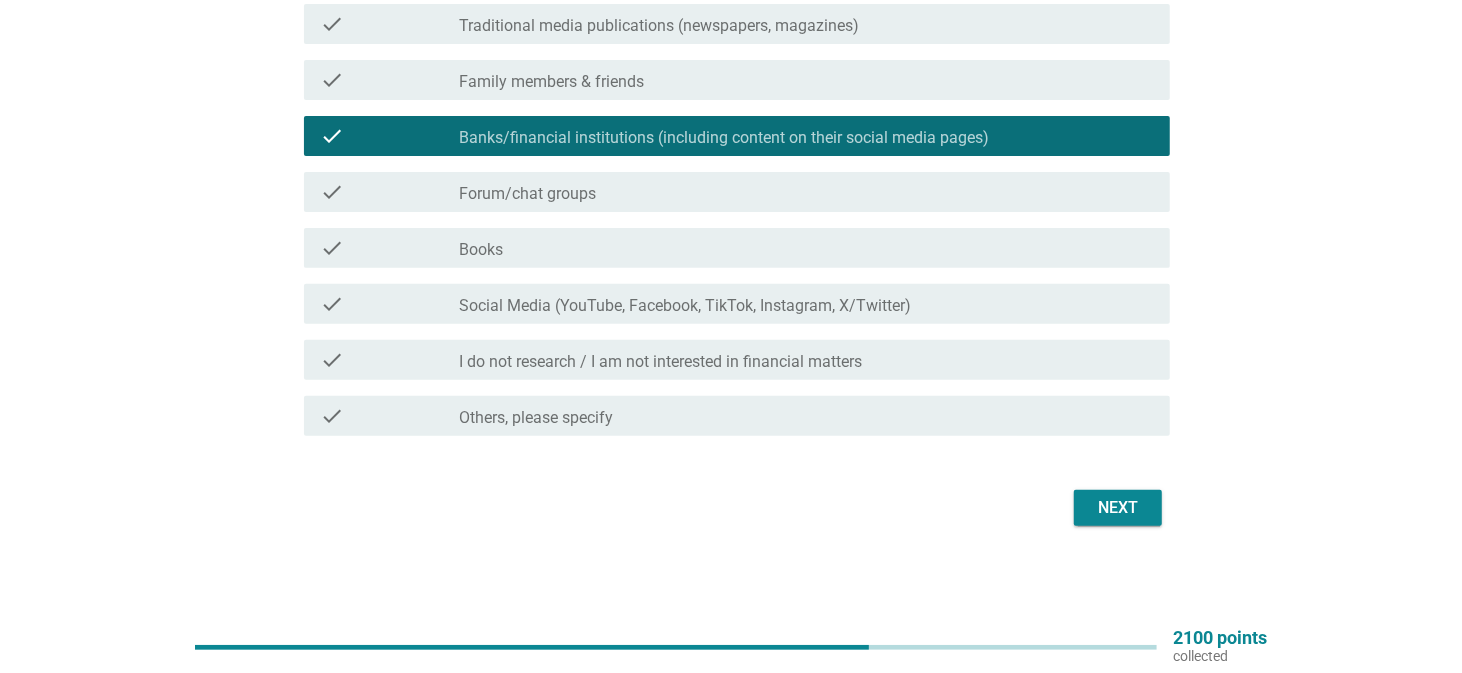 click on "Next" at bounding box center [1118, 508] 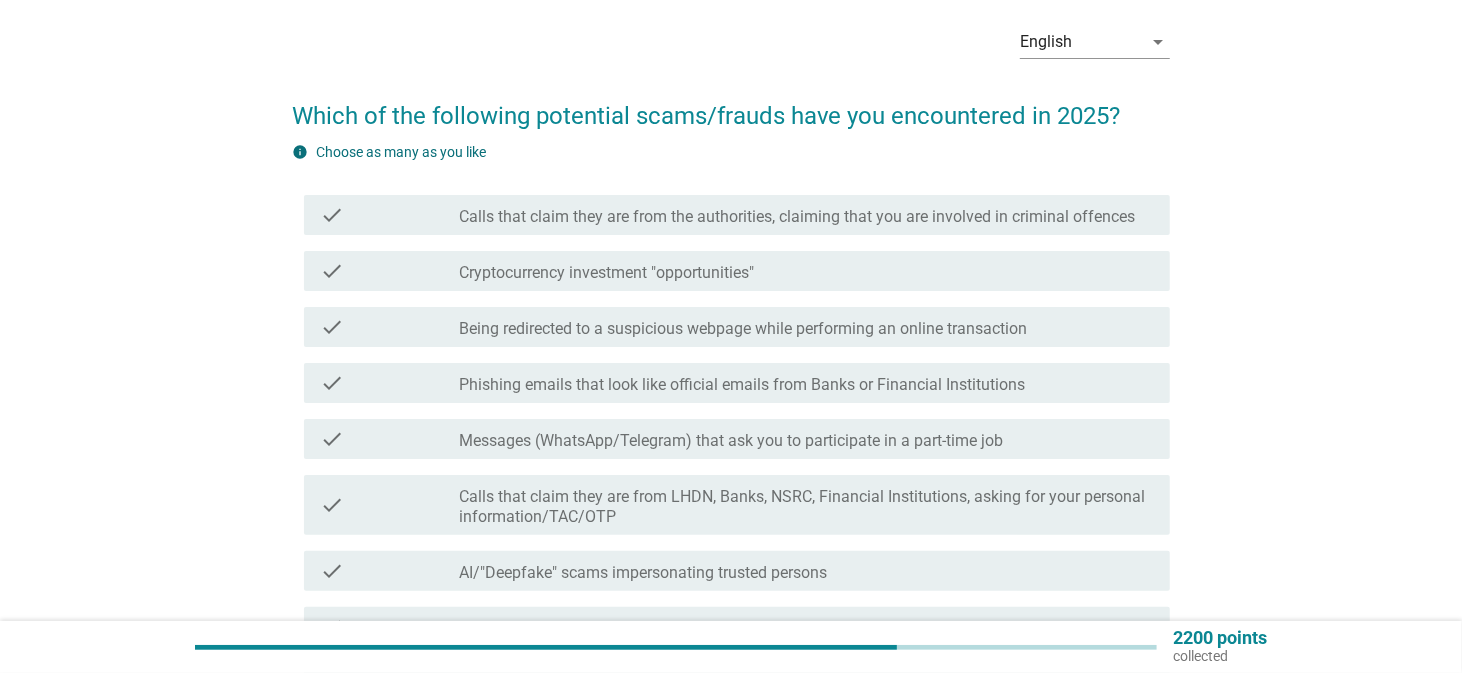 scroll, scrollTop: 120, scrollLeft: 0, axis: vertical 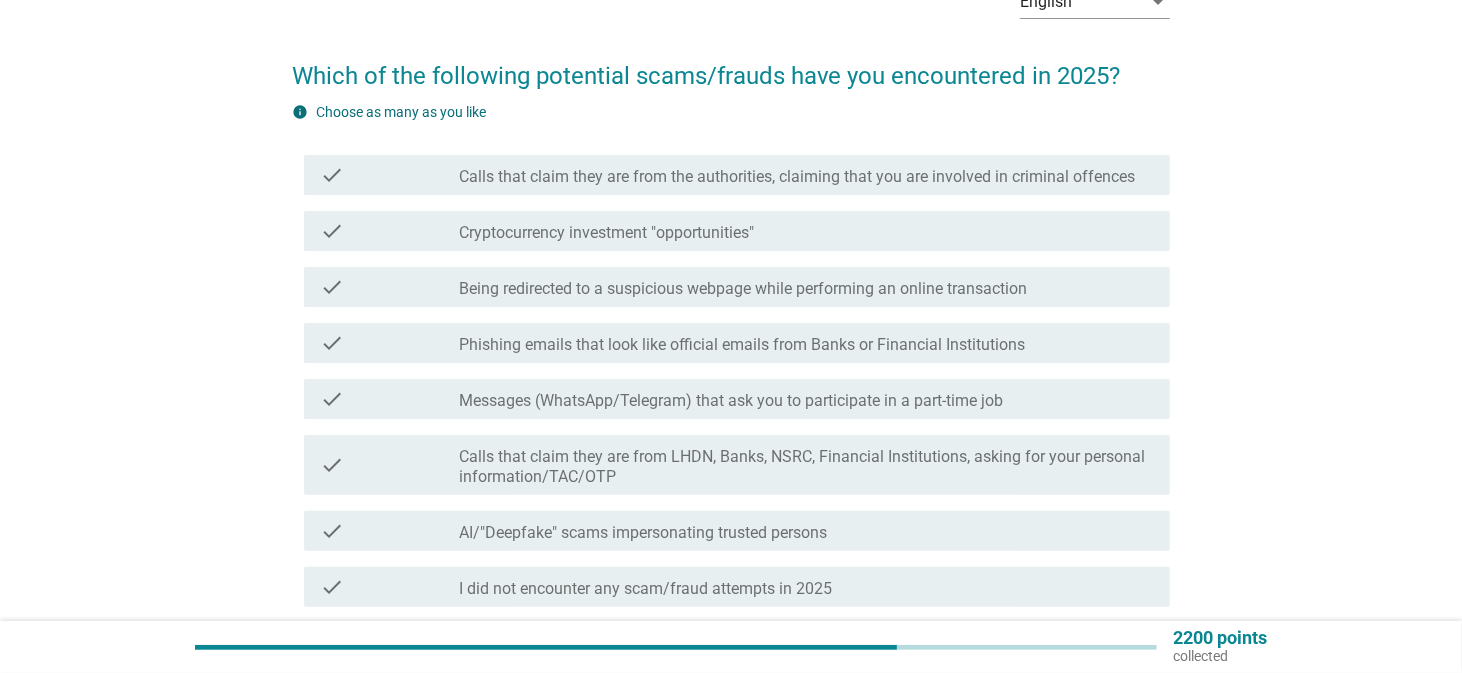 click on "check     check_box_outline_blank Calls that claim they are from the authorities, claiming that you are involved in criminal offences" at bounding box center [737, 175] 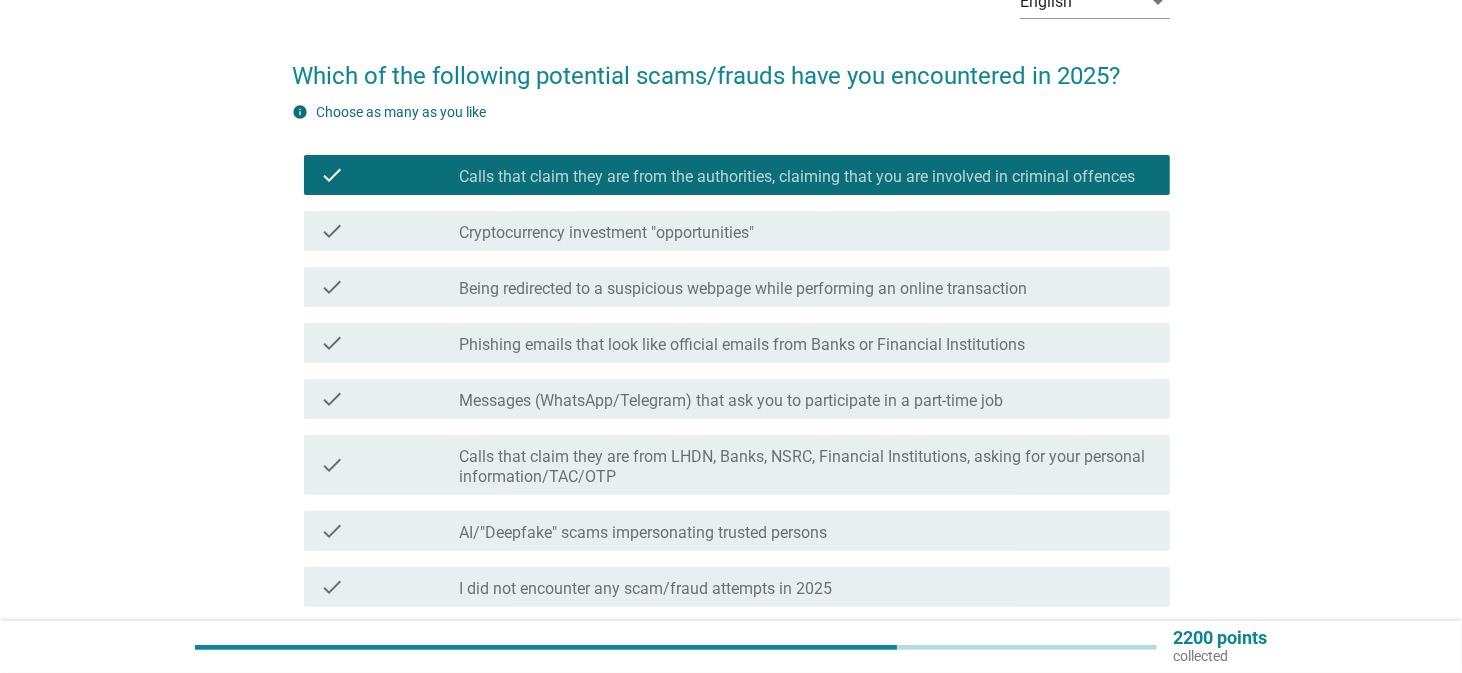 click on "check_box_outline_blank Being redirected to a suspicious webpage while performing an online transaction" at bounding box center (807, 287) 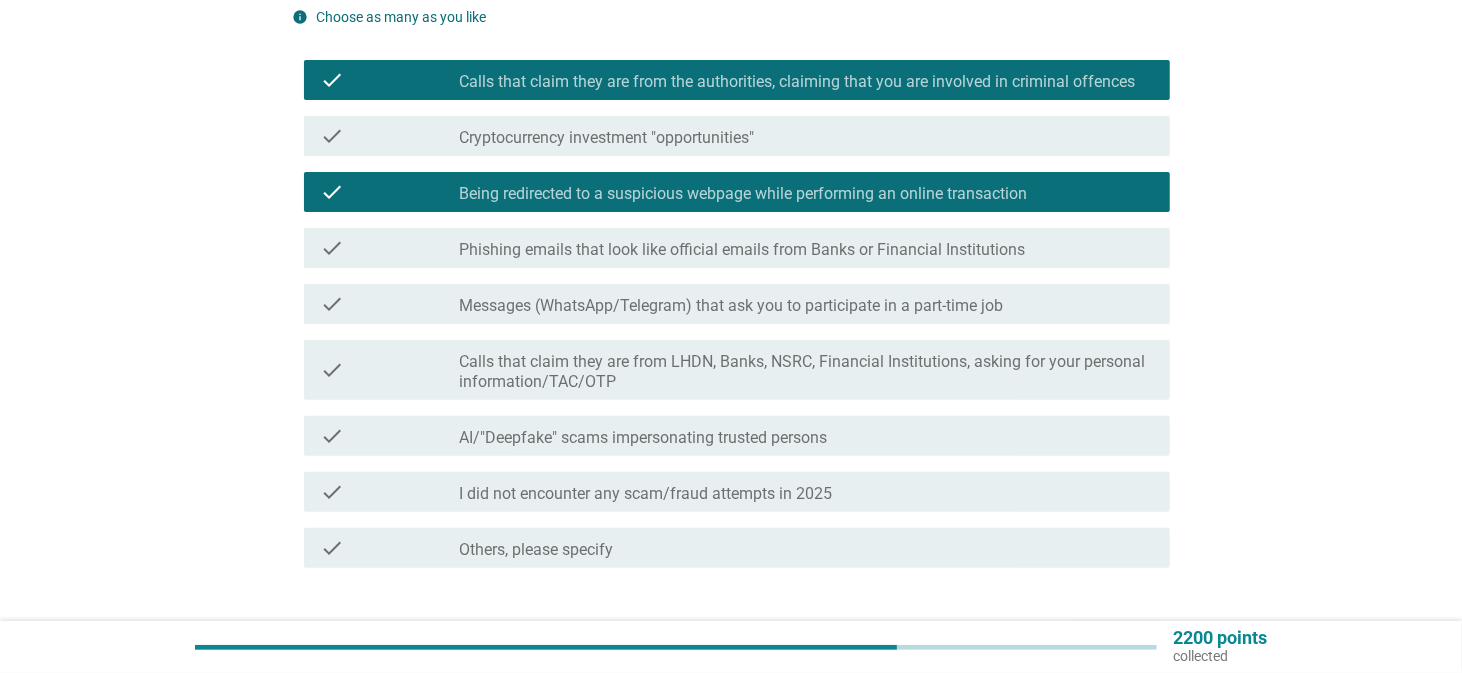 scroll, scrollTop: 220, scrollLeft: 0, axis: vertical 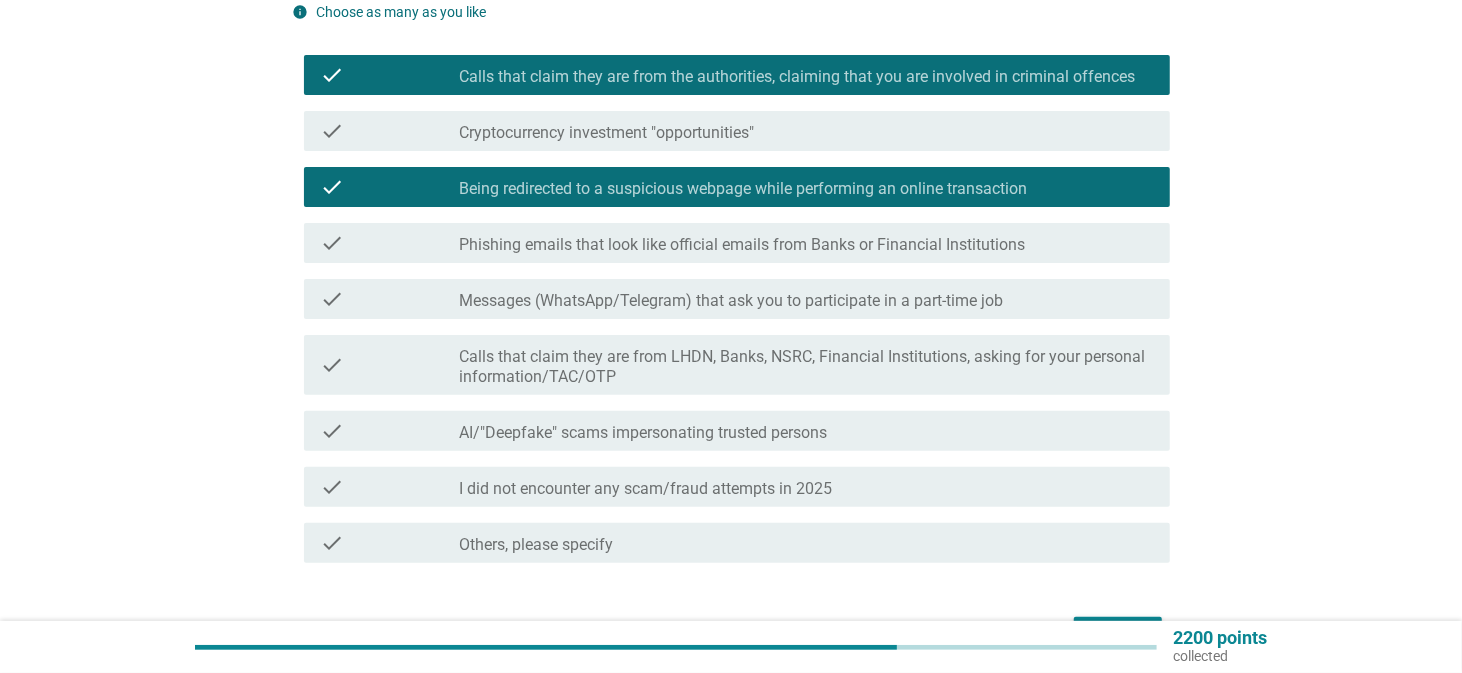 click on "Phishing emails that look like official emails from Banks or Financial Institutions" at bounding box center (742, 245) 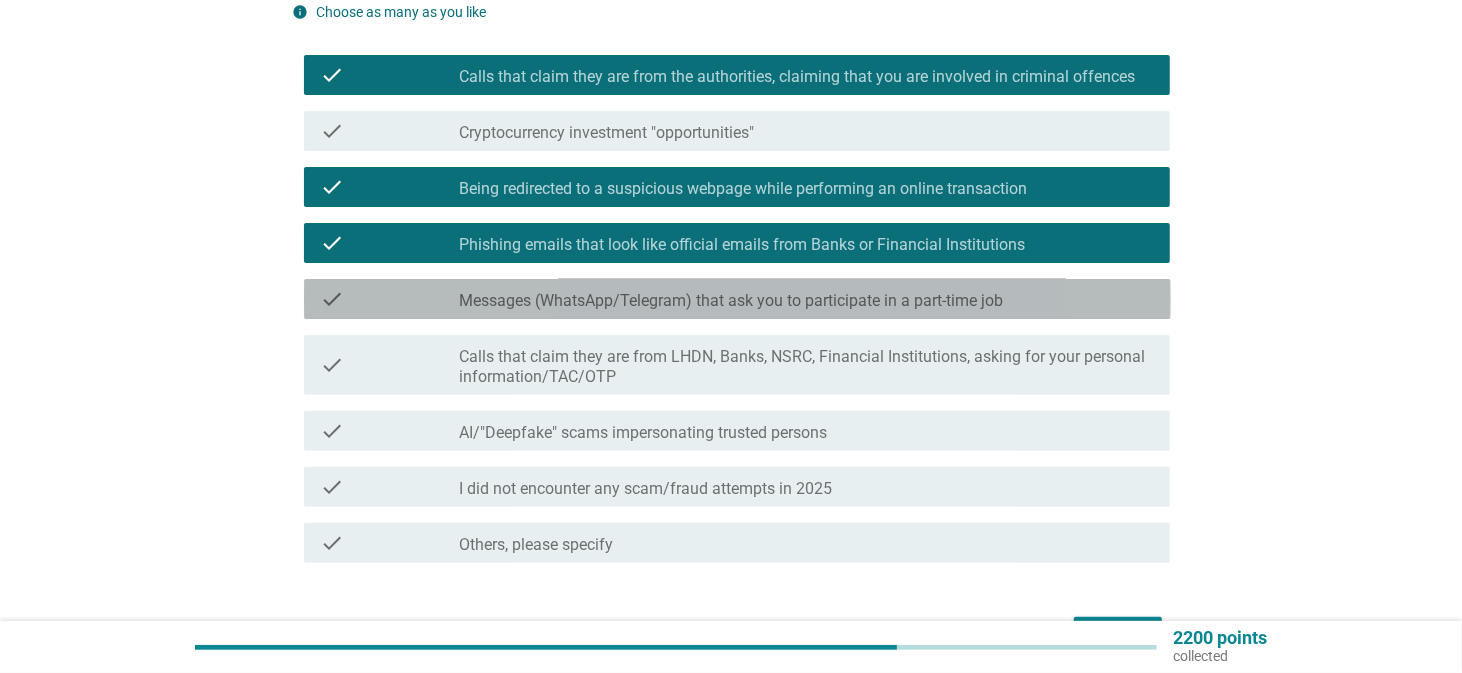 click on "Messages (WhatsApp/Telegram) that ask you to participate in a part-time job" at bounding box center (731, 301) 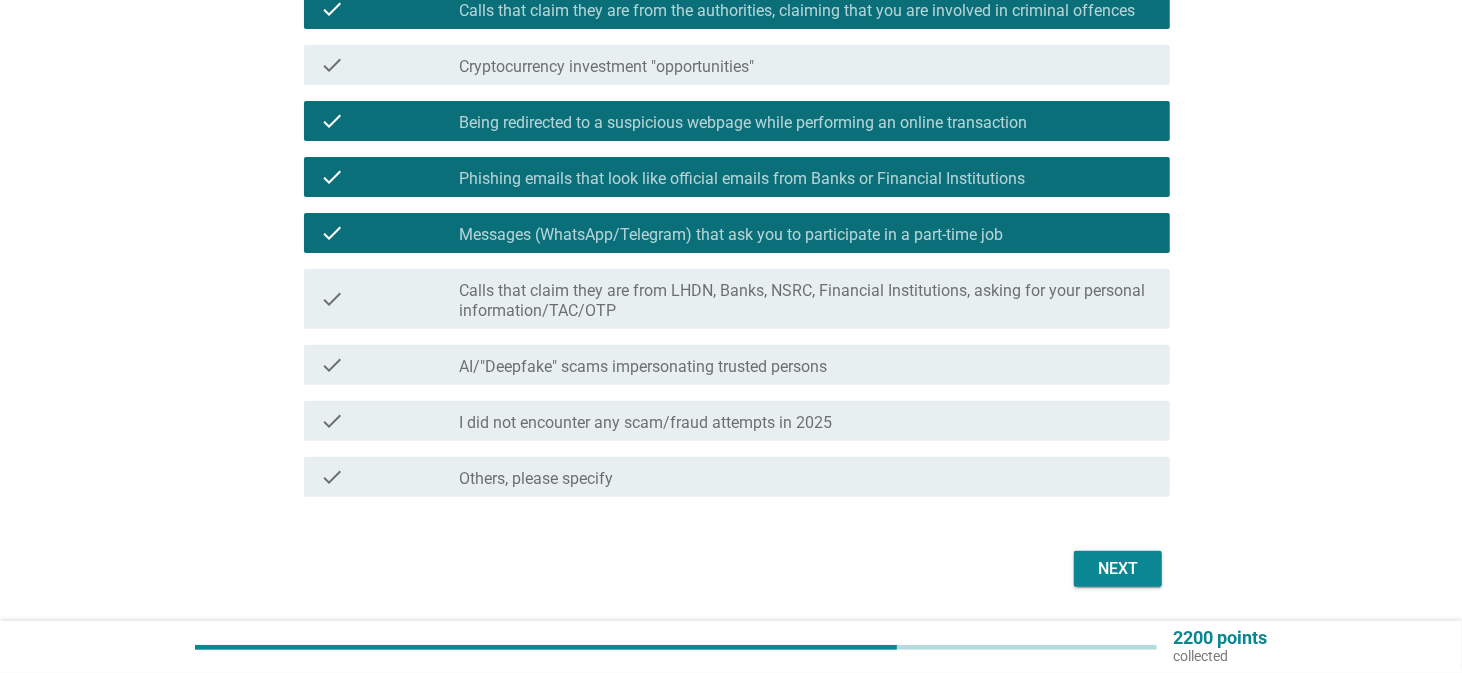 scroll, scrollTop: 320, scrollLeft: 0, axis: vertical 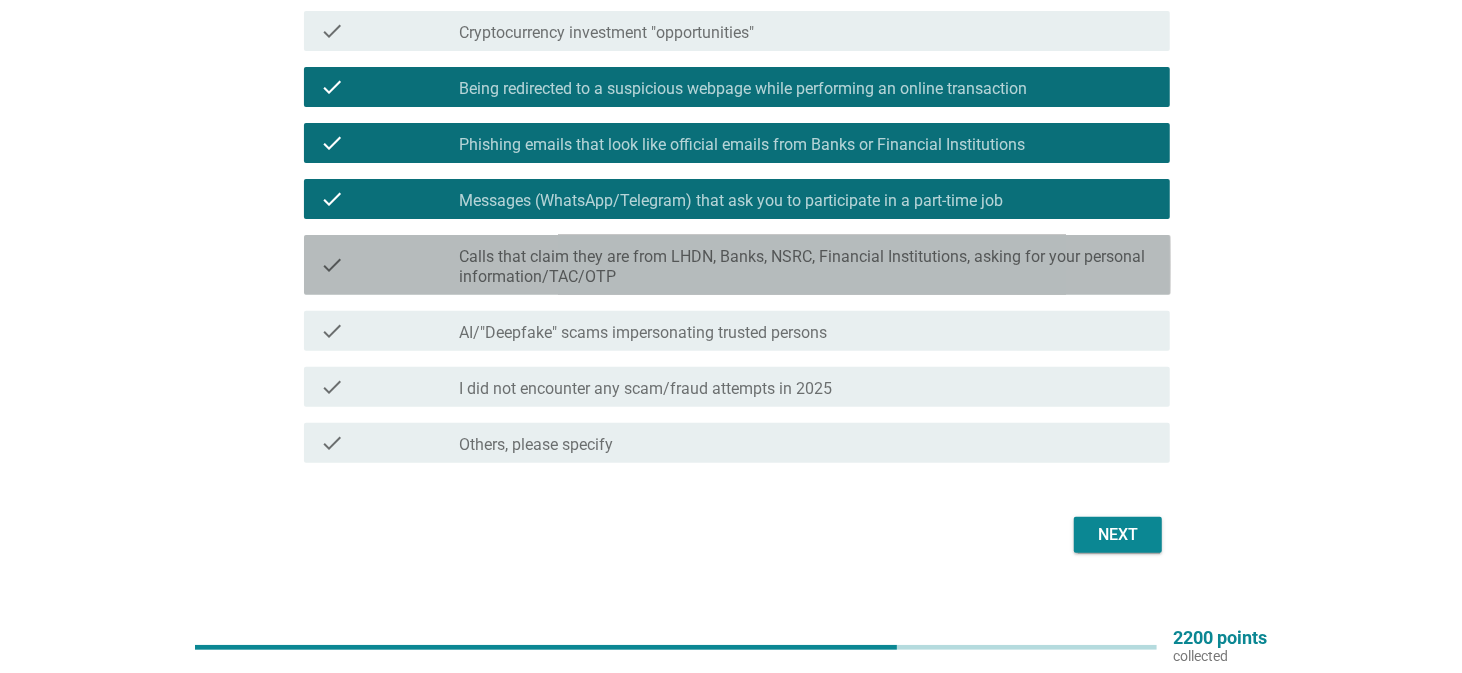 click on "Calls that claim they are from LHDN, Banks, NSRC, Financial Institutions, asking for your personal information/TAC/OTP" at bounding box center [807, 267] 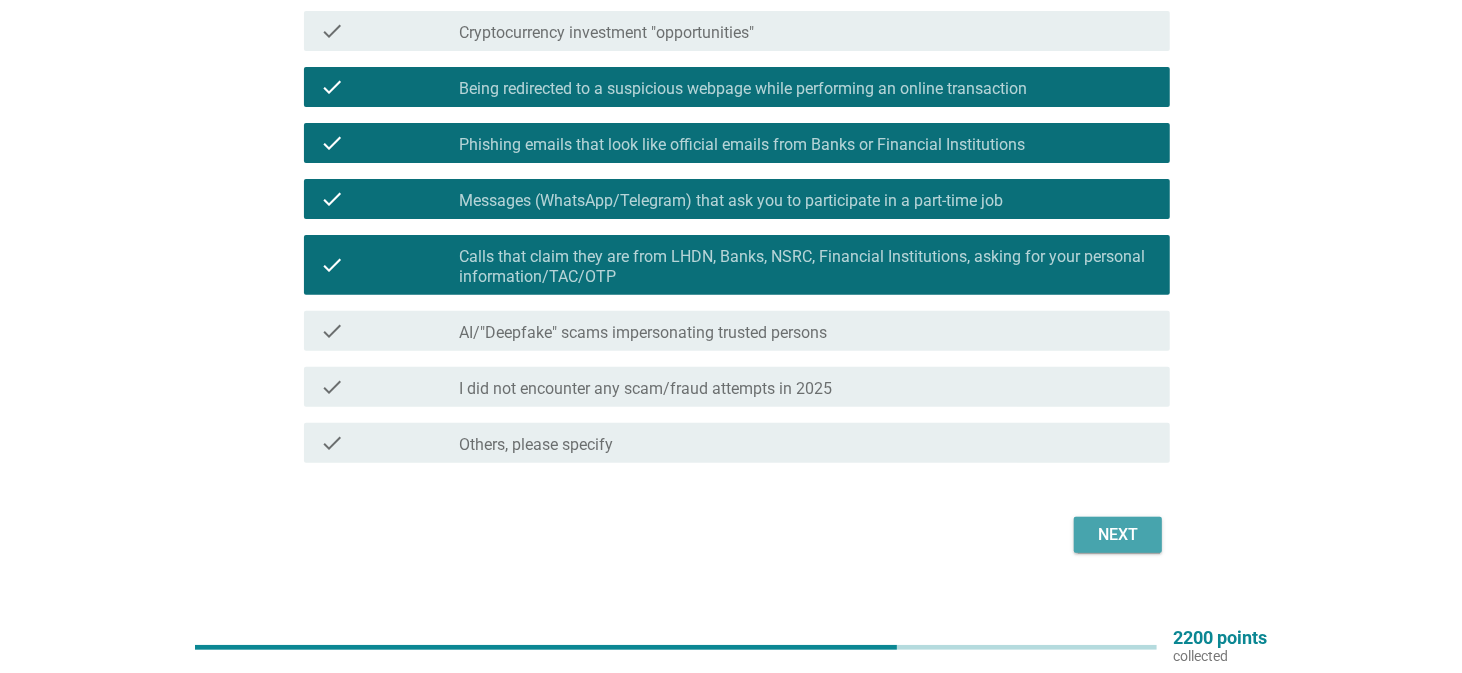 click on "Next" at bounding box center (1118, 535) 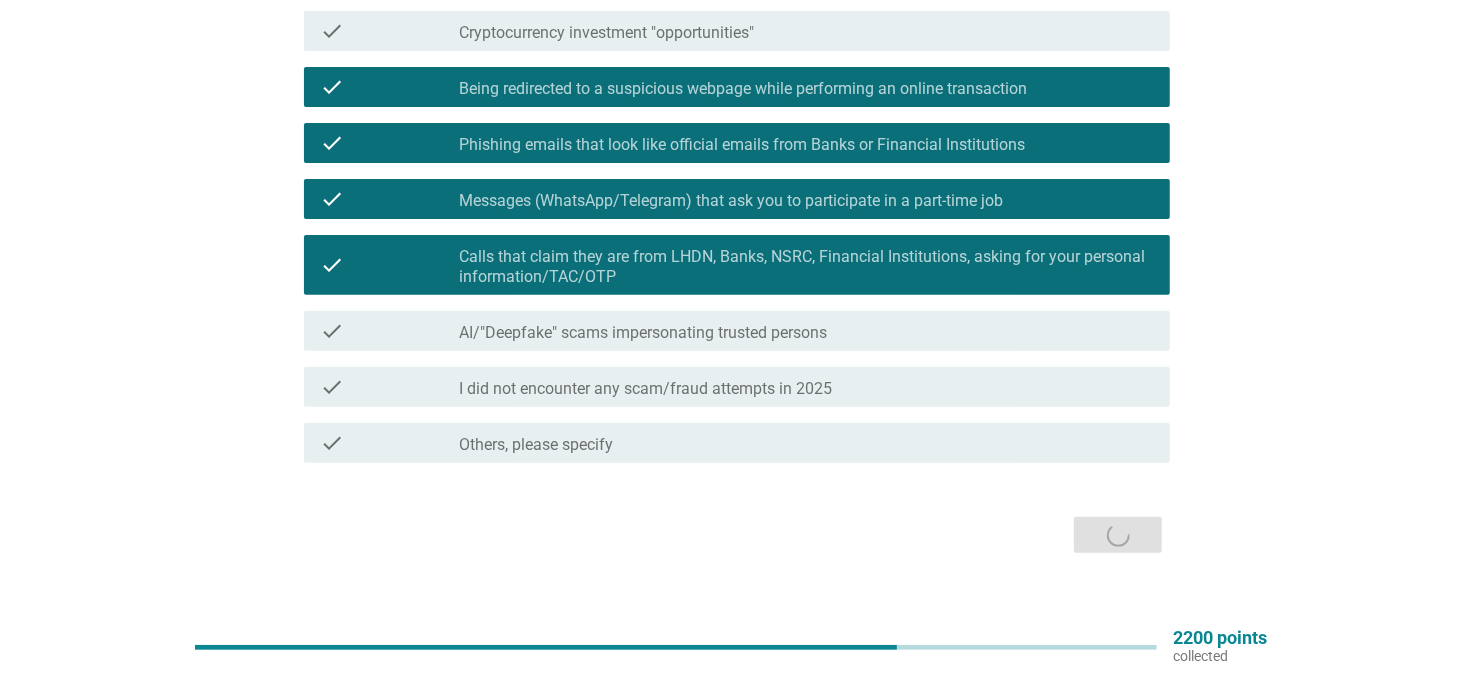 scroll, scrollTop: 0, scrollLeft: 0, axis: both 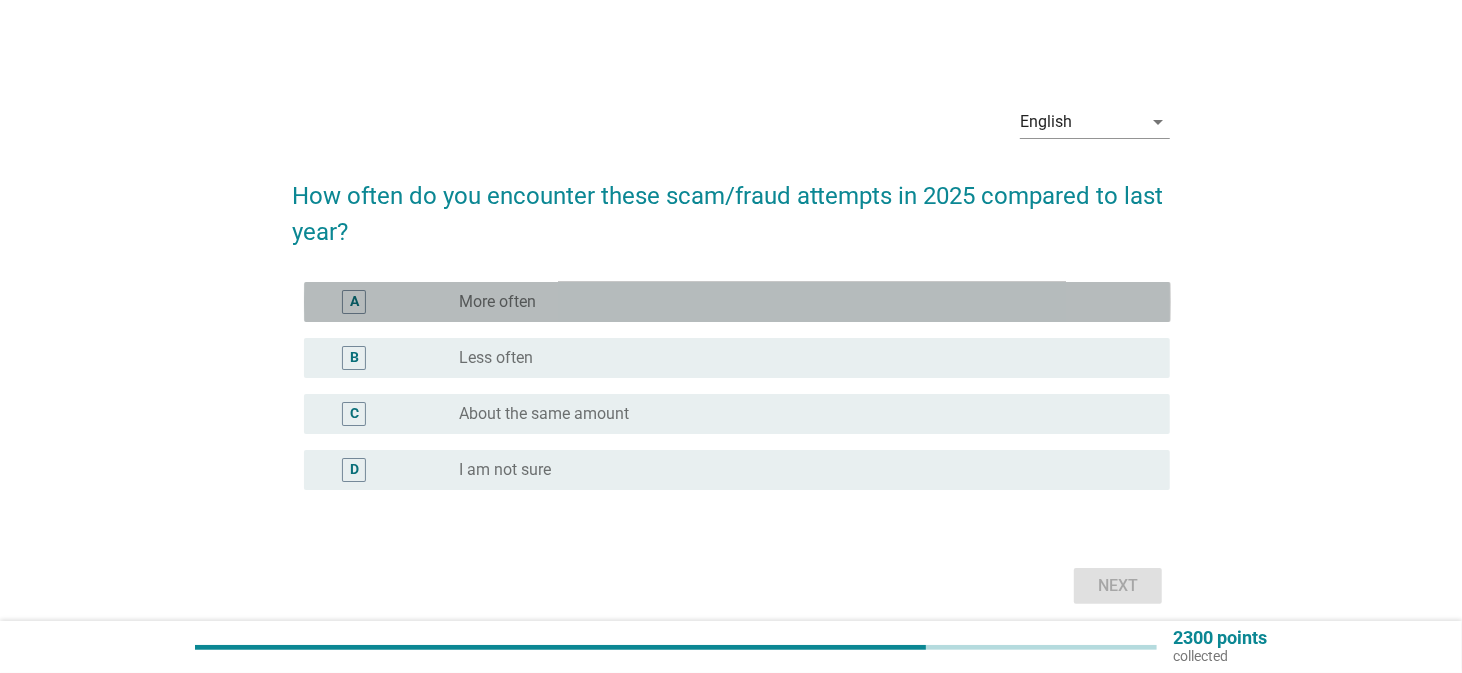 click on "A     radio_button_unchecked More often" at bounding box center [737, 302] 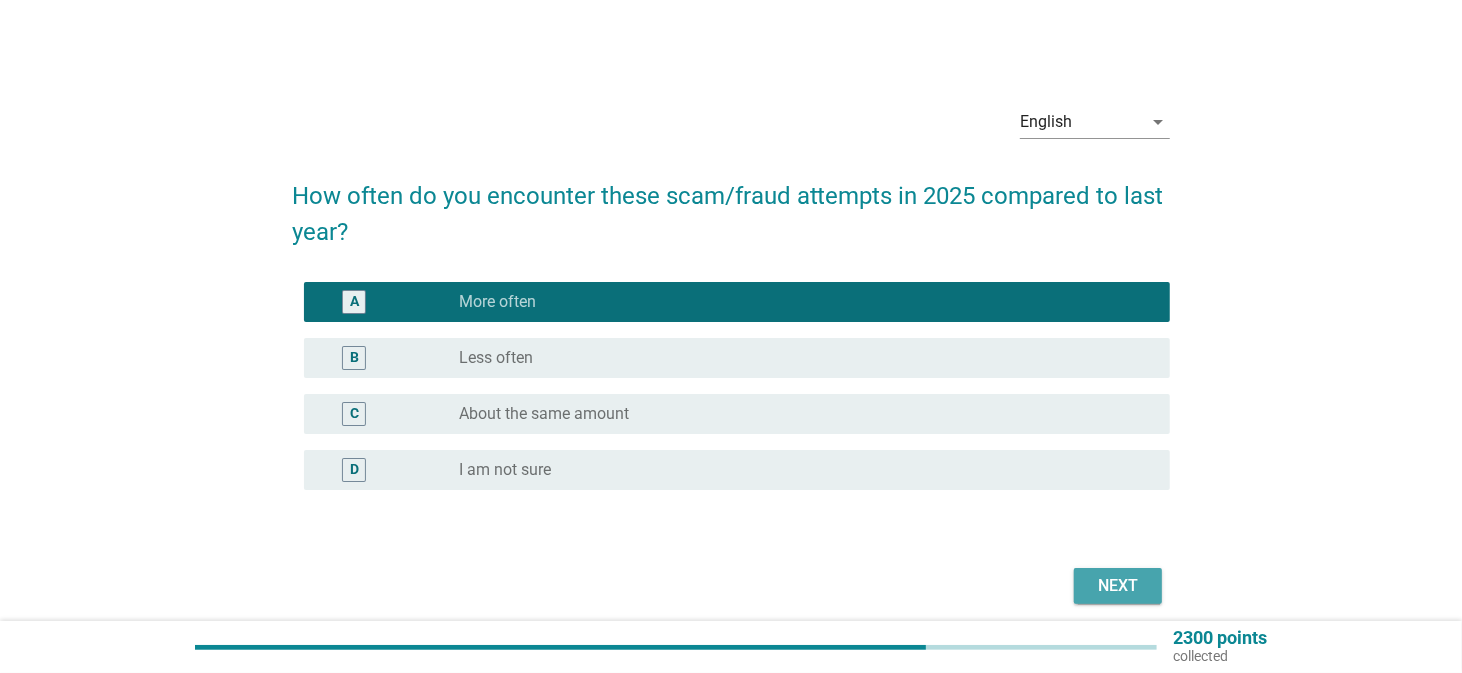 click on "Next" at bounding box center (1118, 586) 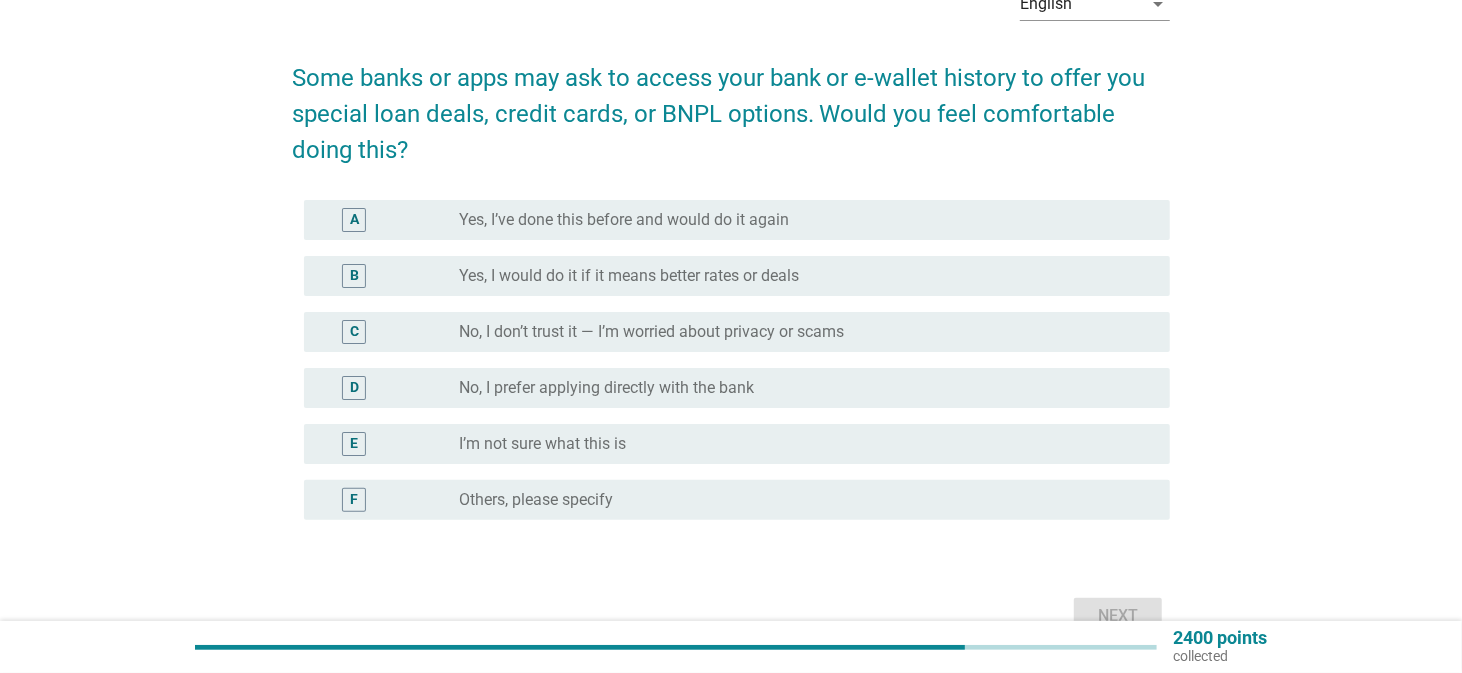 scroll, scrollTop: 120, scrollLeft: 0, axis: vertical 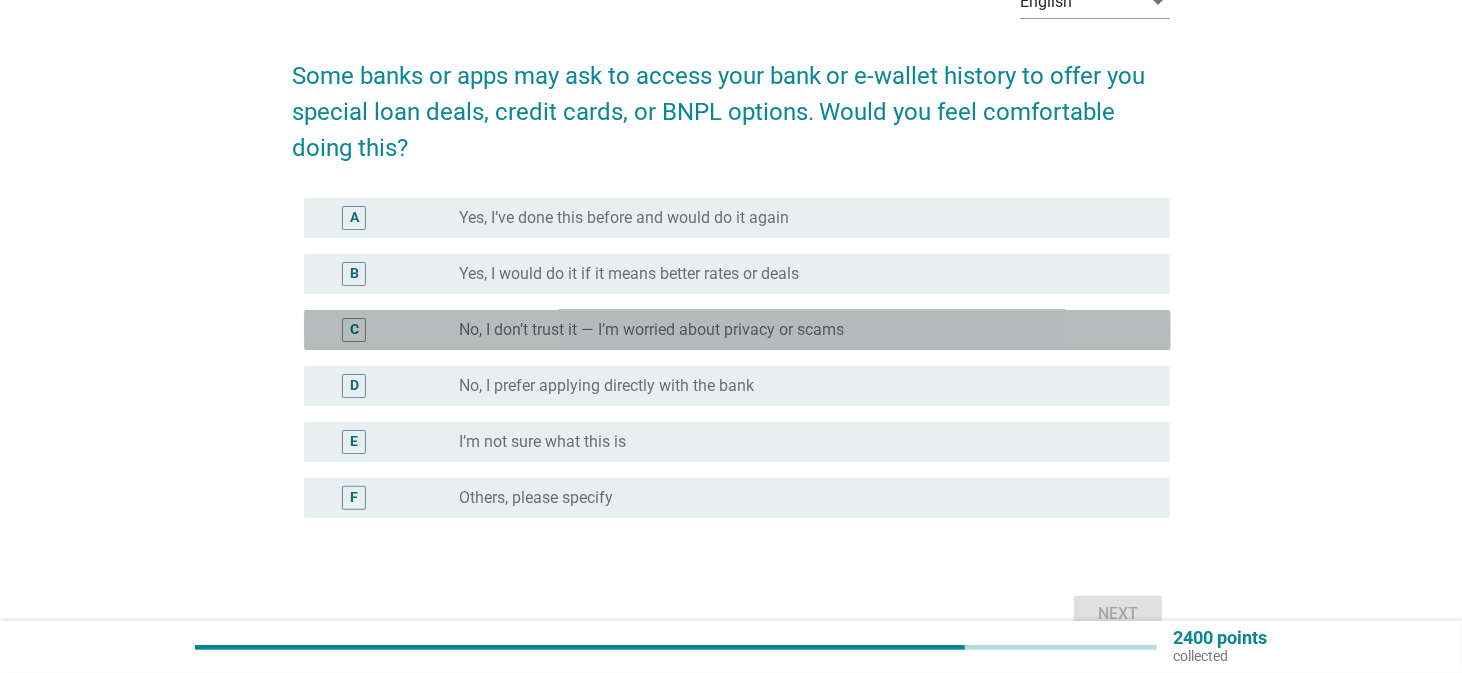 click on "No, I don’t trust it — I’m worried about privacy or scams" at bounding box center [651, 330] 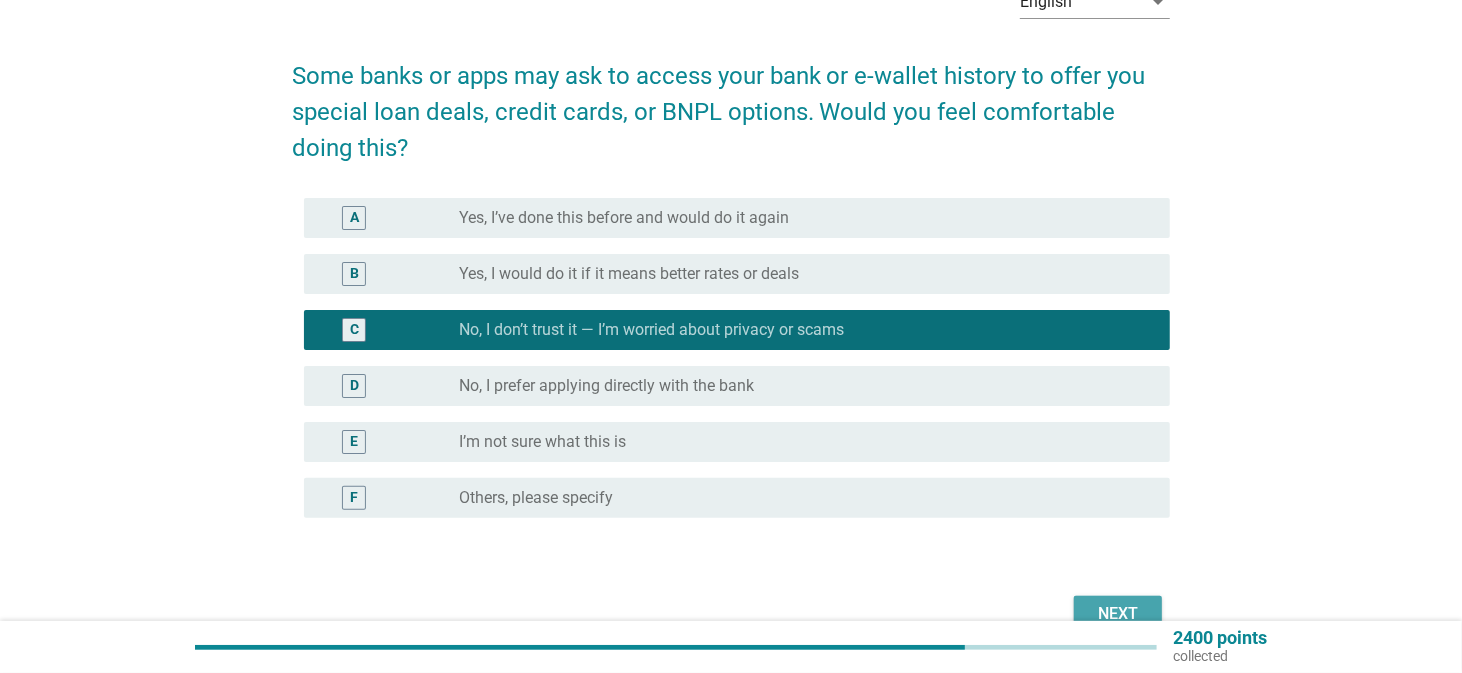 click on "Next" at bounding box center (1118, 614) 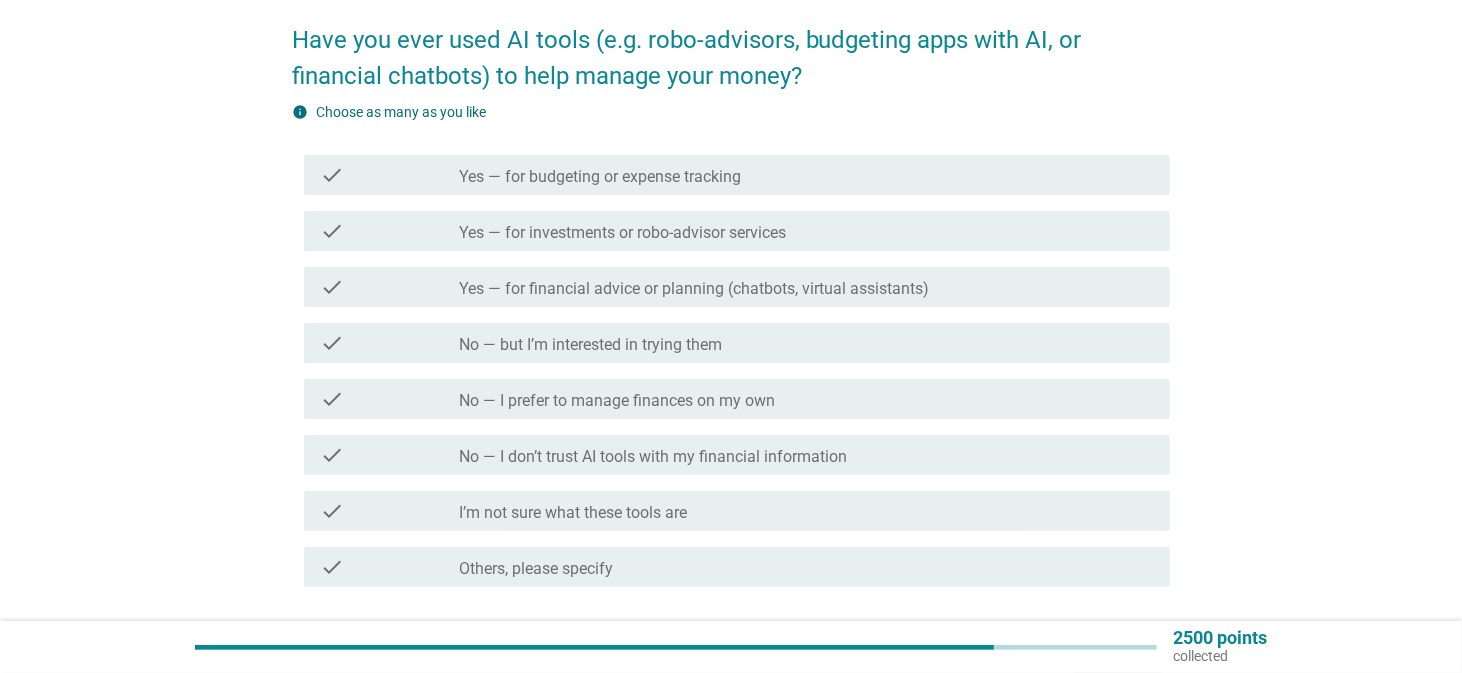 scroll, scrollTop: 160, scrollLeft: 0, axis: vertical 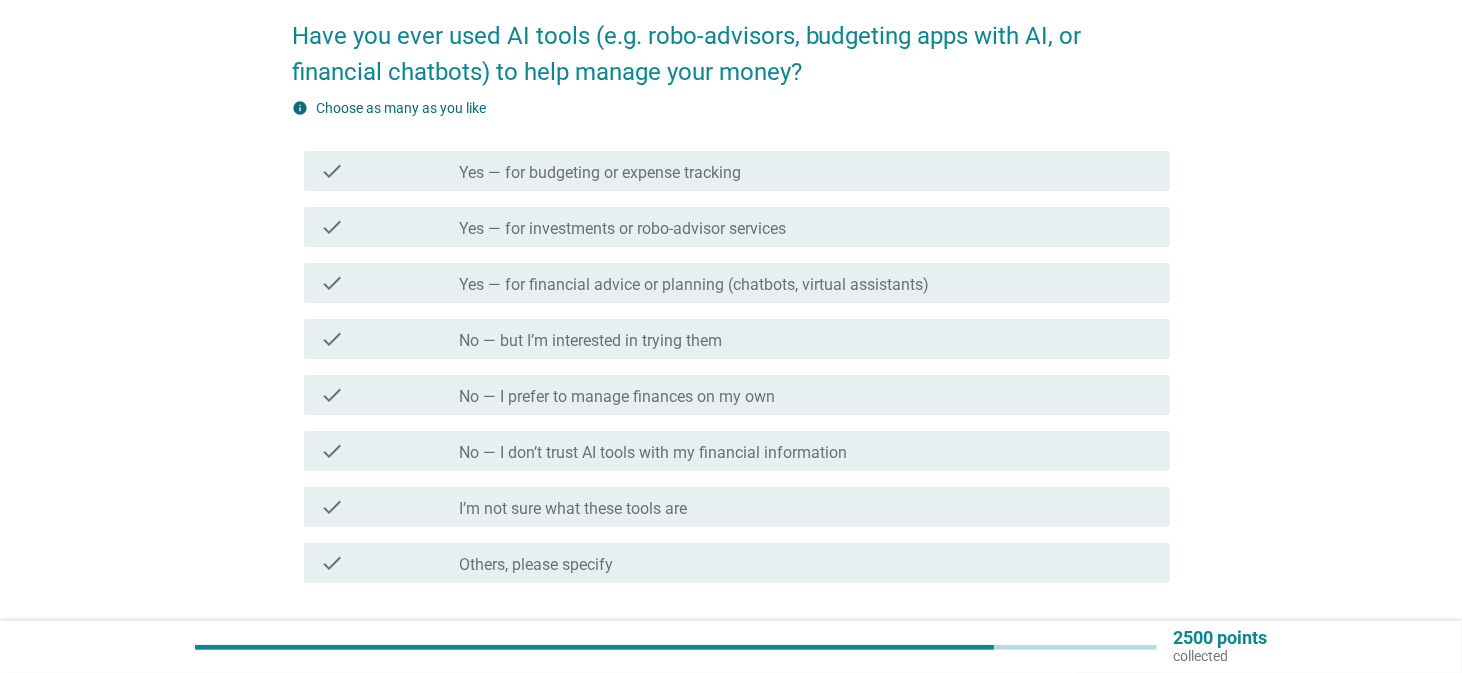 click on "check     check_box_outline_blank No — I don’t trust AI tools with my financial information" at bounding box center [737, 451] 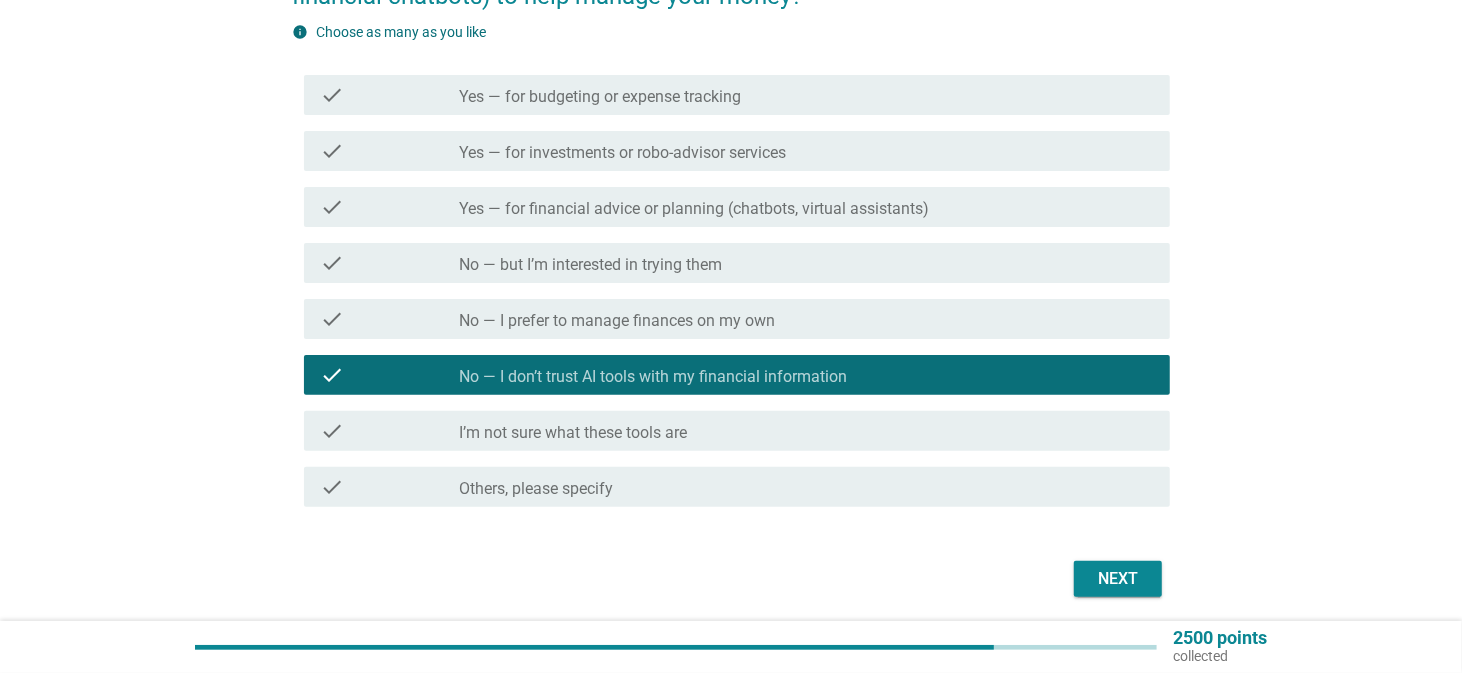 scroll, scrollTop: 240, scrollLeft: 0, axis: vertical 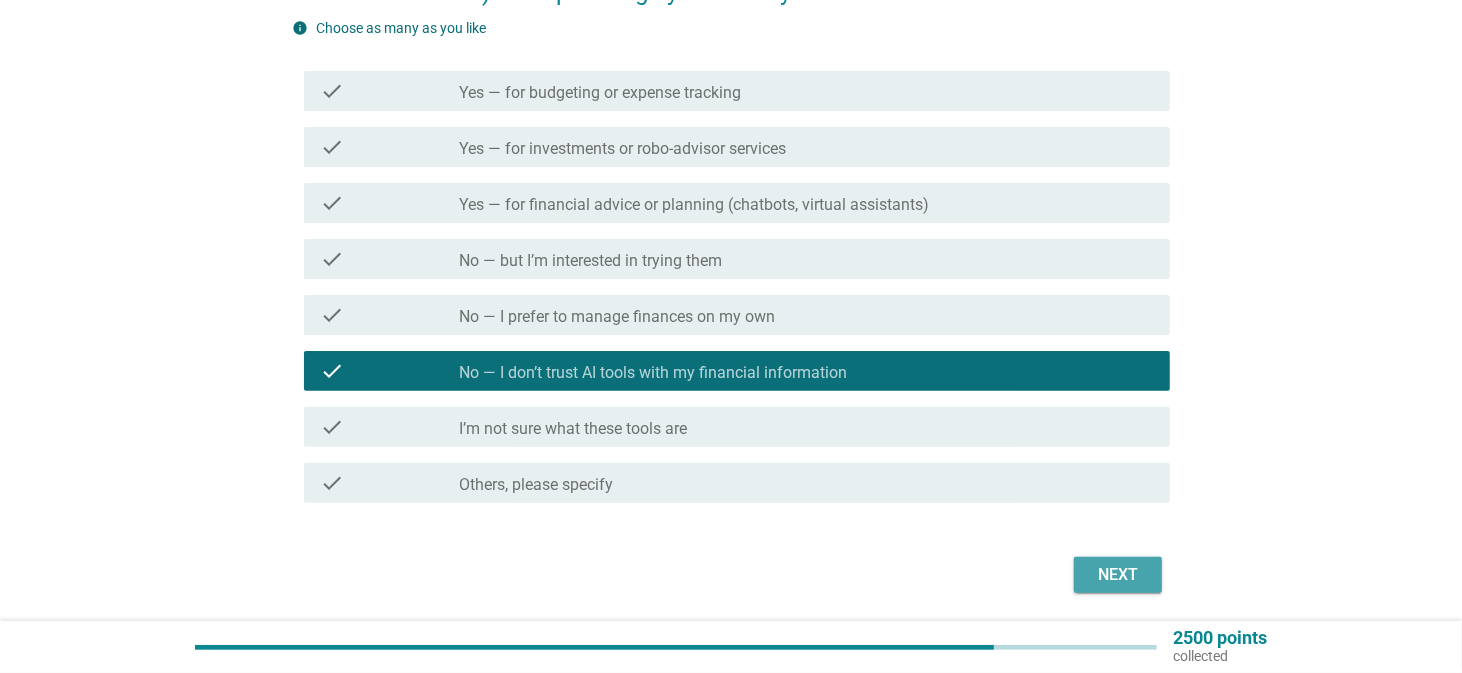 click on "Next" at bounding box center (1118, 575) 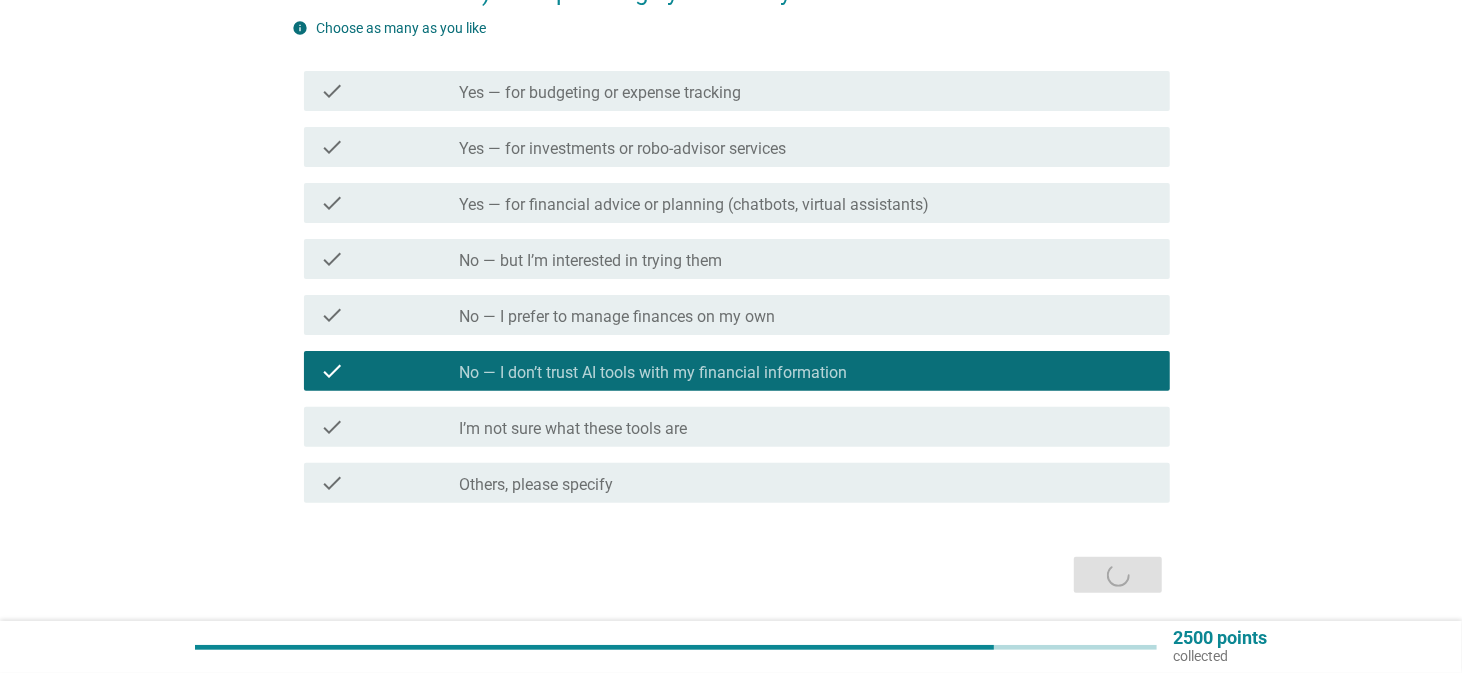 scroll, scrollTop: 0, scrollLeft: 0, axis: both 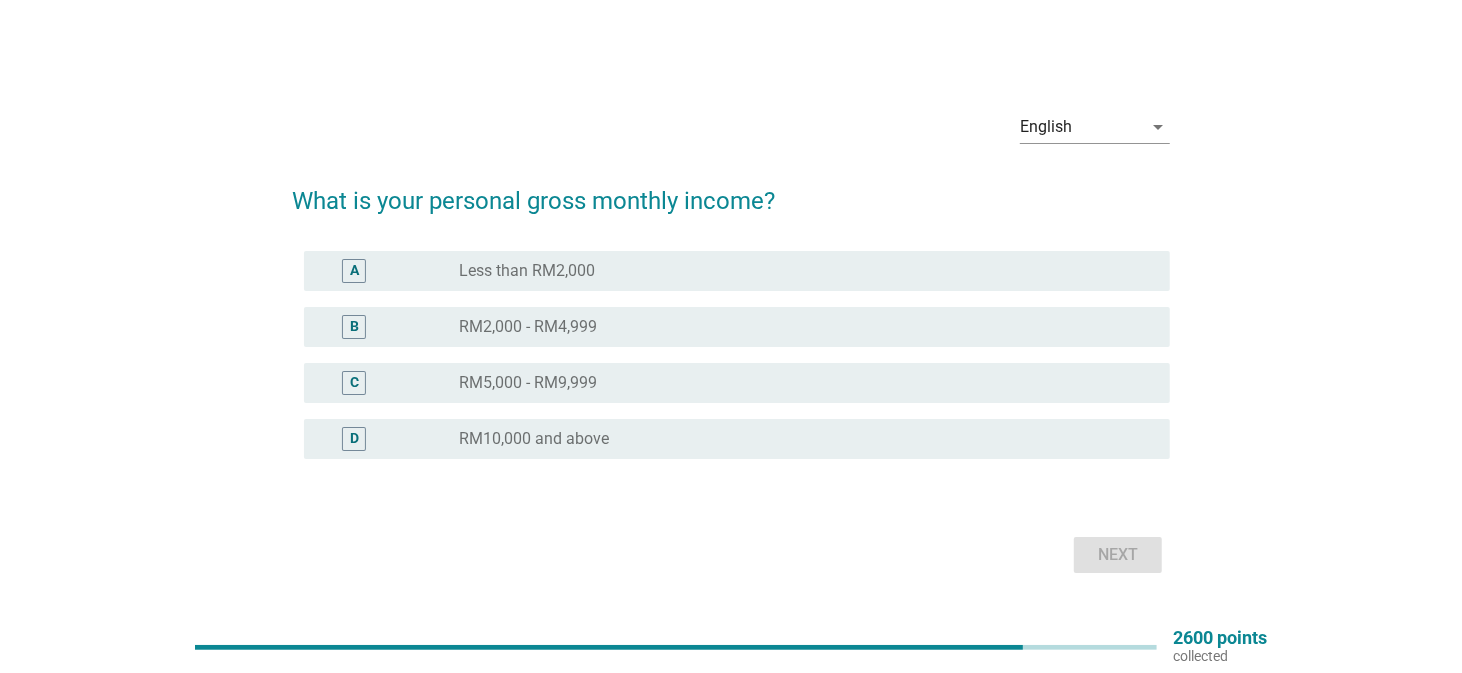 click on "radio_button_unchecked RM10,000 and above" at bounding box center (807, 439) 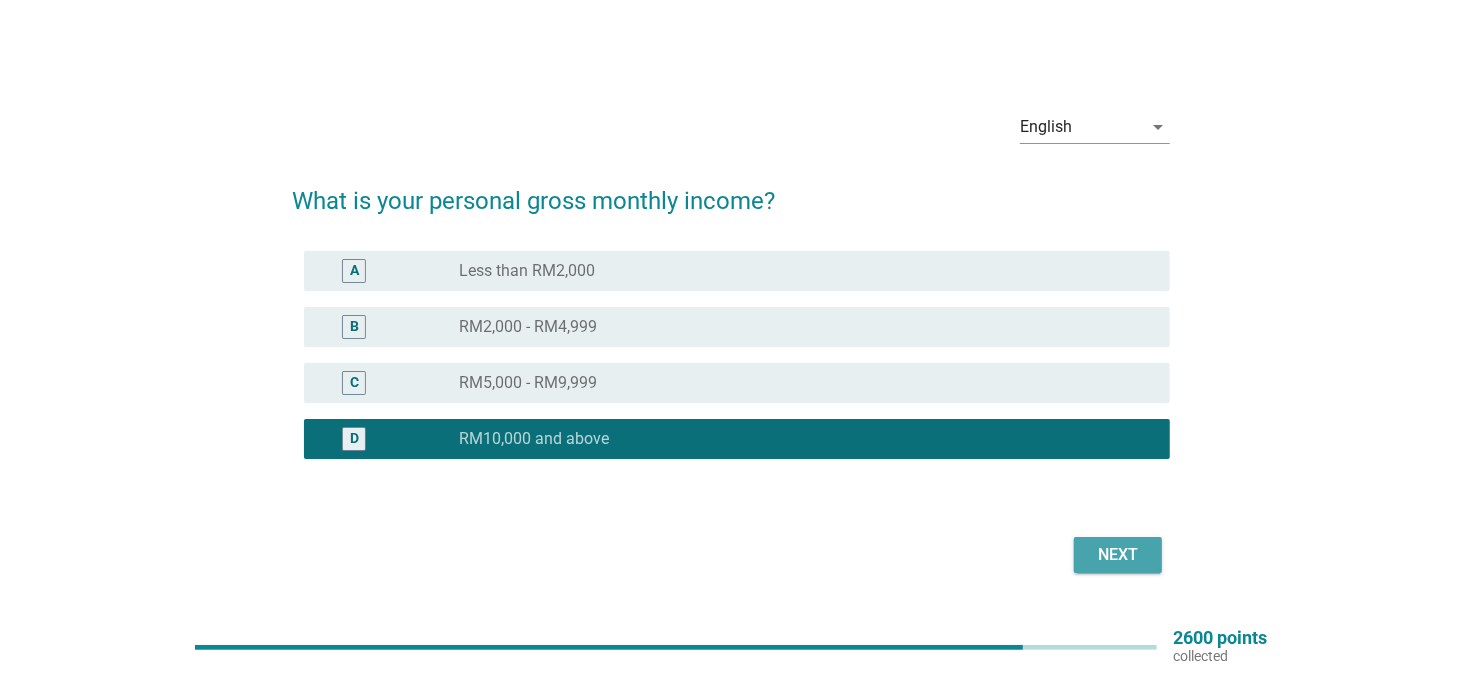 click on "Next" at bounding box center (1118, 555) 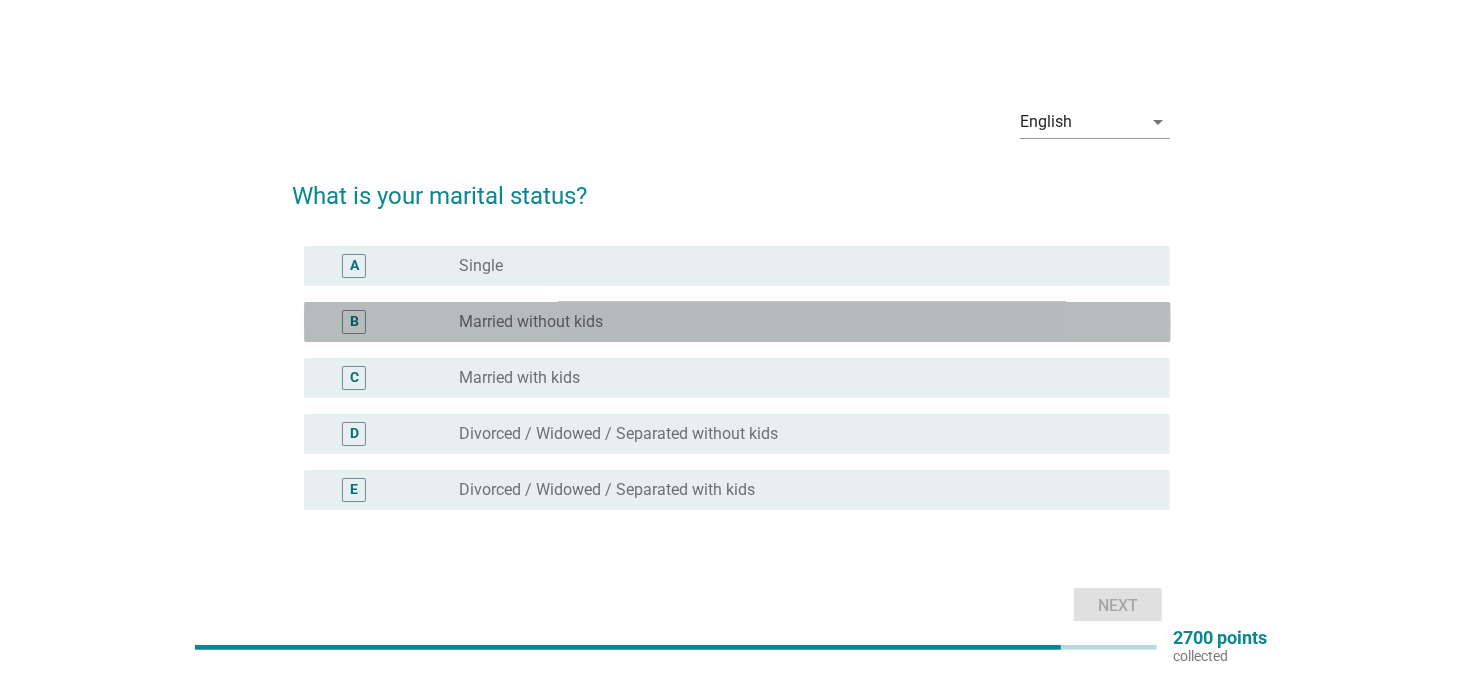 click on "radio_button_unchecked Married without kids" at bounding box center [807, 322] 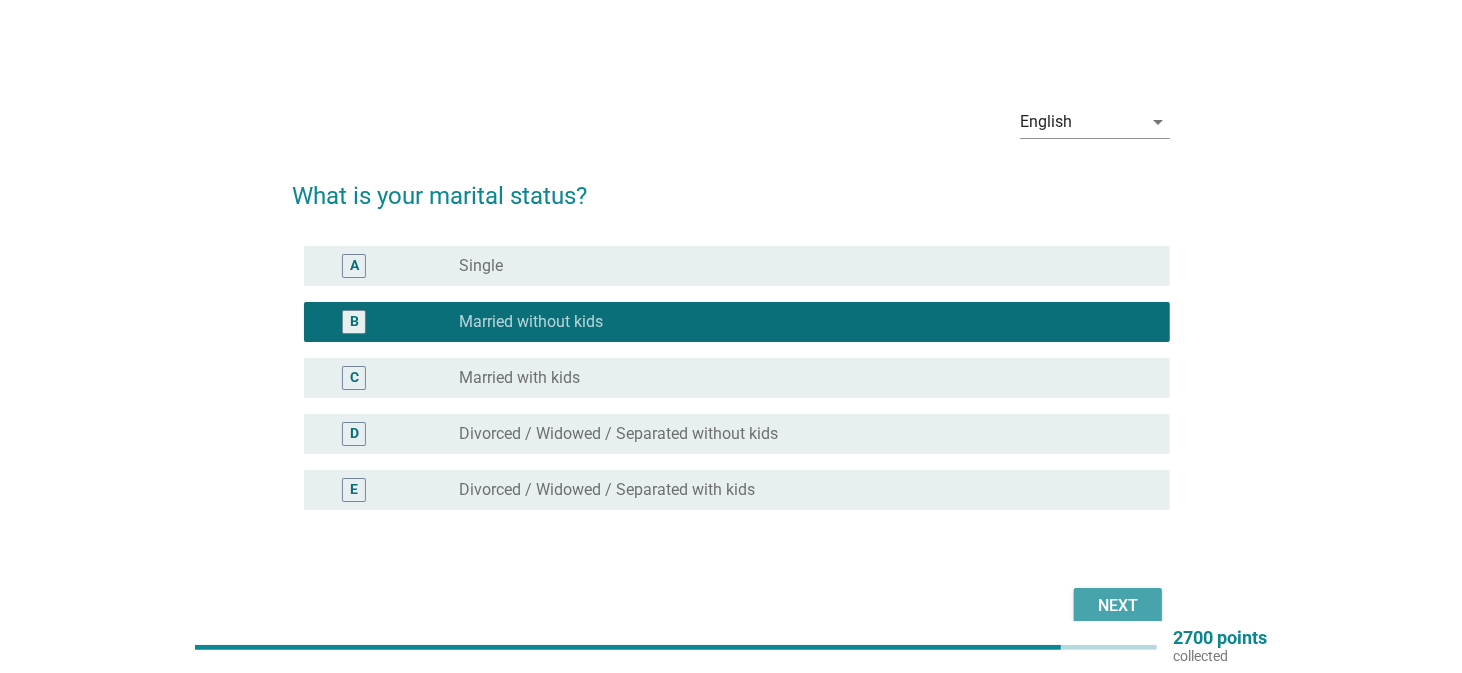 click on "Next" at bounding box center (1118, 606) 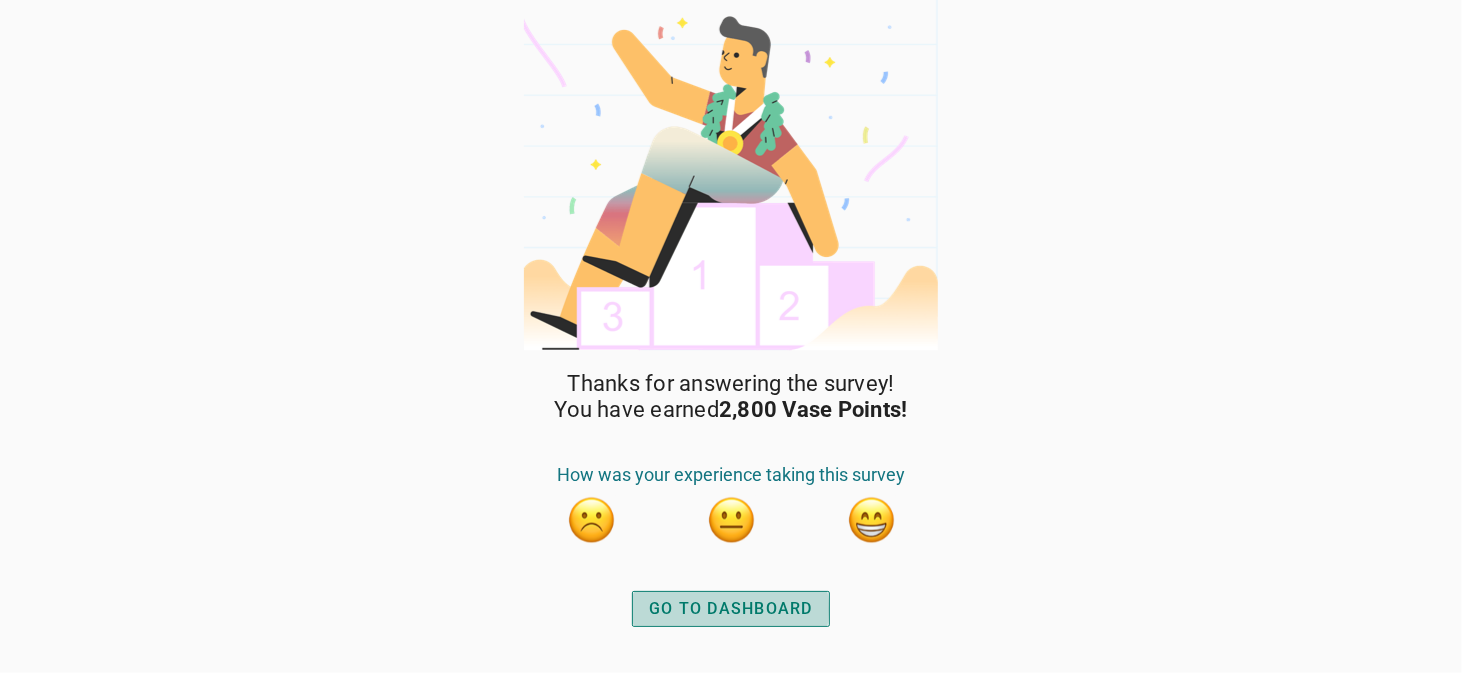 click on "GO TO DASHBOARD" at bounding box center [731, 609] 